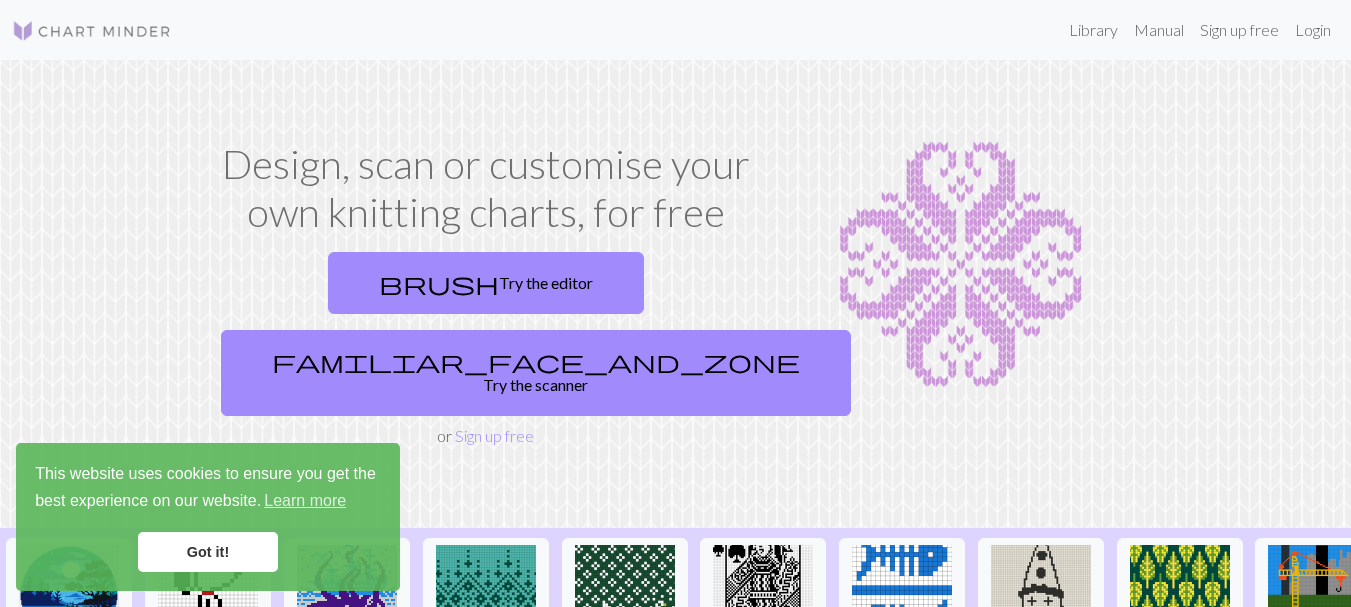 scroll, scrollTop: 0, scrollLeft: 0, axis: both 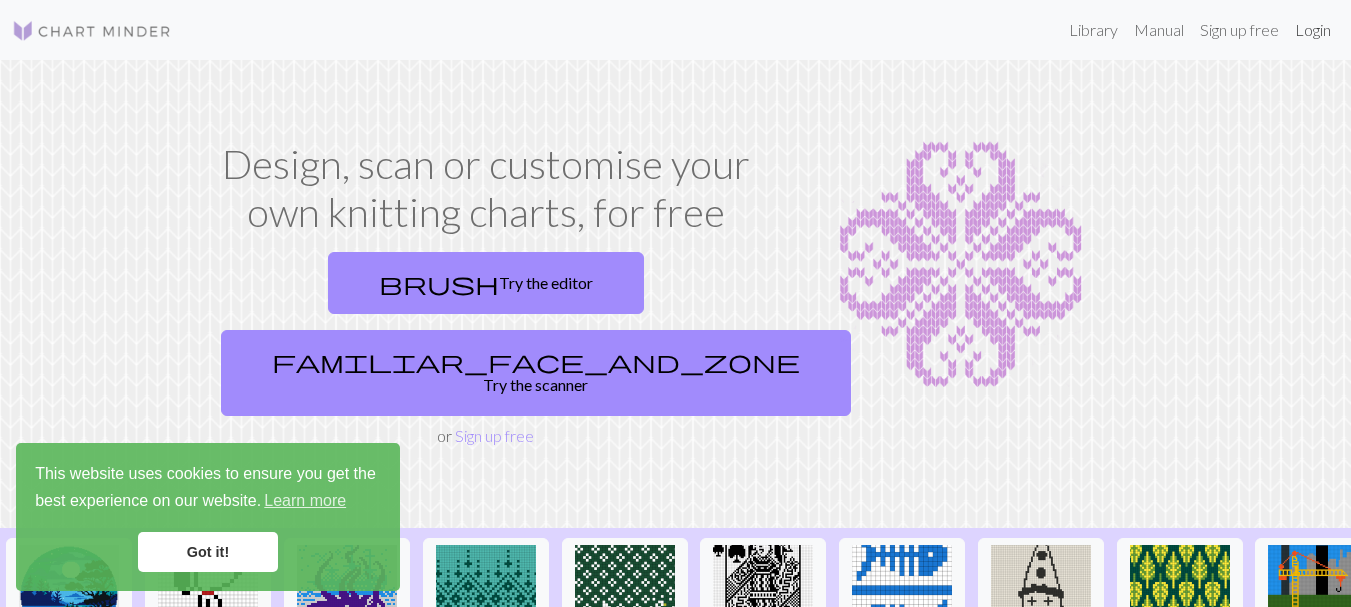 click on "Login" at bounding box center (1313, 30) 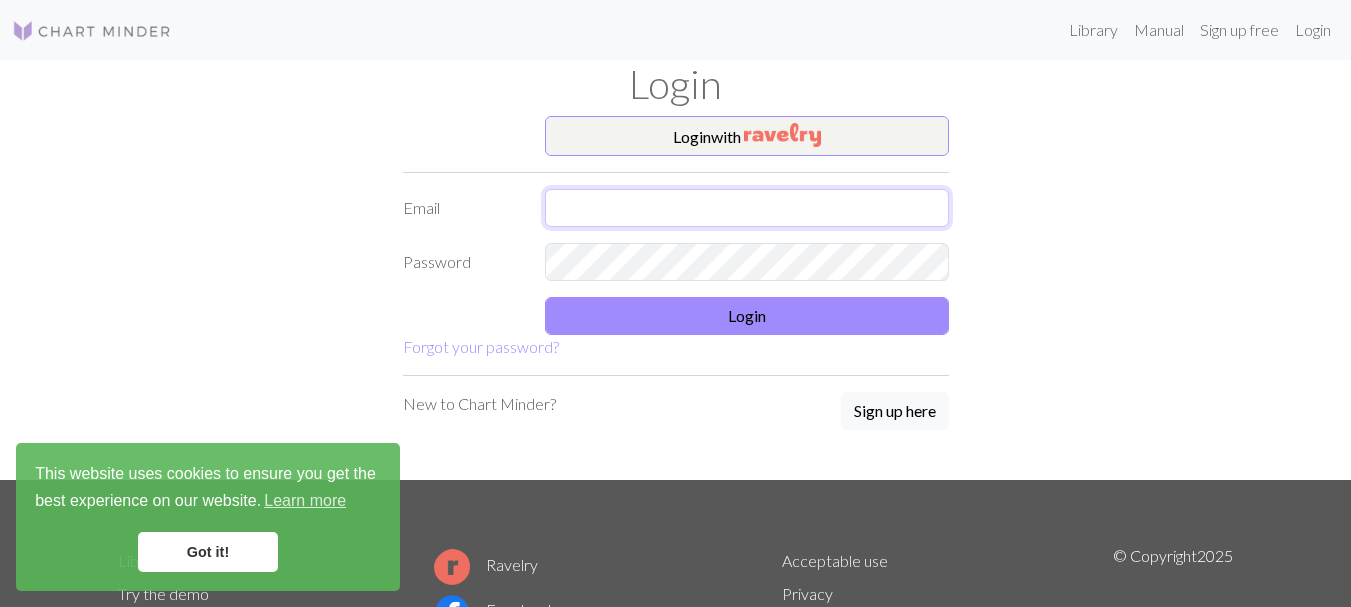 type on "[EMAIL]" 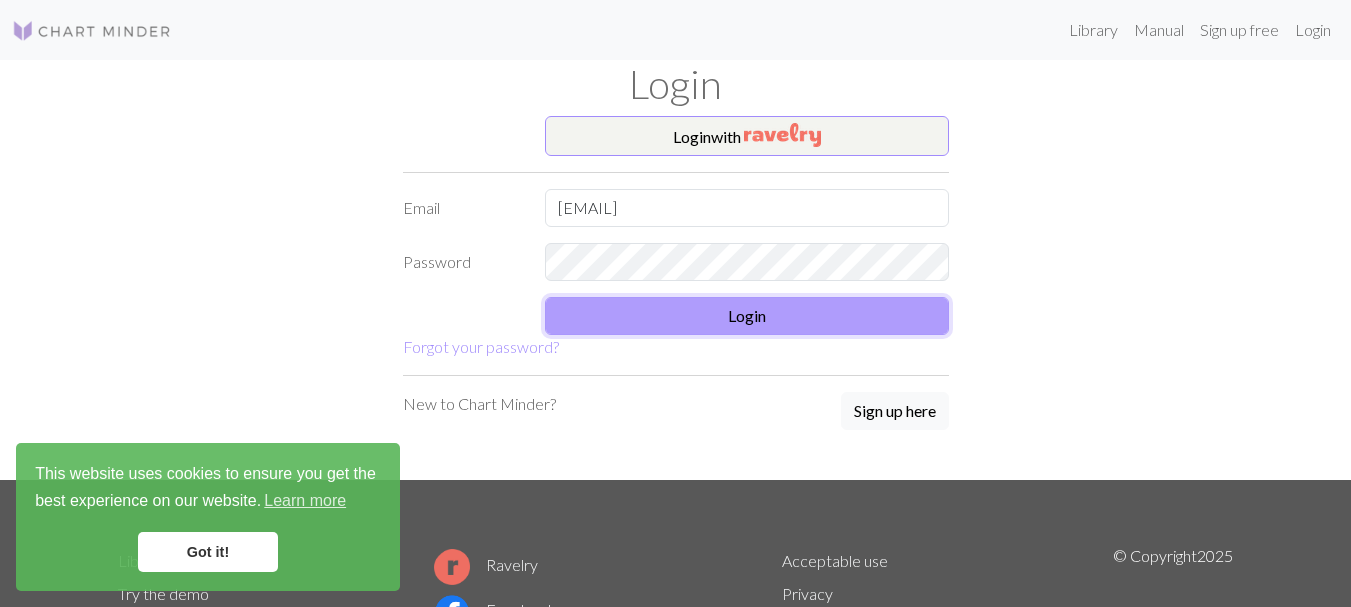click on "Login" at bounding box center (747, 316) 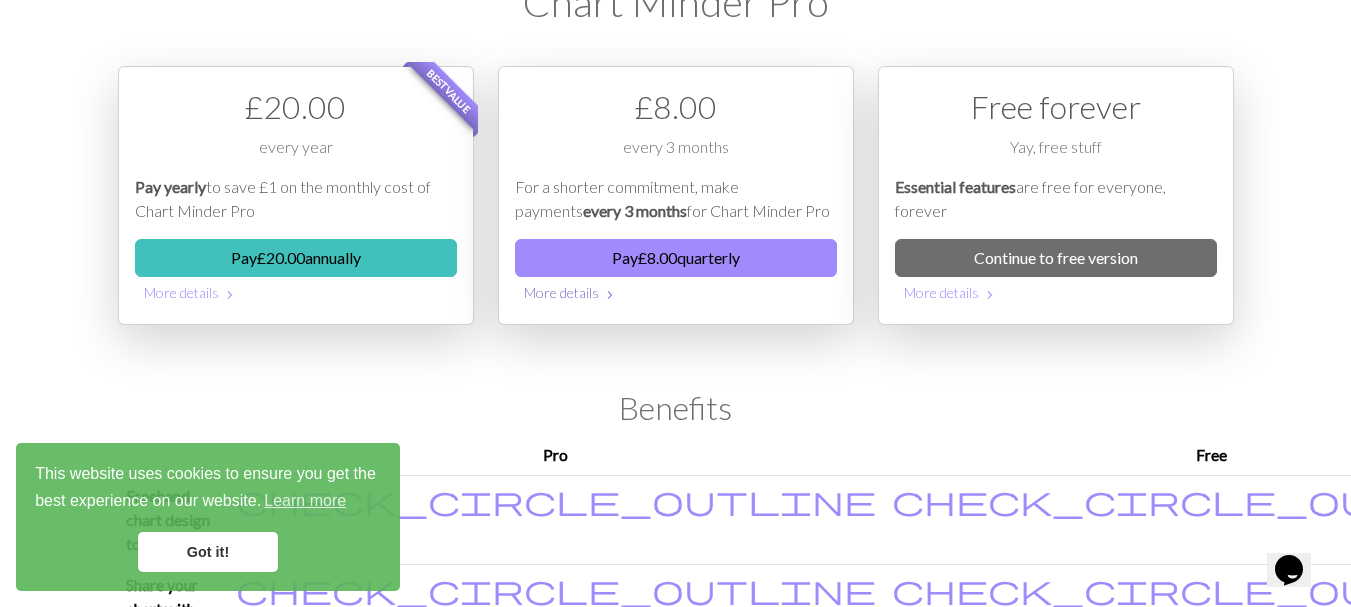 scroll, scrollTop: 0, scrollLeft: 0, axis: both 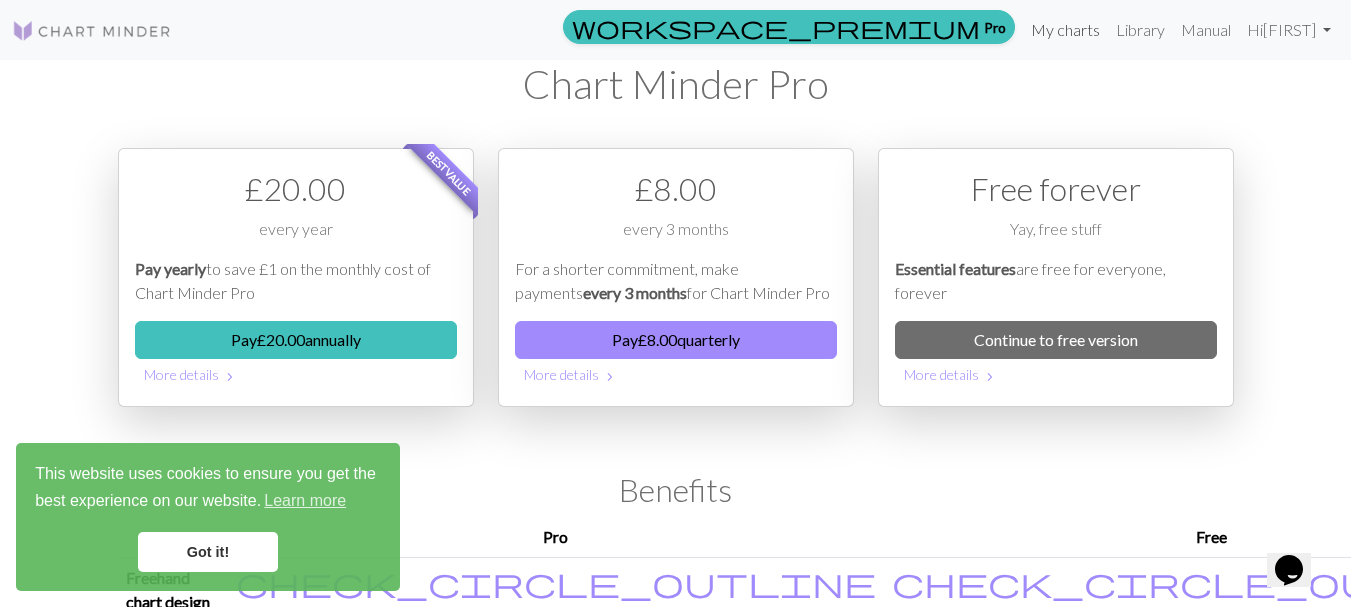 click on "My charts" at bounding box center (1065, 30) 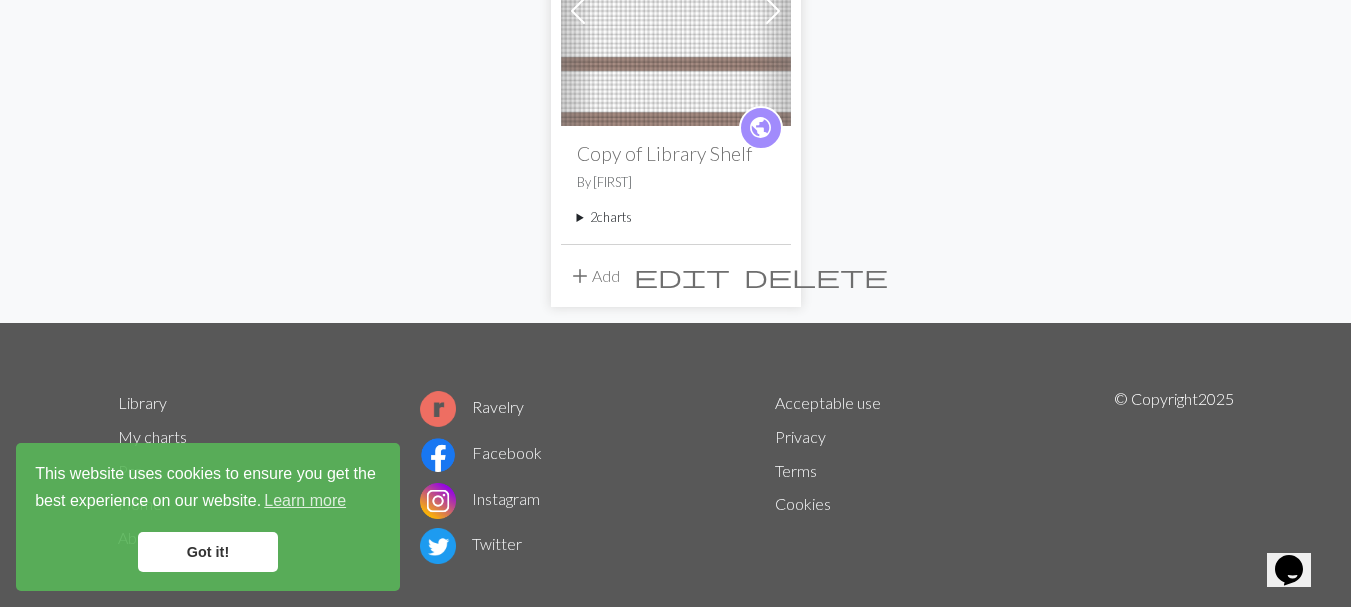 scroll, scrollTop: 337, scrollLeft: 0, axis: vertical 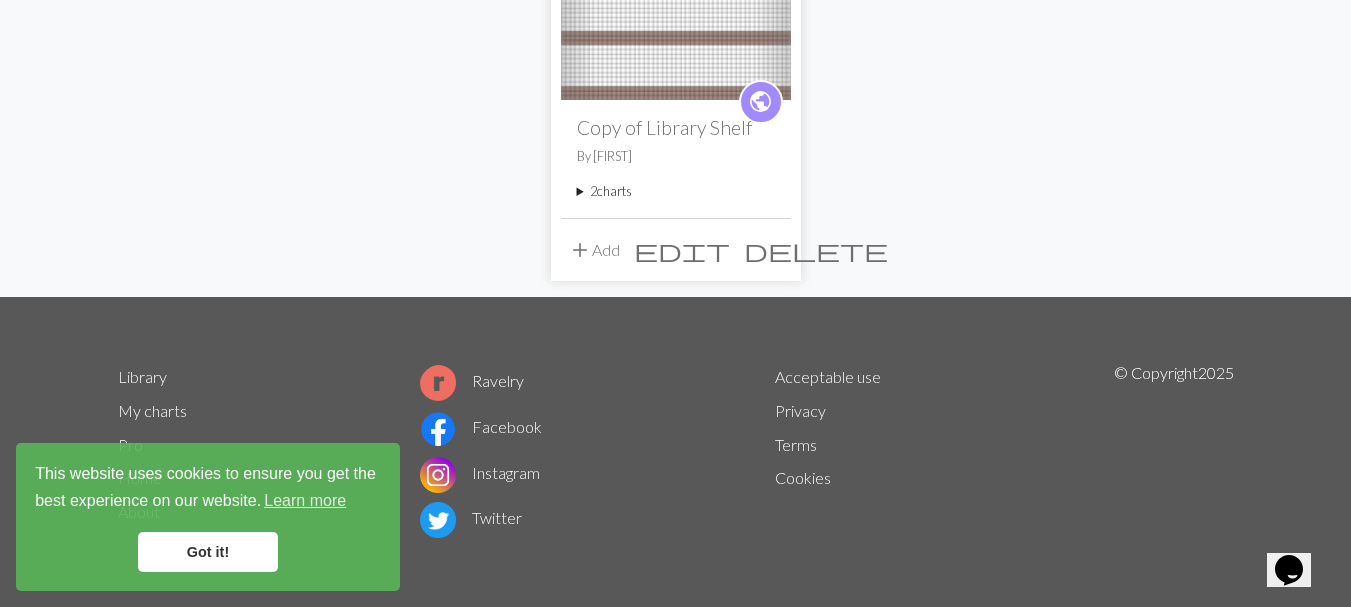 click on "public Copy of Library Shelf By   Virginia 2  charts Library Shelf delete Library Shelf 2 delete" at bounding box center [676, 158] 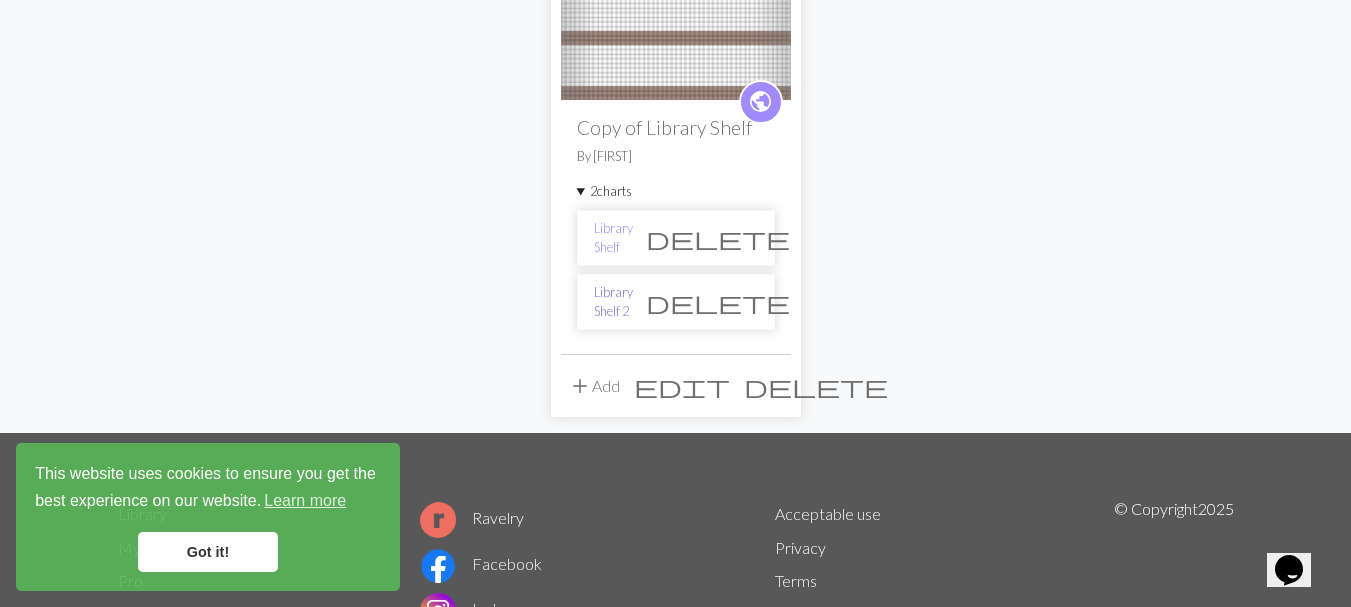 click on "Library Shelf 2" at bounding box center [613, 302] 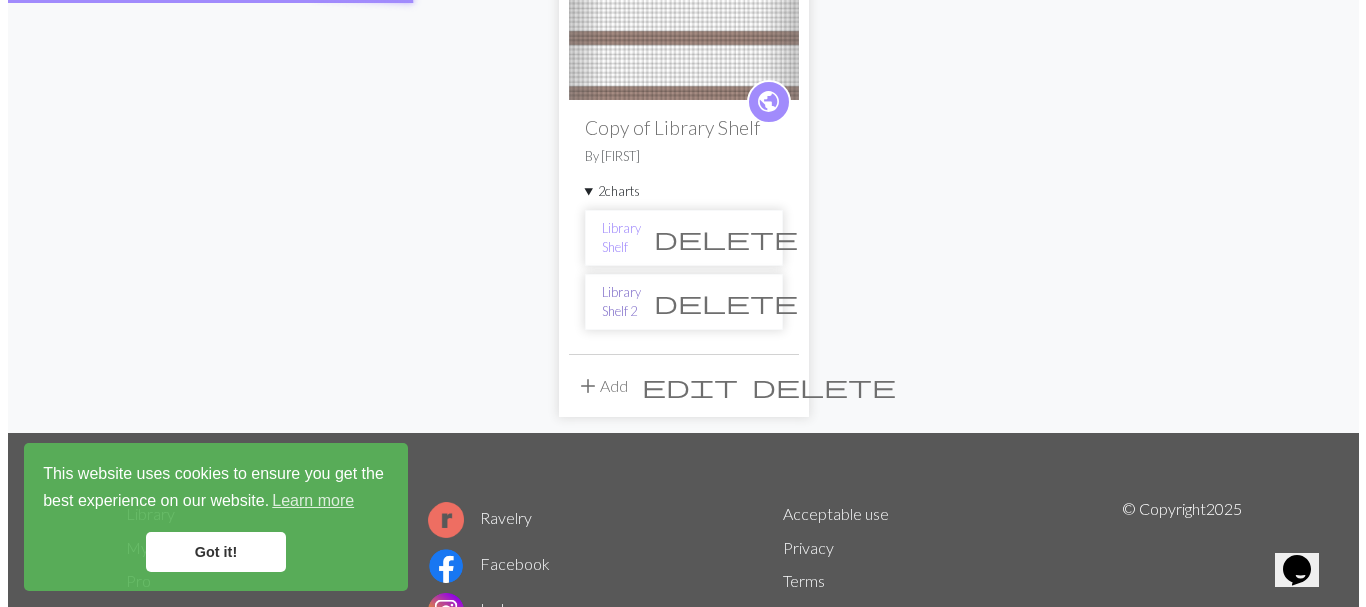 scroll, scrollTop: 0, scrollLeft: 0, axis: both 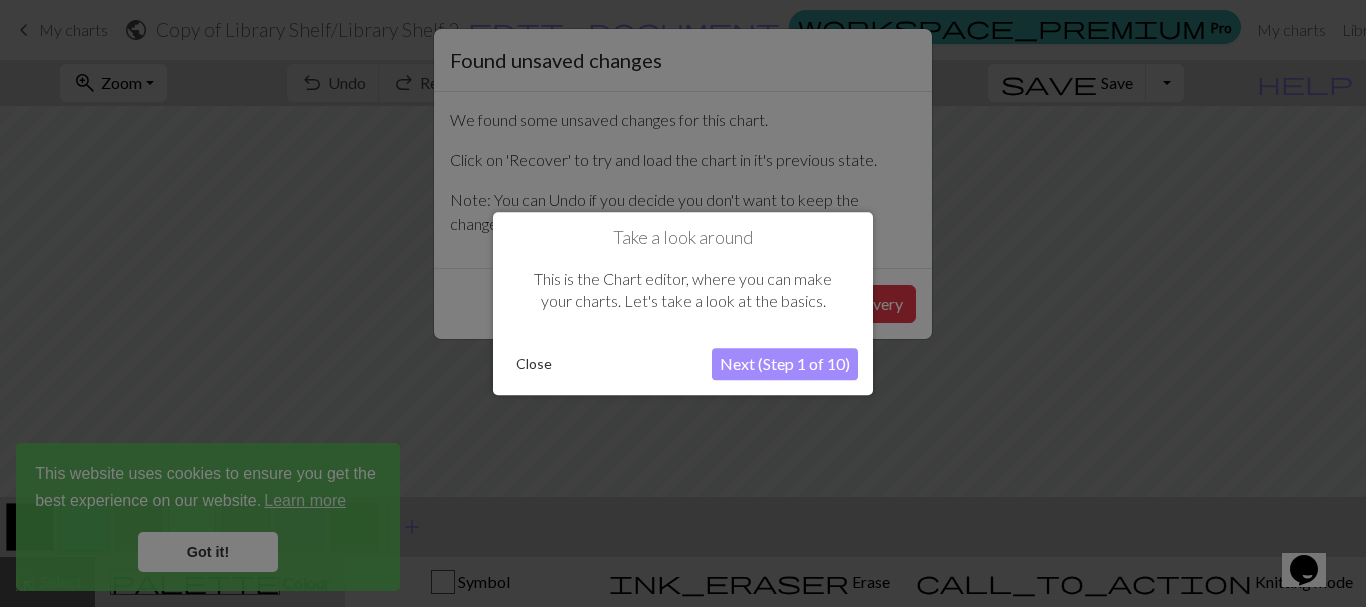 click on "Close" at bounding box center [534, 364] 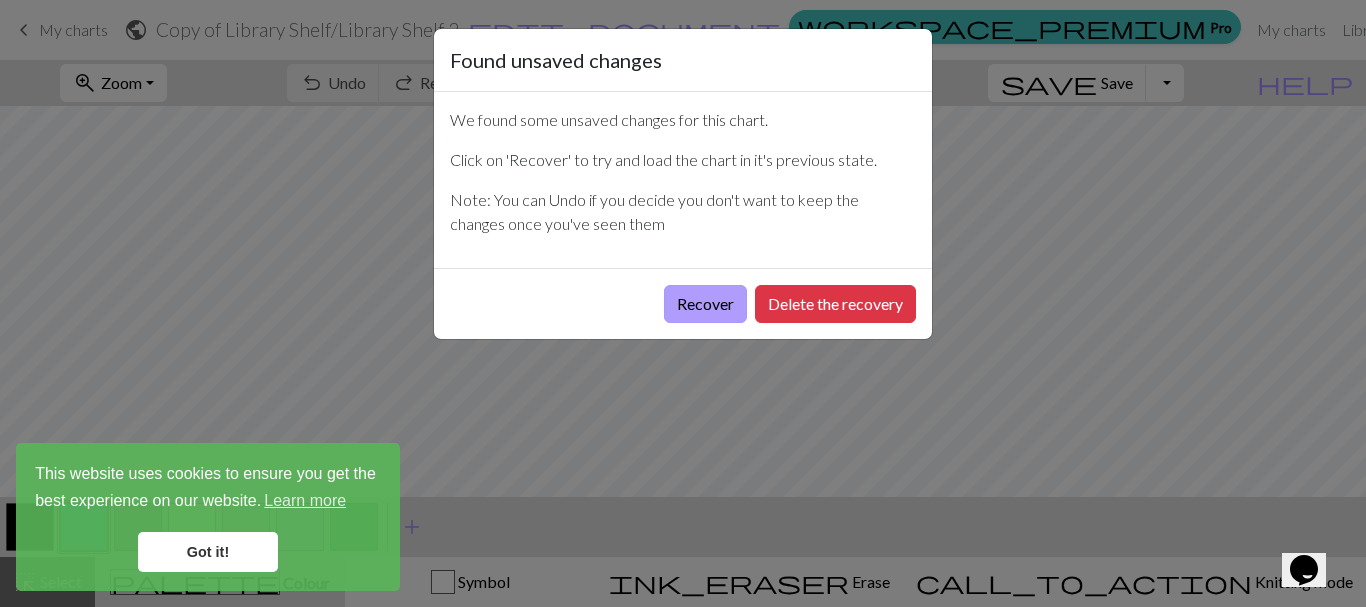 click on "Recover" at bounding box center (705, 304) 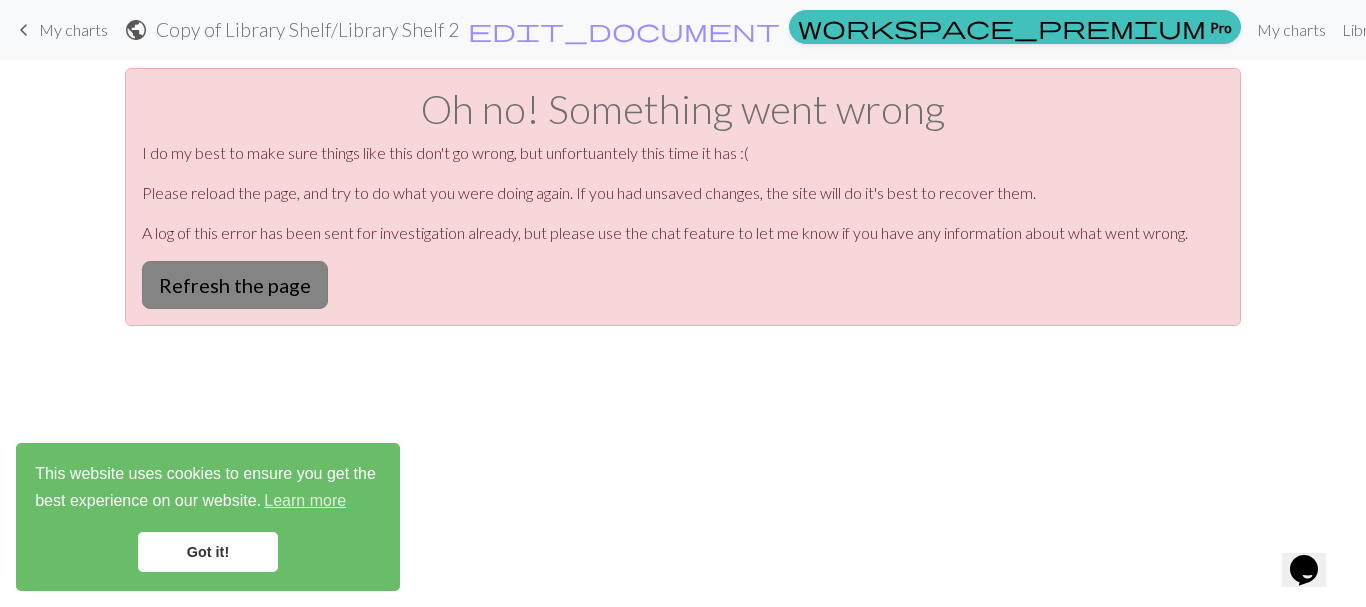 click on "Refresh the page" at bounding box center (235, 285) 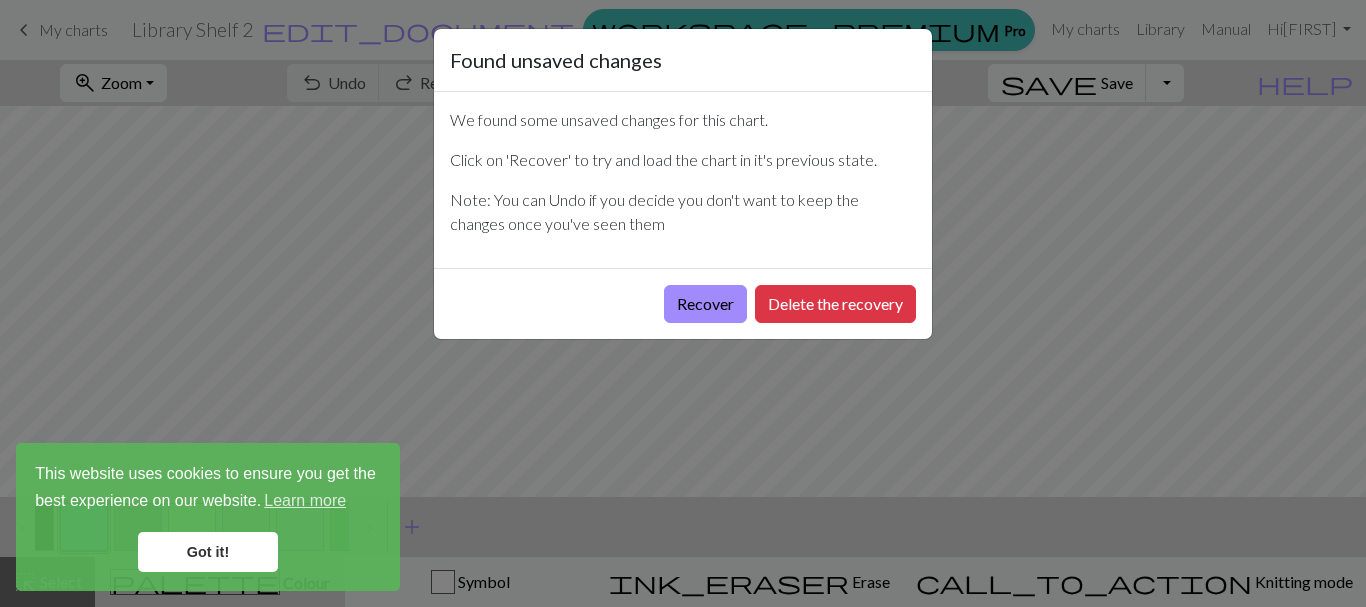 scroll, scrollTop: 0, scrollLeft: 0, axis: both 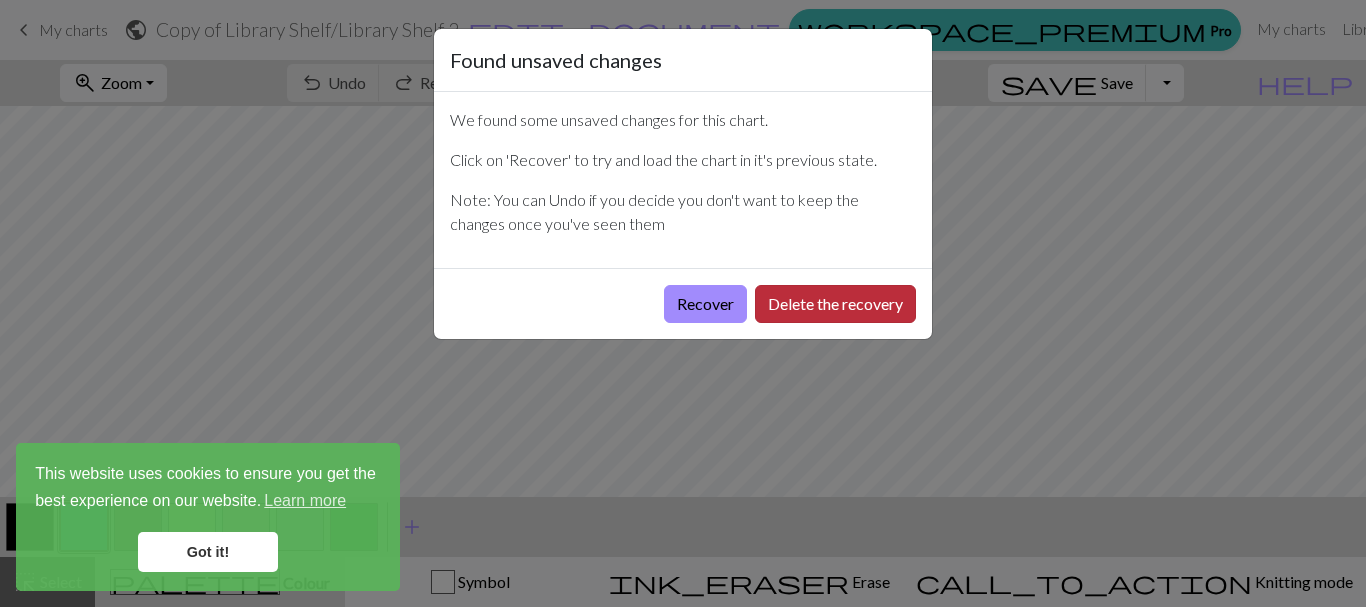 click on "Delete the recovery" at bounding box center (835, 304) 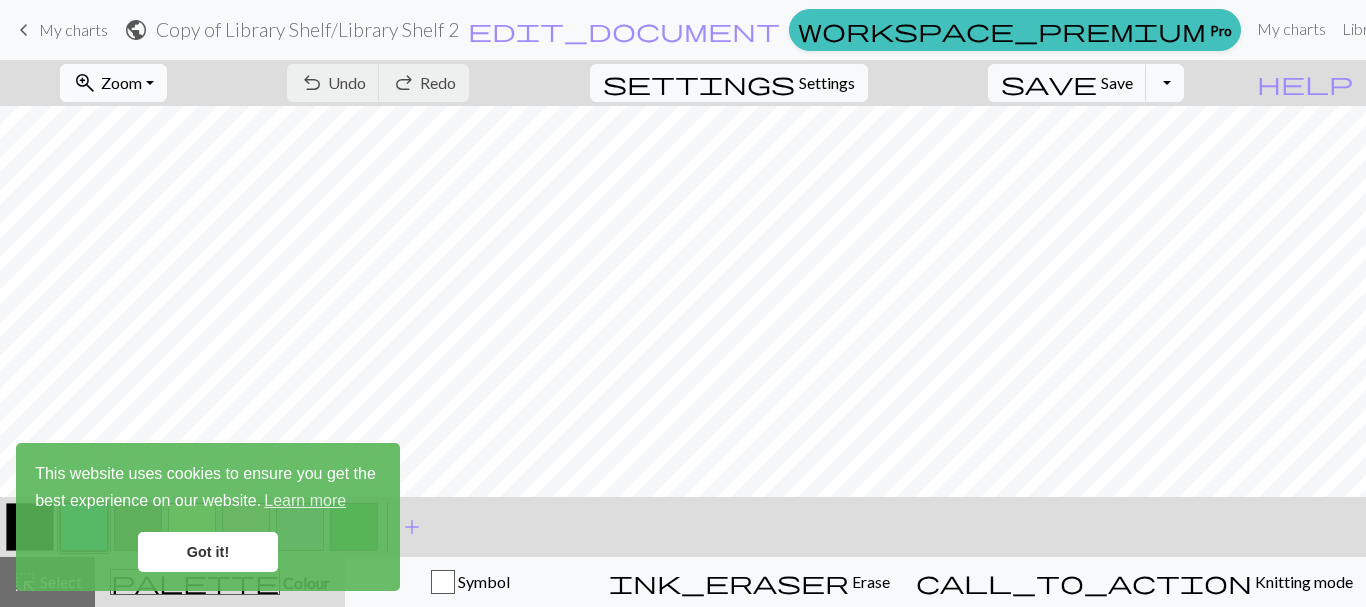 click on "Zoom" at bounding box center [121, 82] 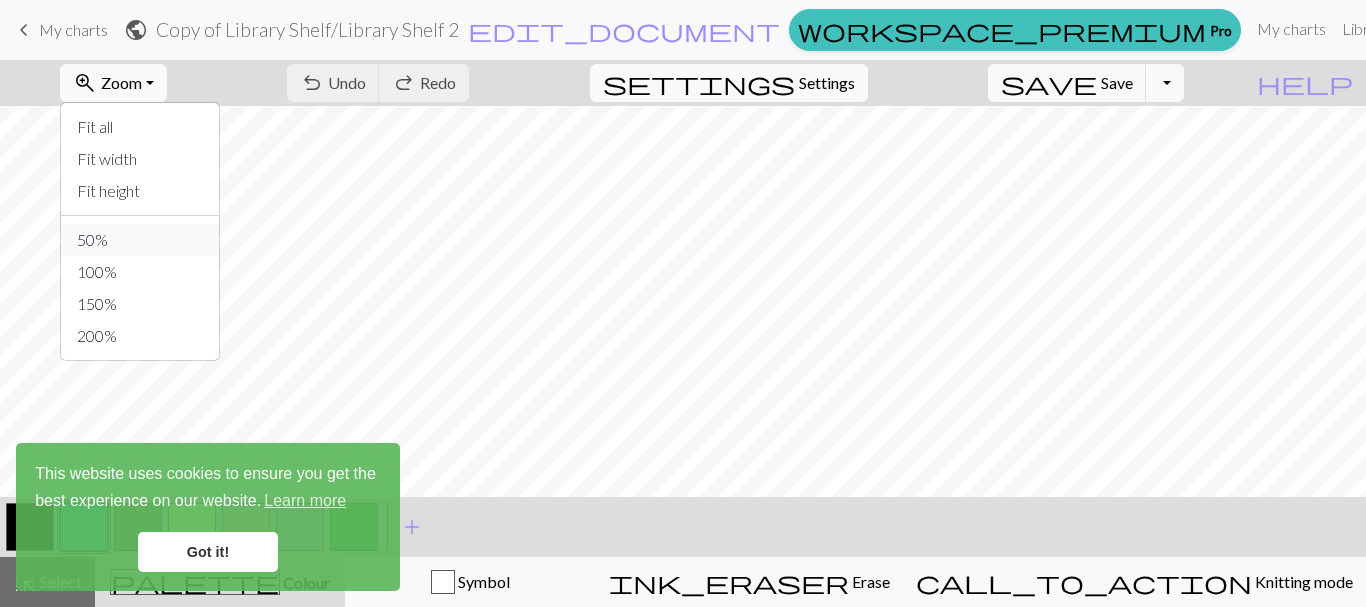 click on "50%" at bounding box center [140, 240] 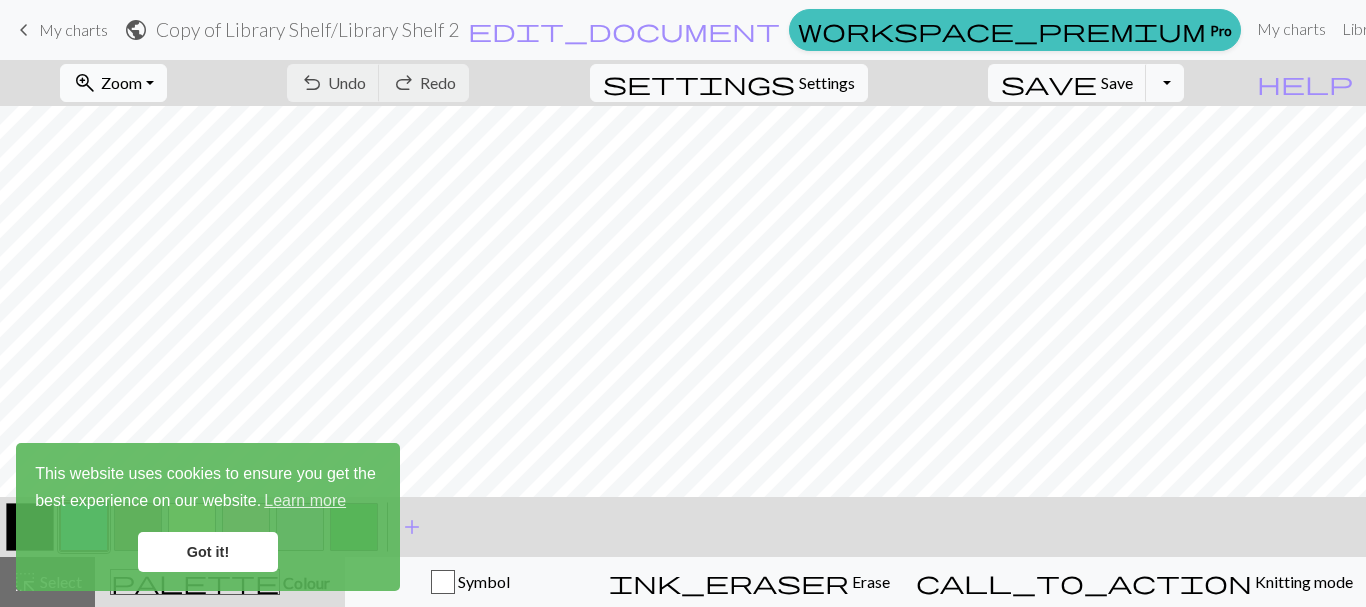 click on "Zoom" at bounding box center (121, 82) 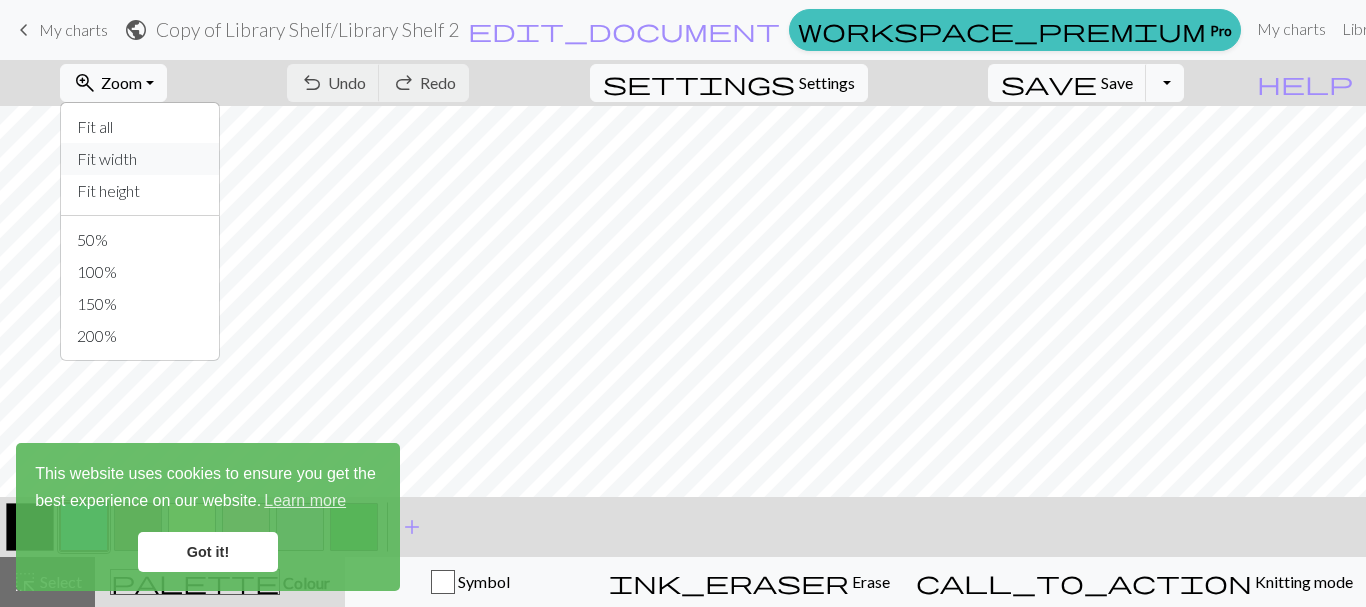 click on "Fit width" at bounding box center (140, 159) 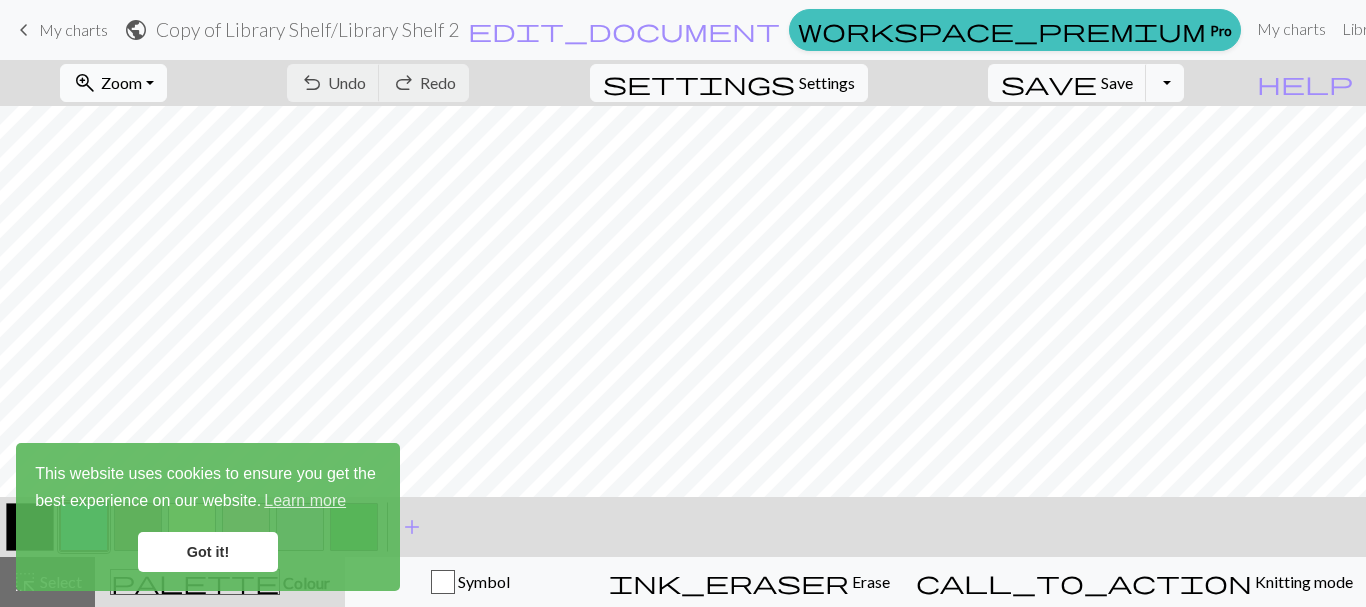 click on "Zoom" at bounding box center (121, 82) 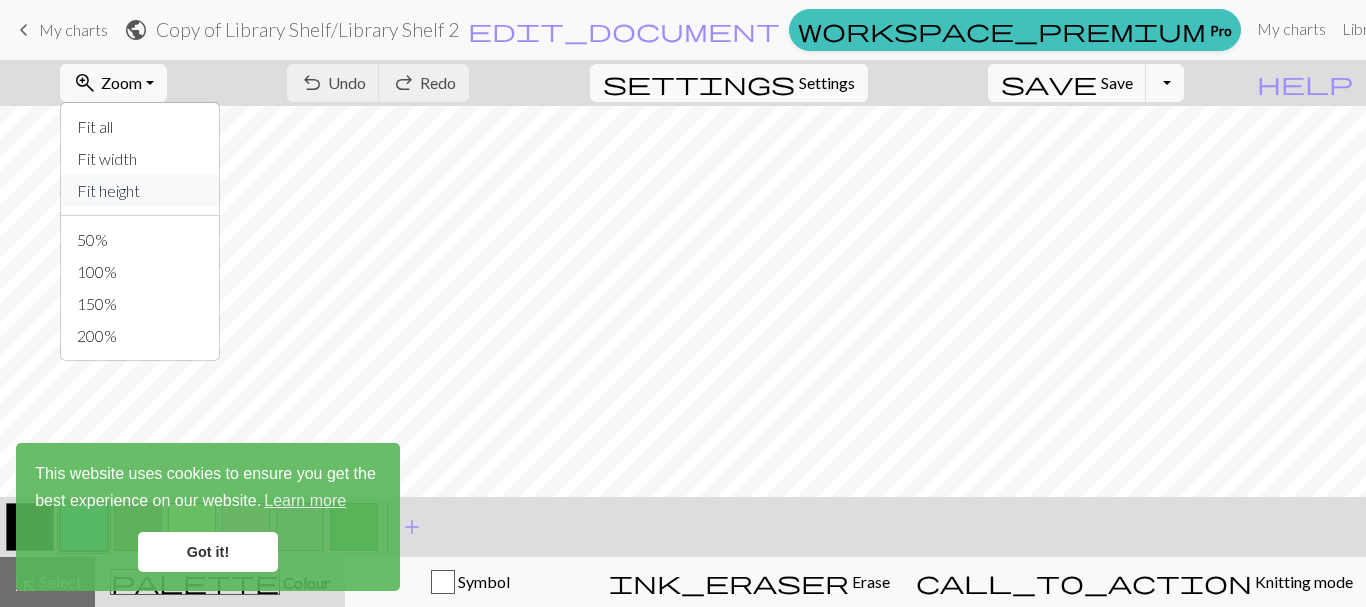 click on "Fit height" at bounding box center (140, 191) 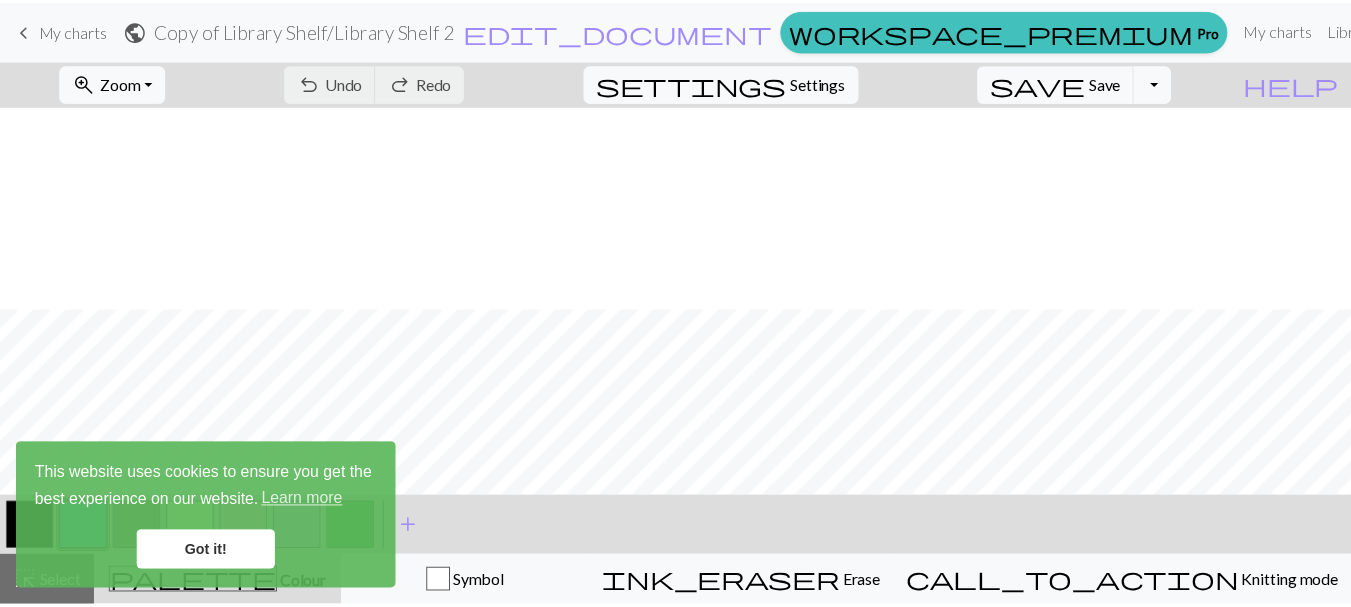 scroll, scrollTop: 204, scrollLeft: 0, axis: vertical 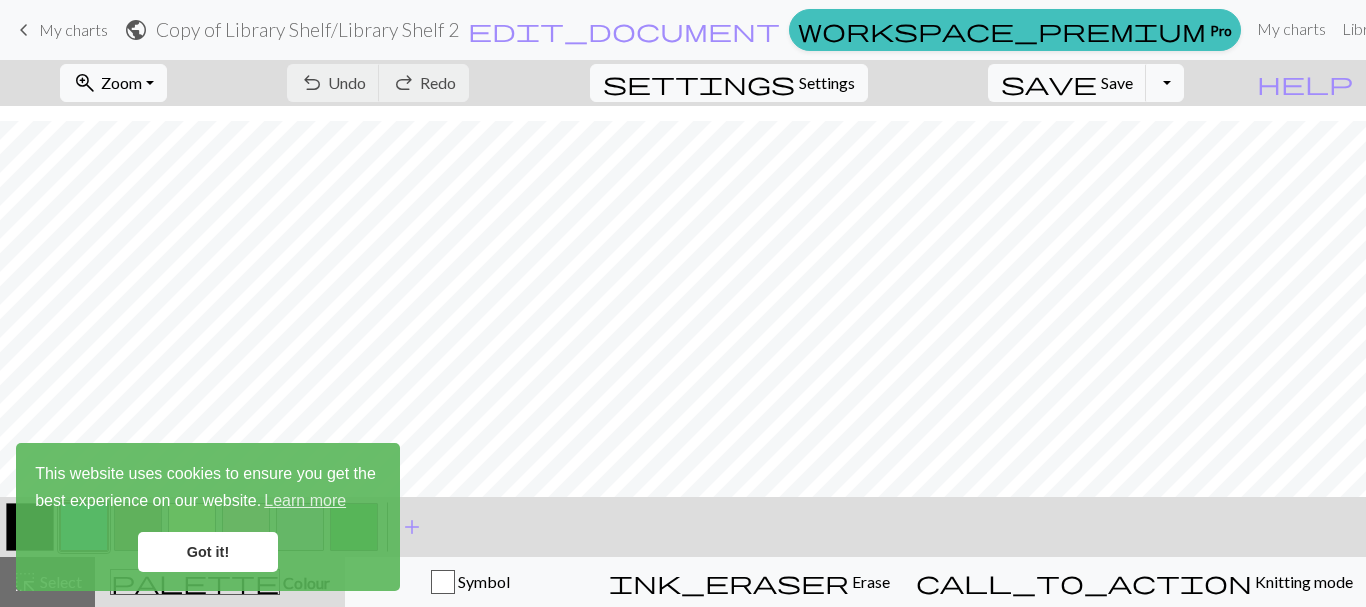 click on "keyboard_arrow_left   My charts public Copy of Library Shelf  /  Library Shelf 2 edit_document Edit settings workspace_premium  Pro My charts Library Manual Hi  [FIRST]   Account settings Logout" at bounding box center (683, 30) 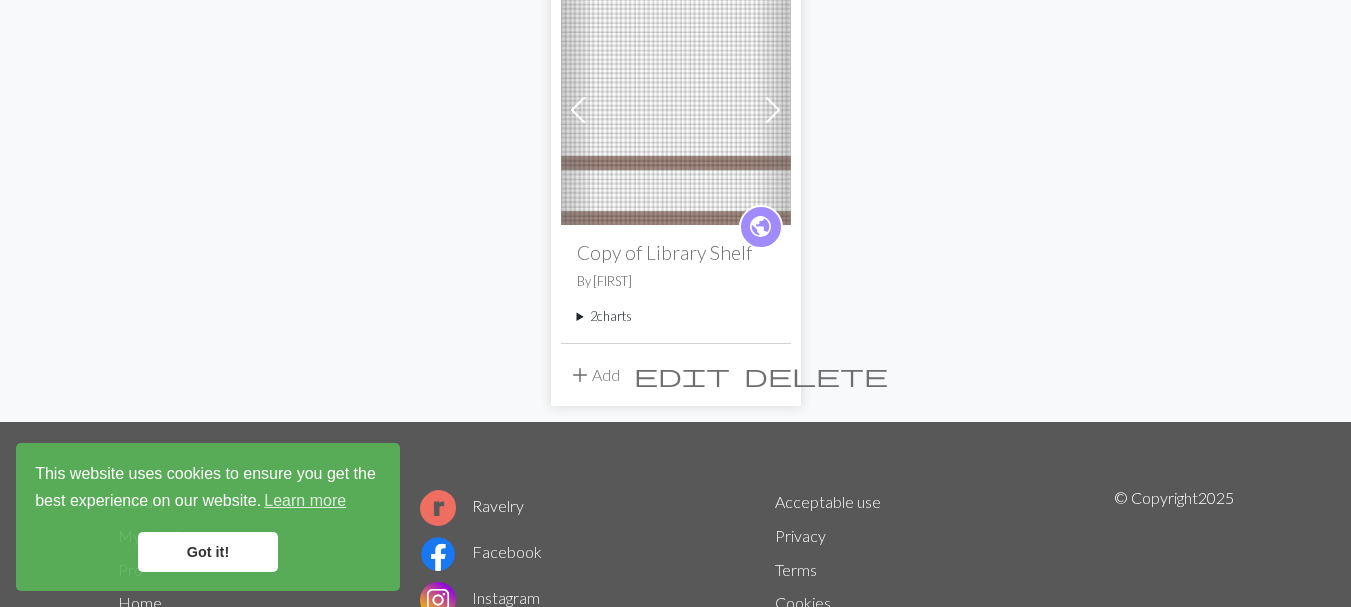 scroll, scrollTop: 0, scrollLeft: 0, axis: both 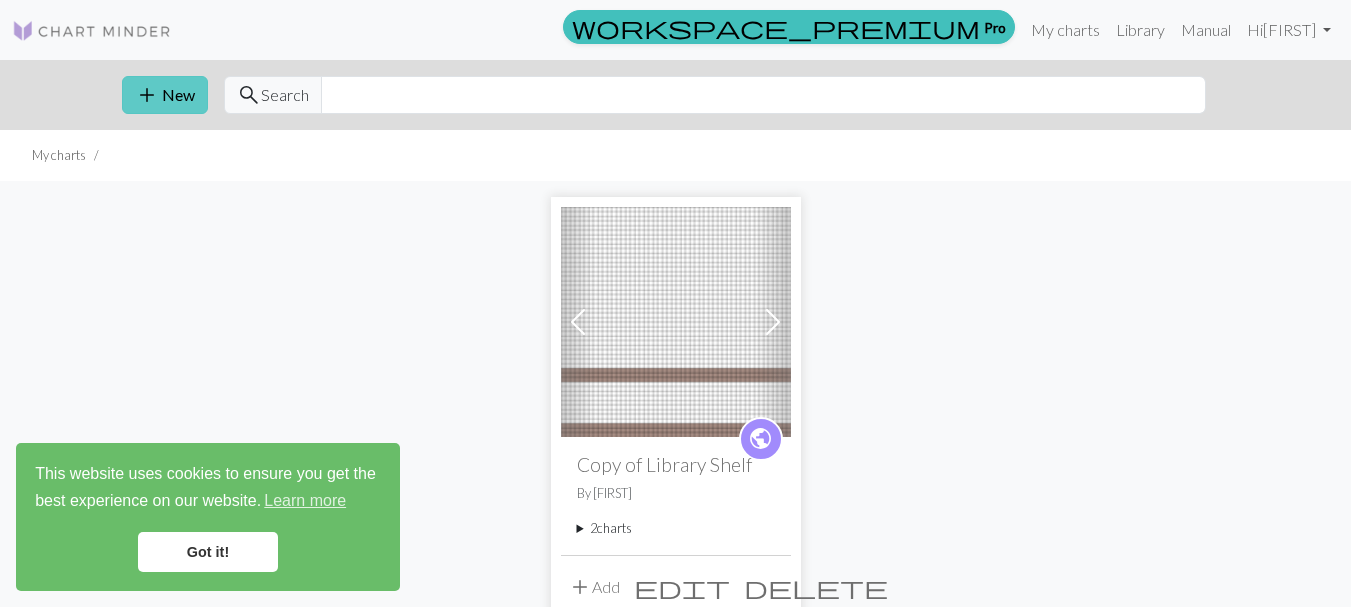 click on "add   New" at bounding box center (165, 95) 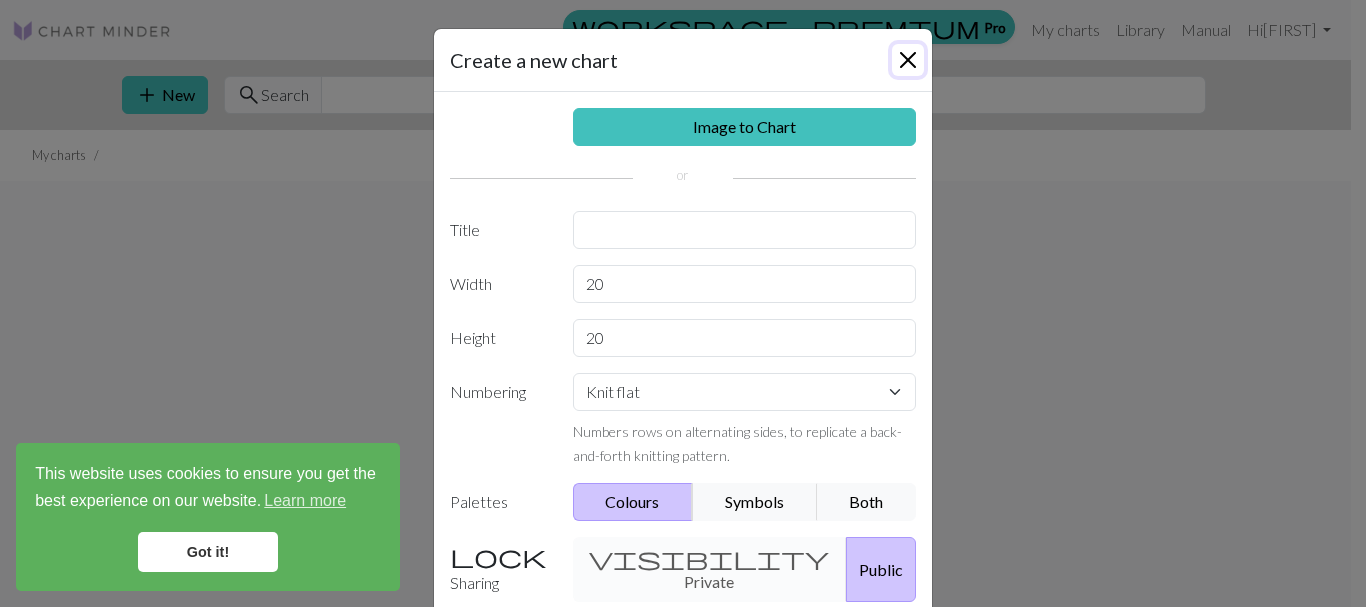 click at bounding box center [908, 60] 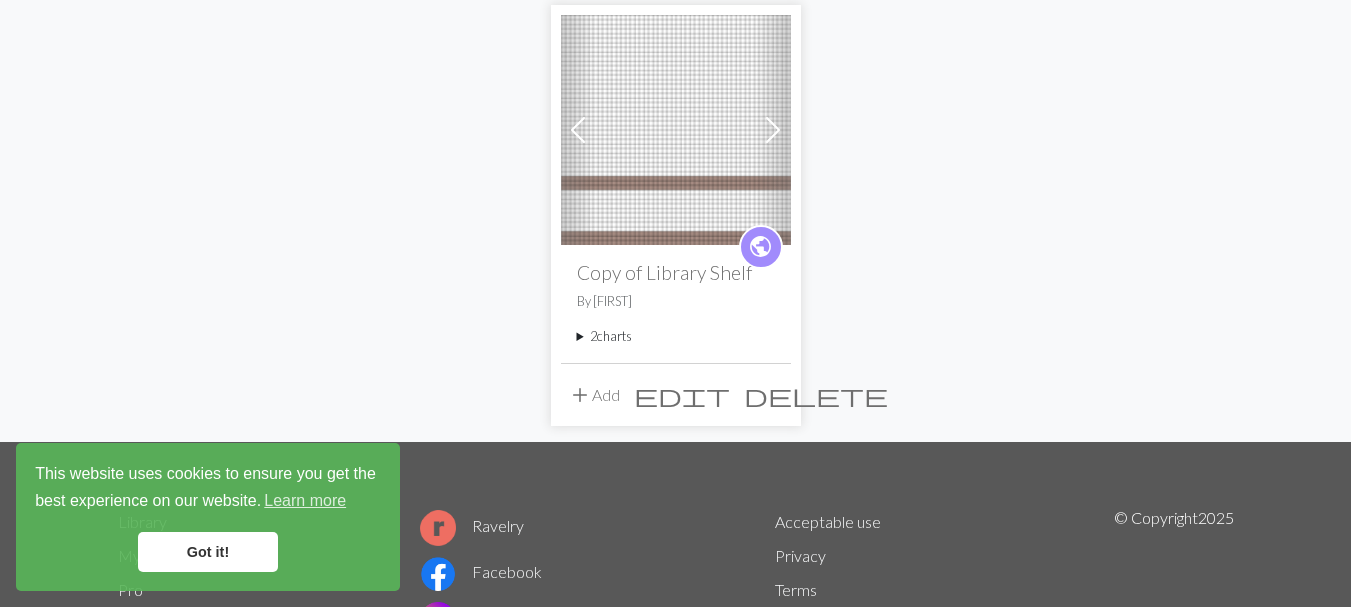scroll, scrollTop: 200, scrollLeft: 0, axis: vertical 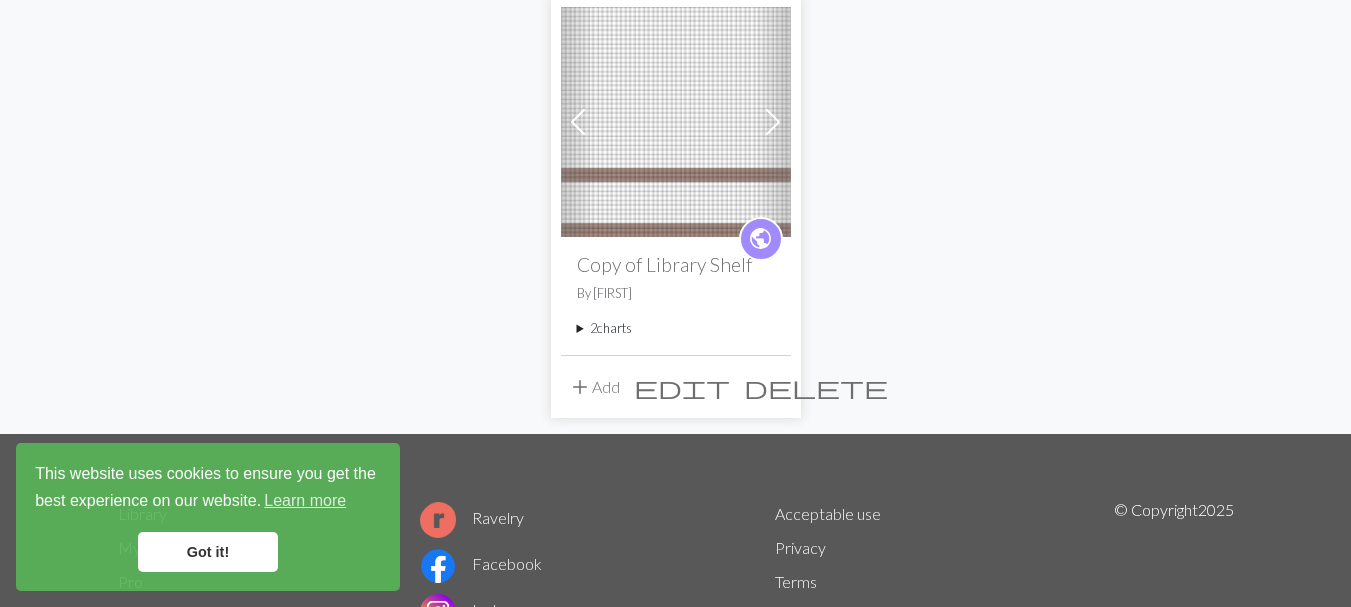click on "2  charts" at bounding box center (676, 328) 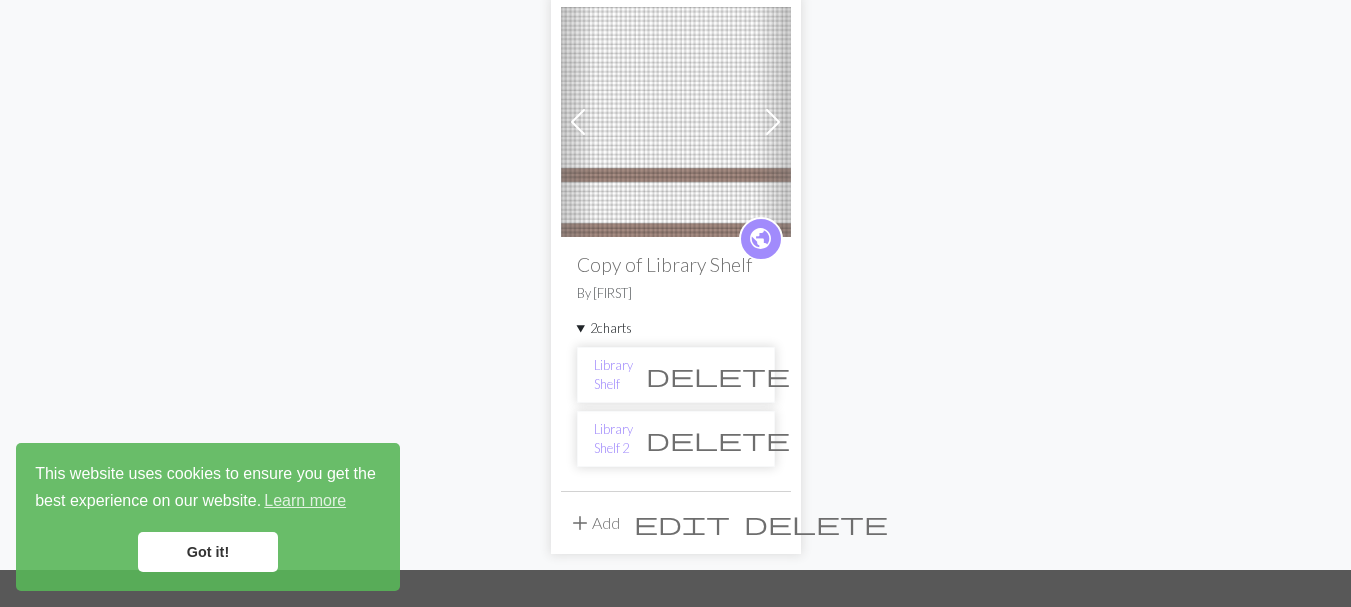 click on "delete" at bounding box center [718, 375] 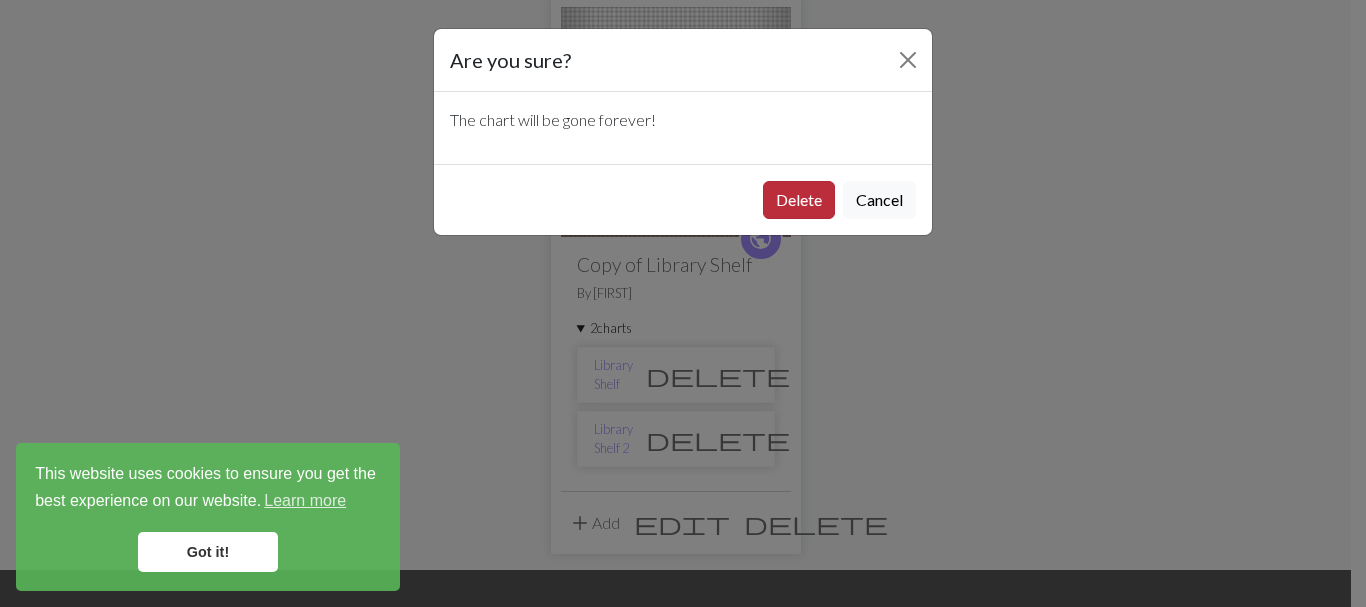 click on "Delete" at bounding box center (799, 200) 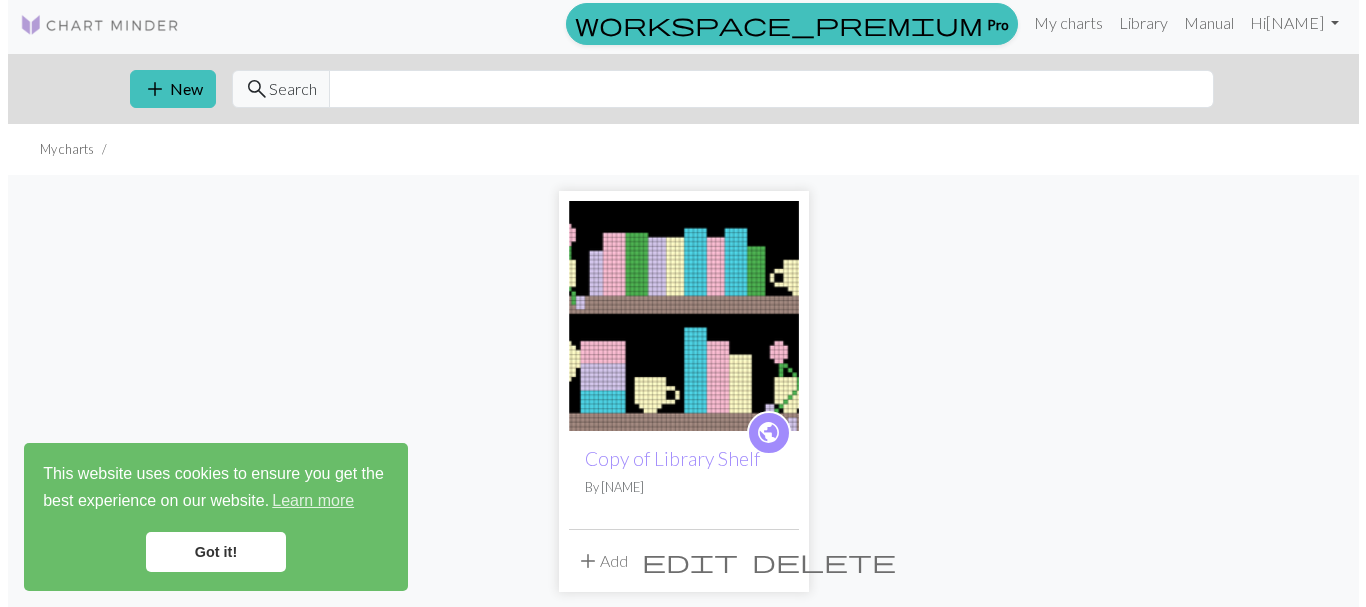 scroll, scrollTop: 0, scrollLeft: 0, axis: both 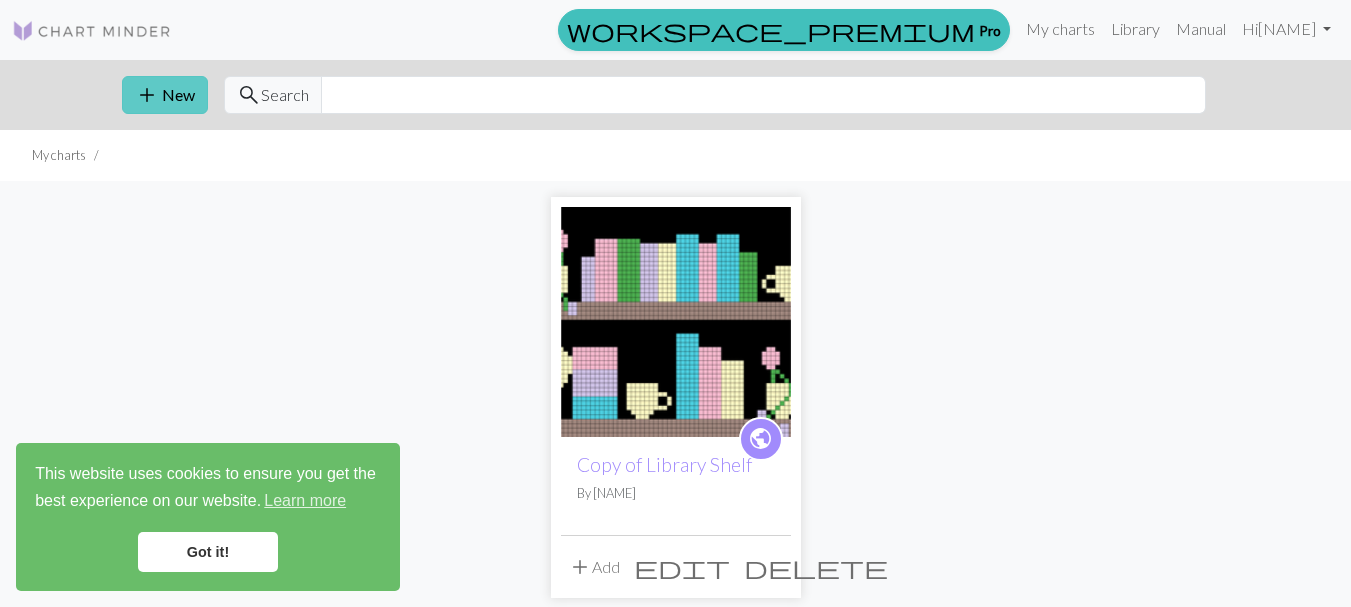 click on "add" at bounding box center (147, 95) 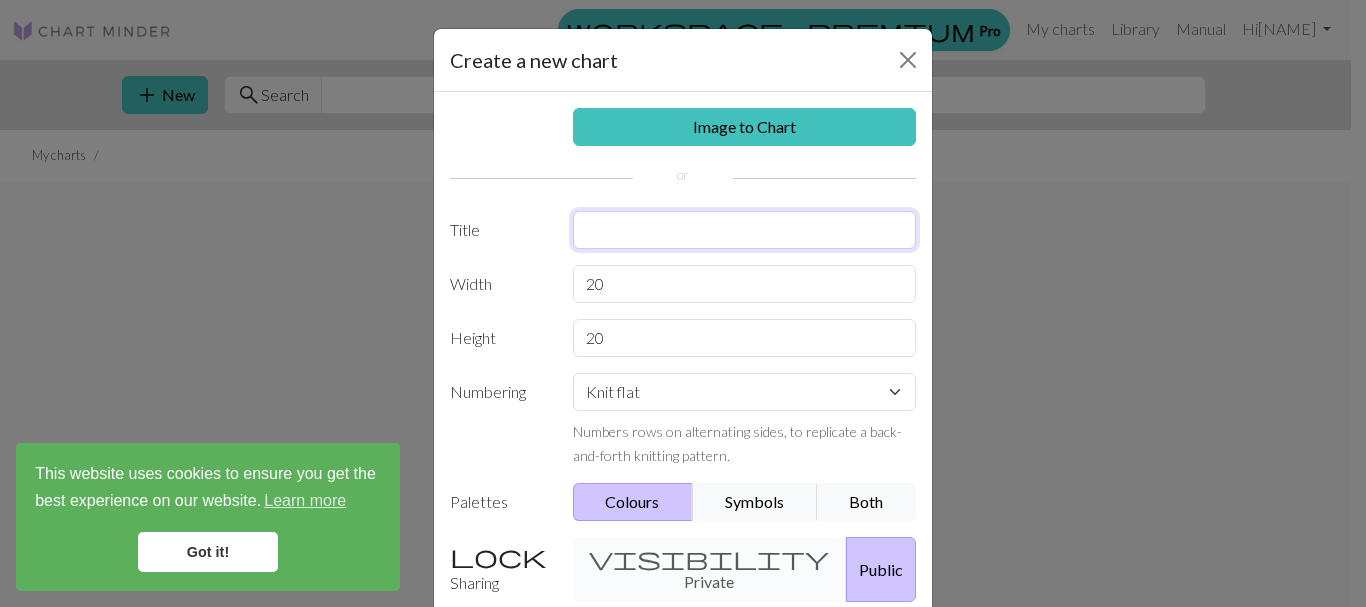 click at bounding box center [745, 230] 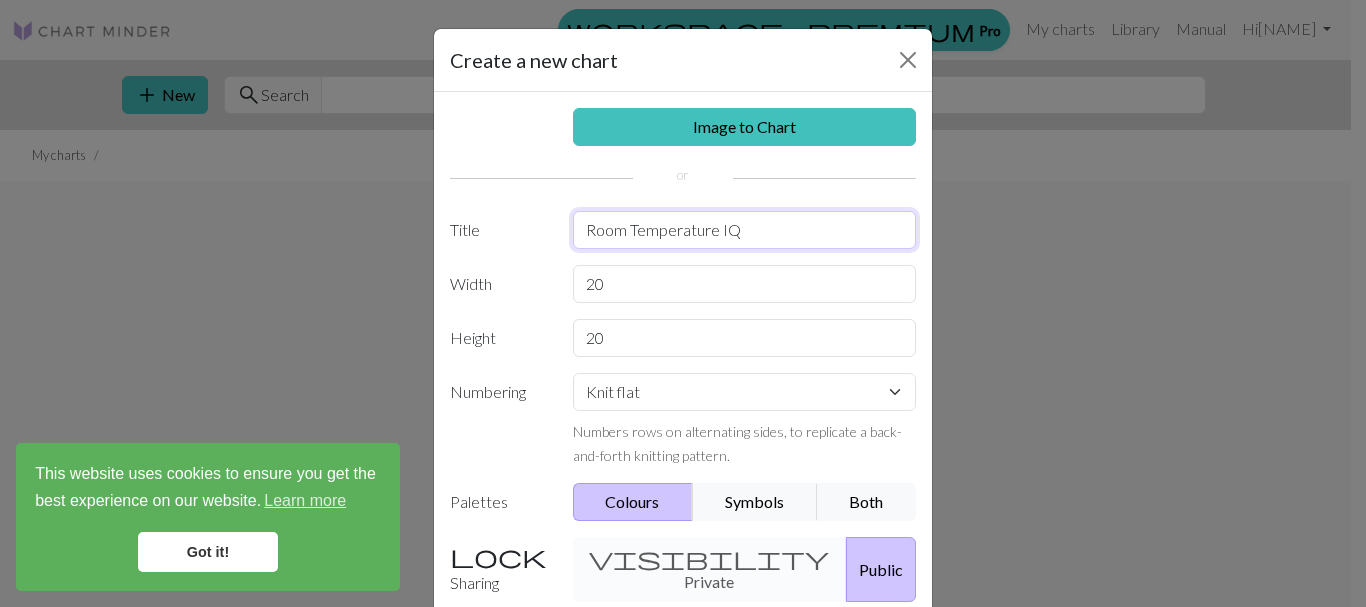 type on "Room Temperature IQ" 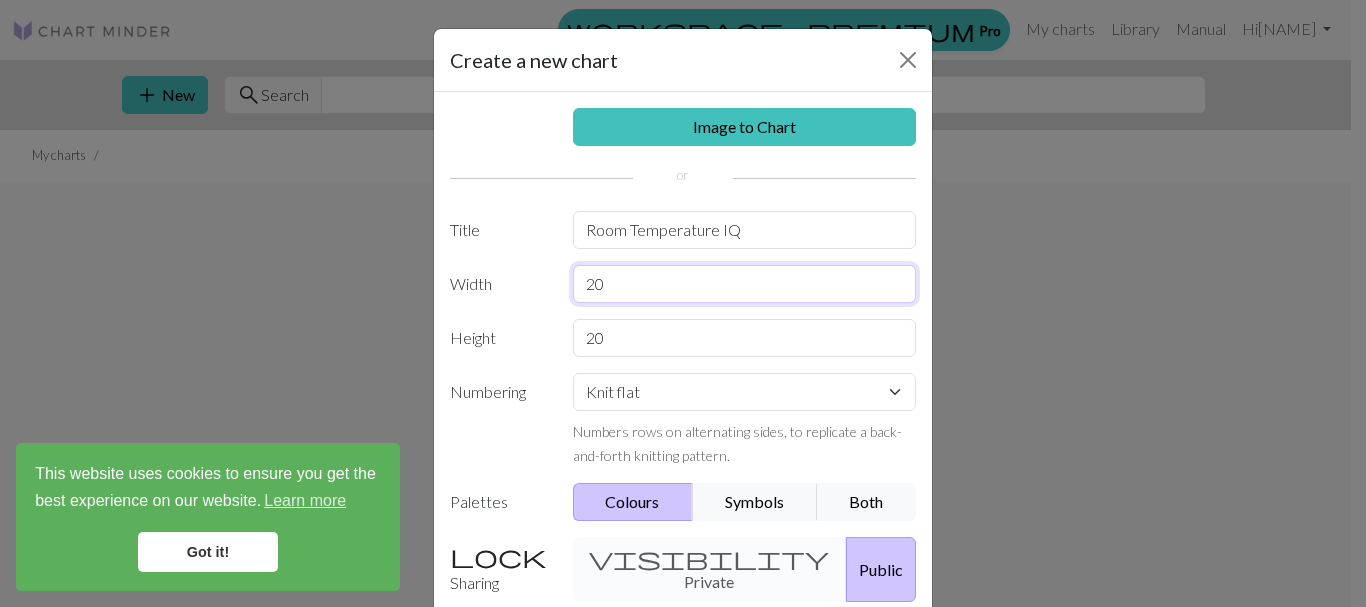 drag, startPoint x: 620, startPoint y: 295, endPoint x: 565, endPoint y: 288, distance: 55.443665 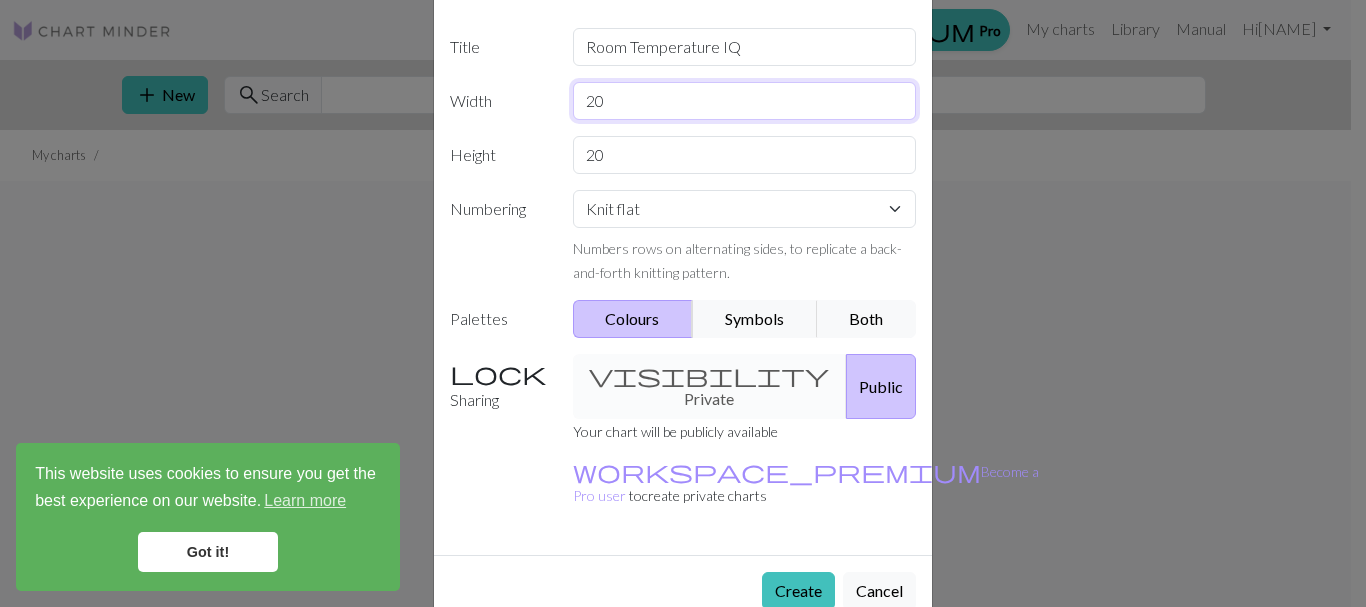 scroll, scrollTop: 0, scrollLeft: 0, axis: both 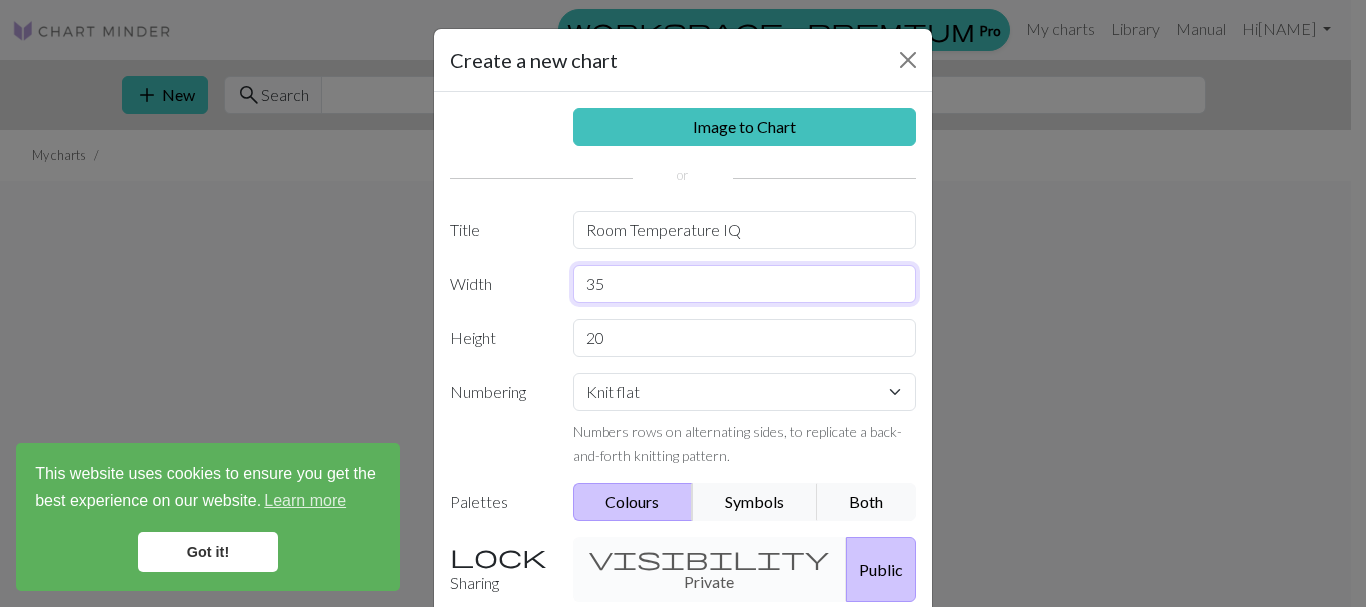 type on "35" 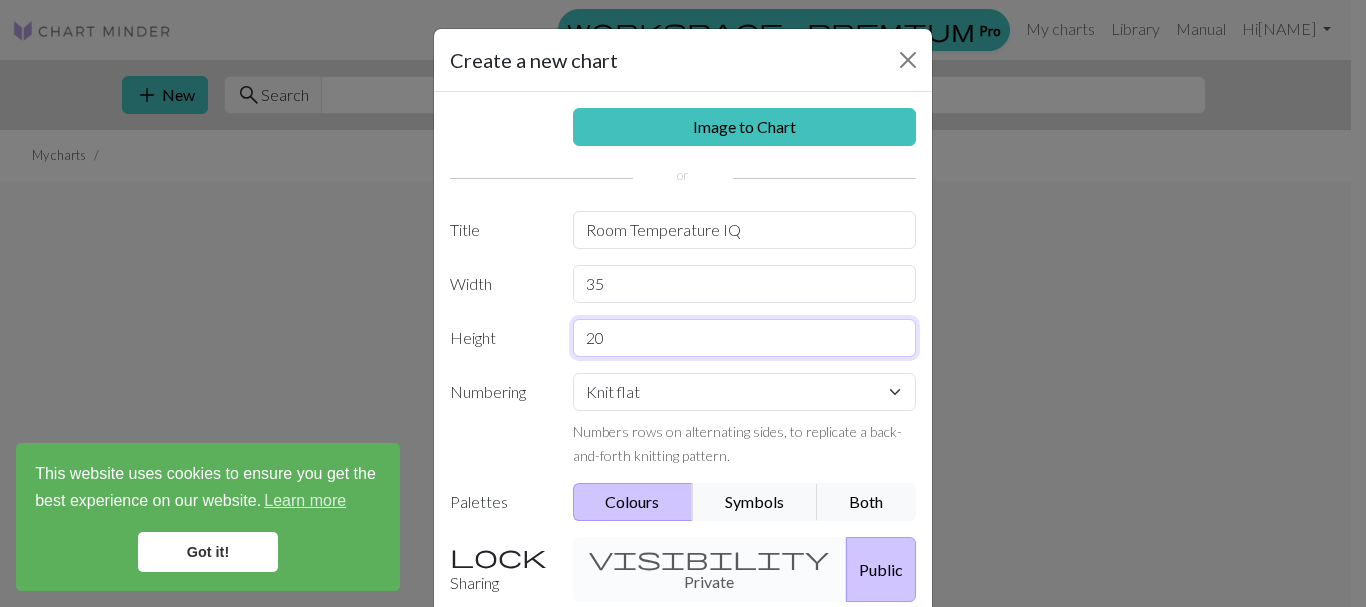 drag, startPoint x: 622, startPoint y: 332, endPoint x: 547, endPoint y: 340, distance: 75.42546 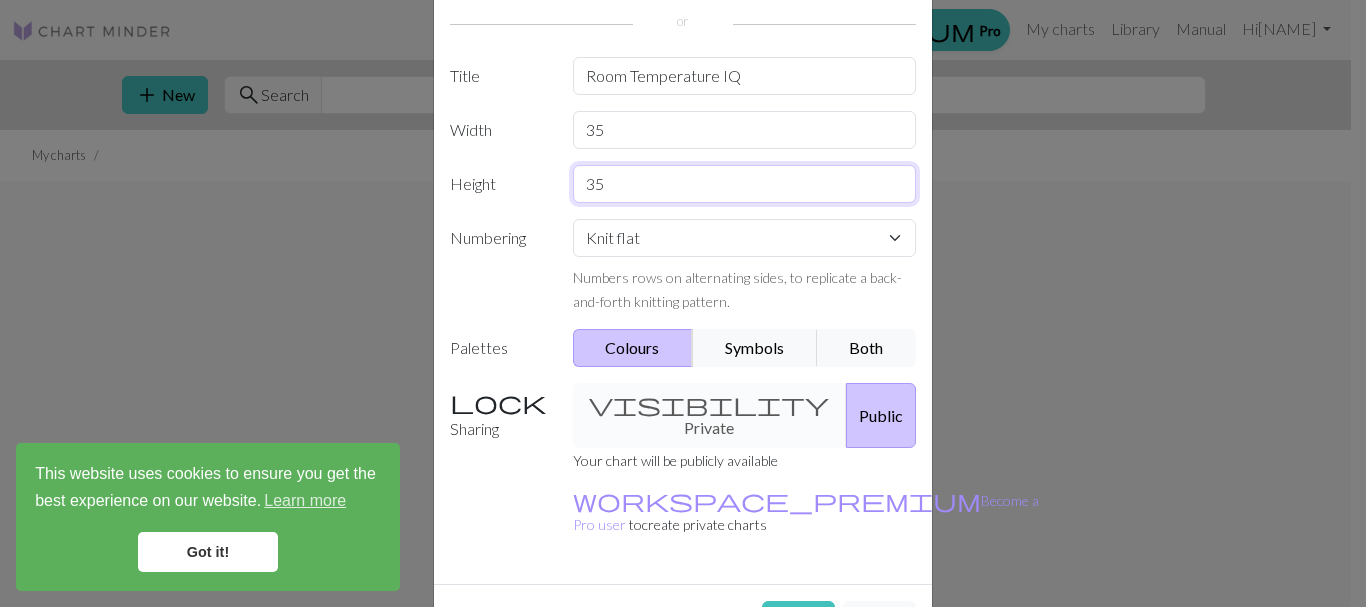 scroll, scrollTop: 183, scrollLeft: 0, axis: vertical 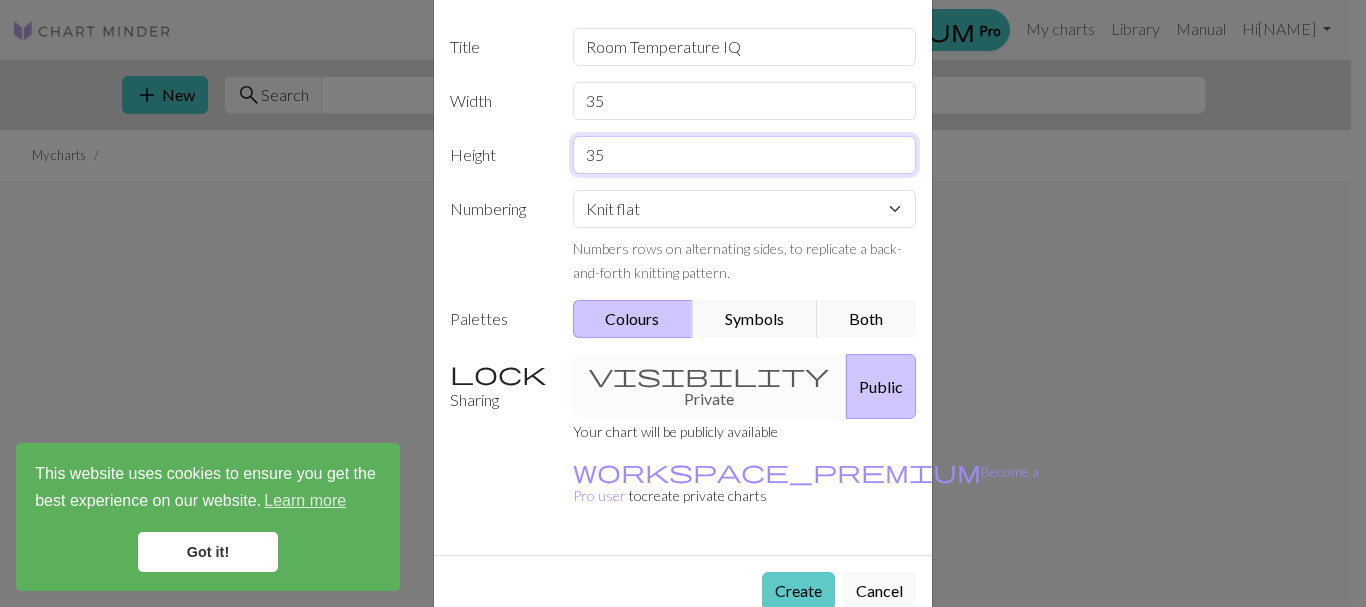 type on "35" 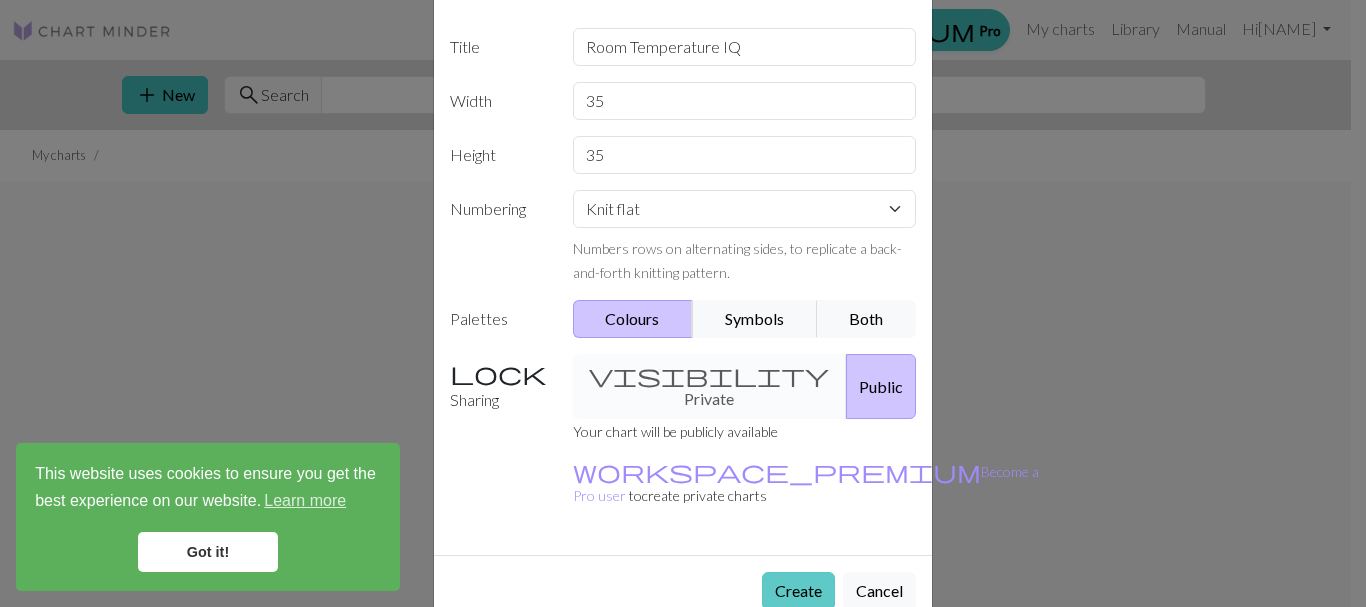click on "Create" at bounding box center [798, 591] 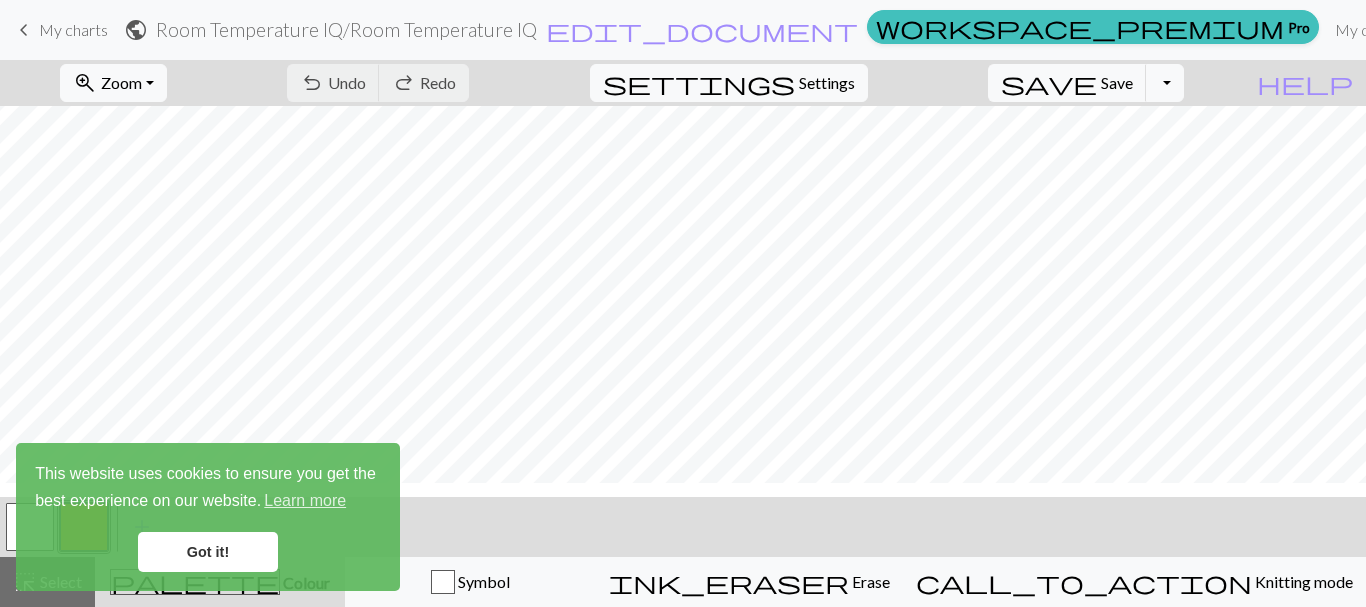 scroll, scrollTop: 0, scrollLeft: 0, axis: both 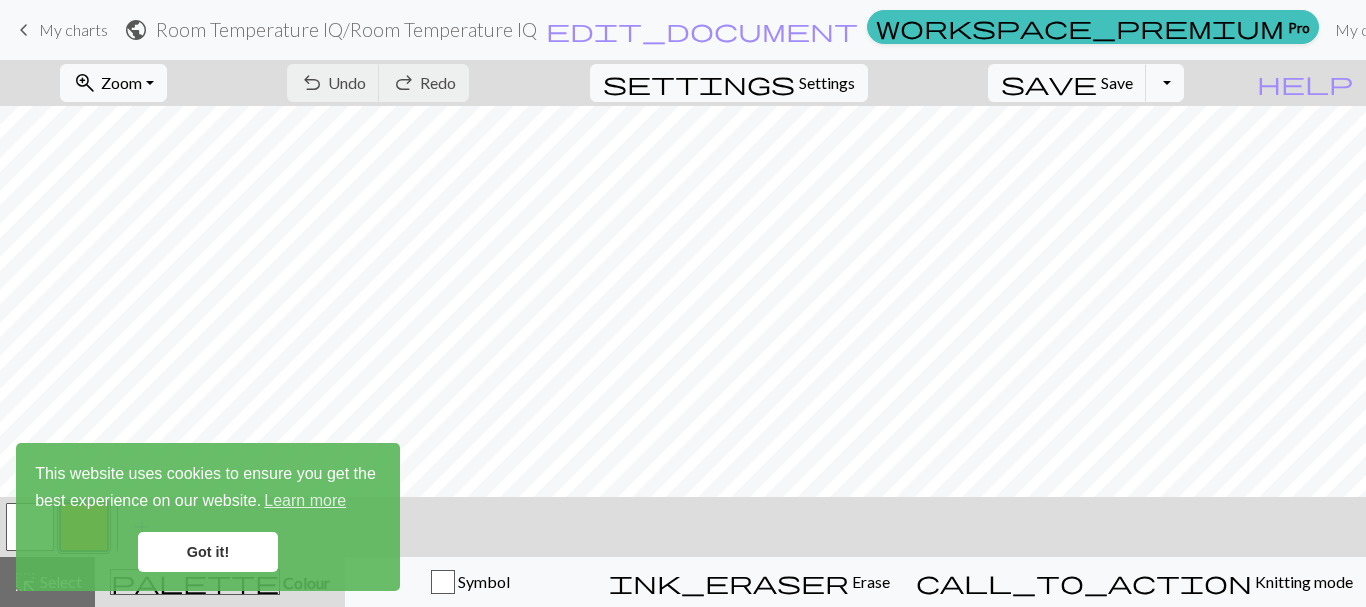click on "Got it!" at bounding box center [208, 552] 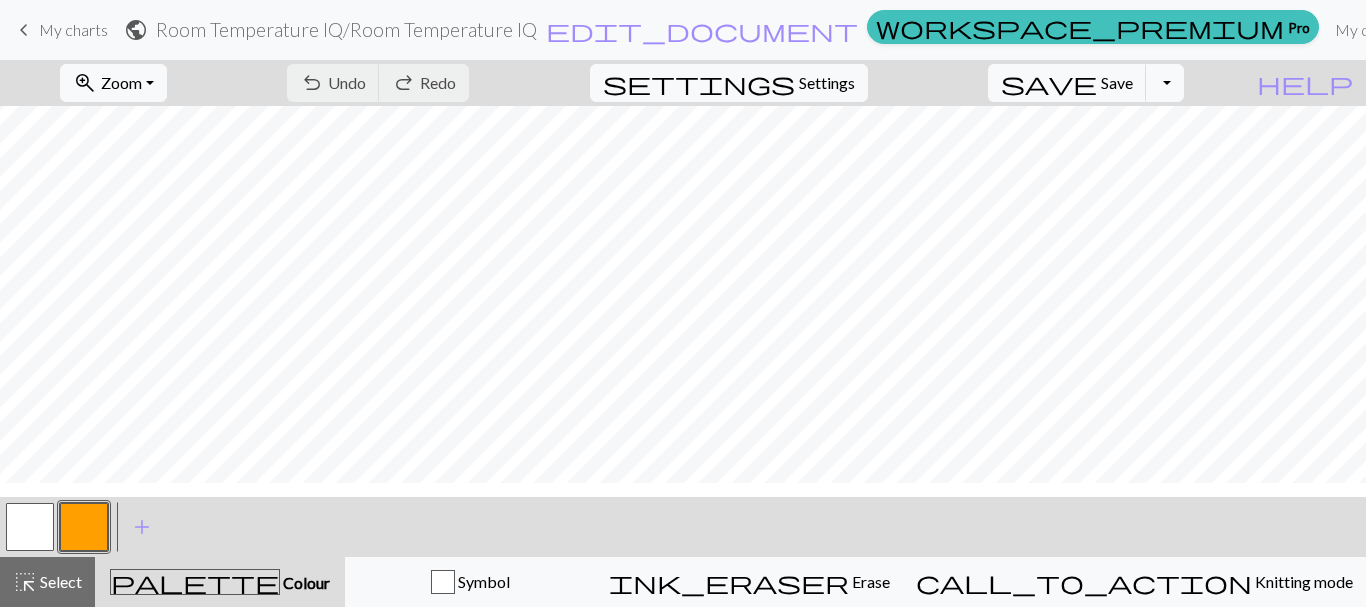 scroll, scrollTop: 0, scrollLeft: 0, axis: both 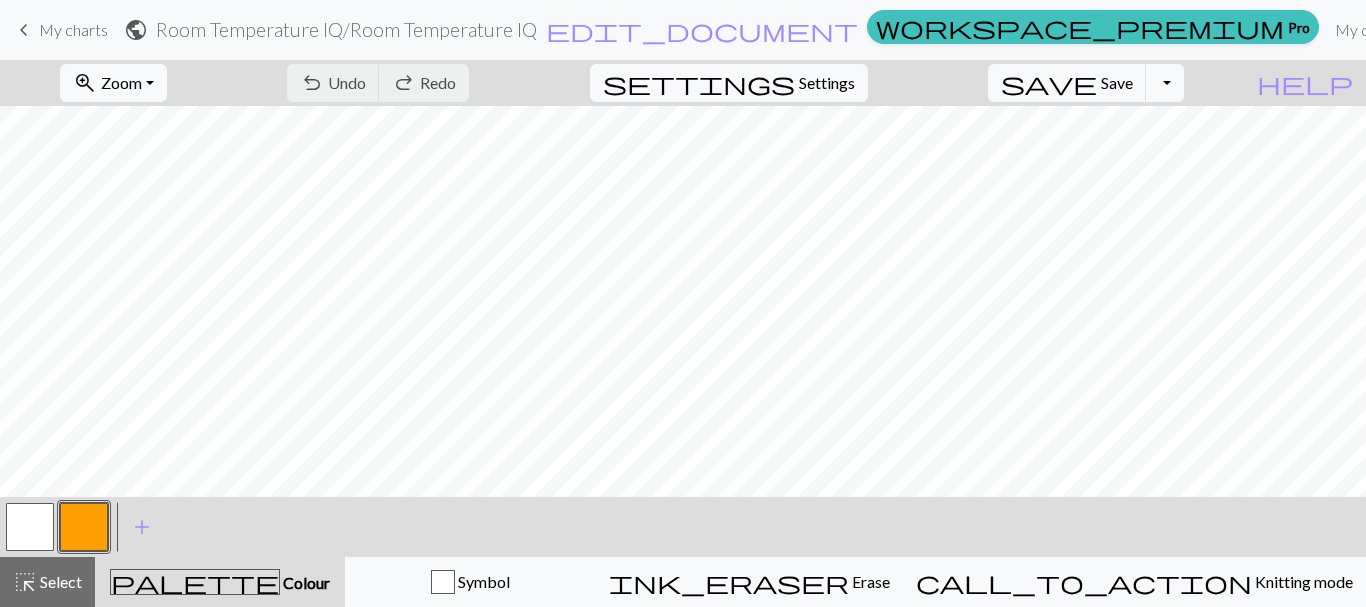 click on "save Save Save Toggle Dropdown file_copy  Save a copy save_alt  Download" at bounding box center [1086, 83] 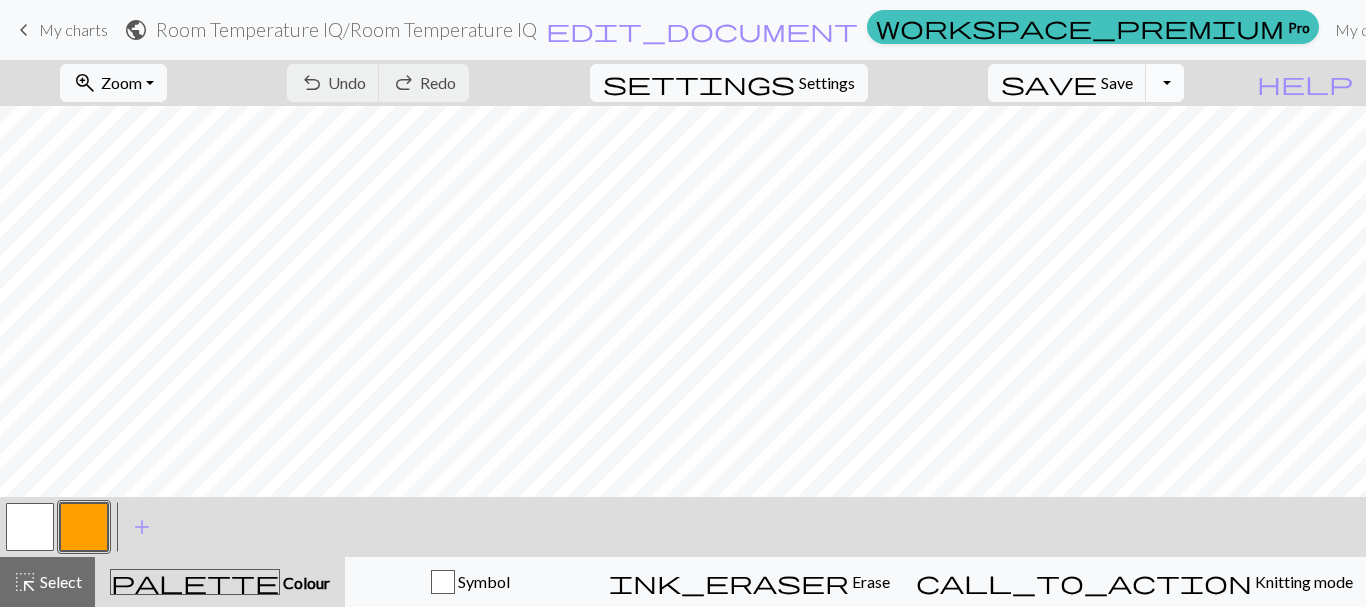 click on "Toggle Dropdown" at bounding box center [1165, 83] 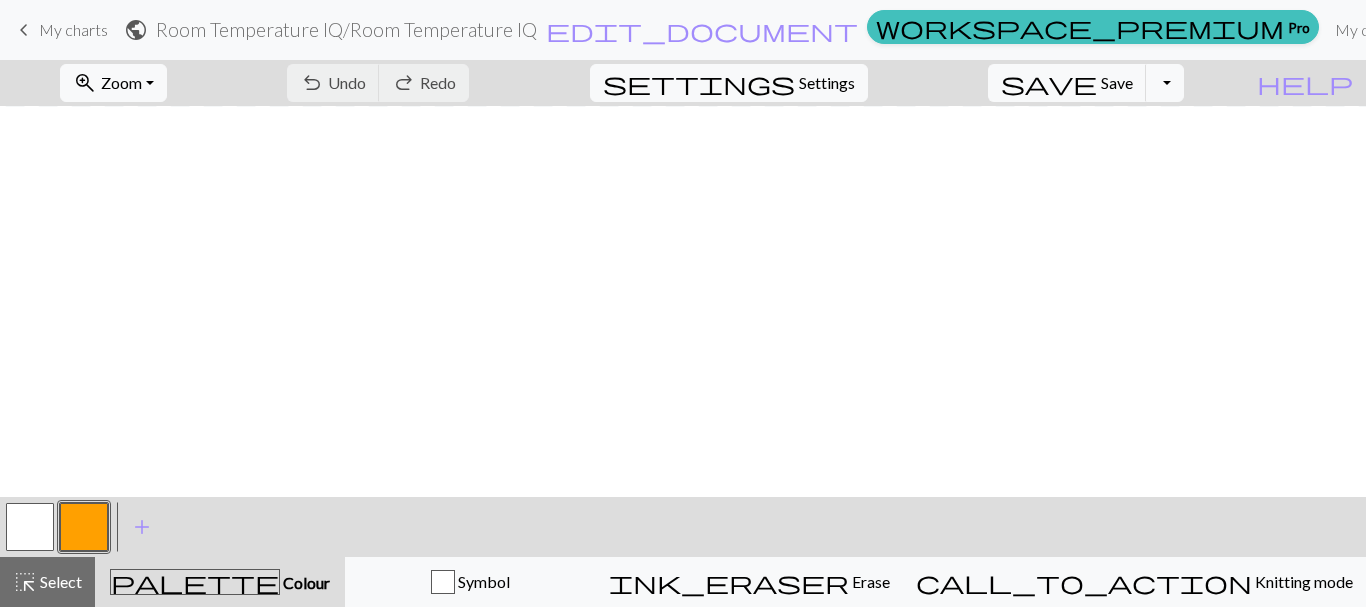 scroll, scrollTop: 0, scrollLeft: 0, axis: both 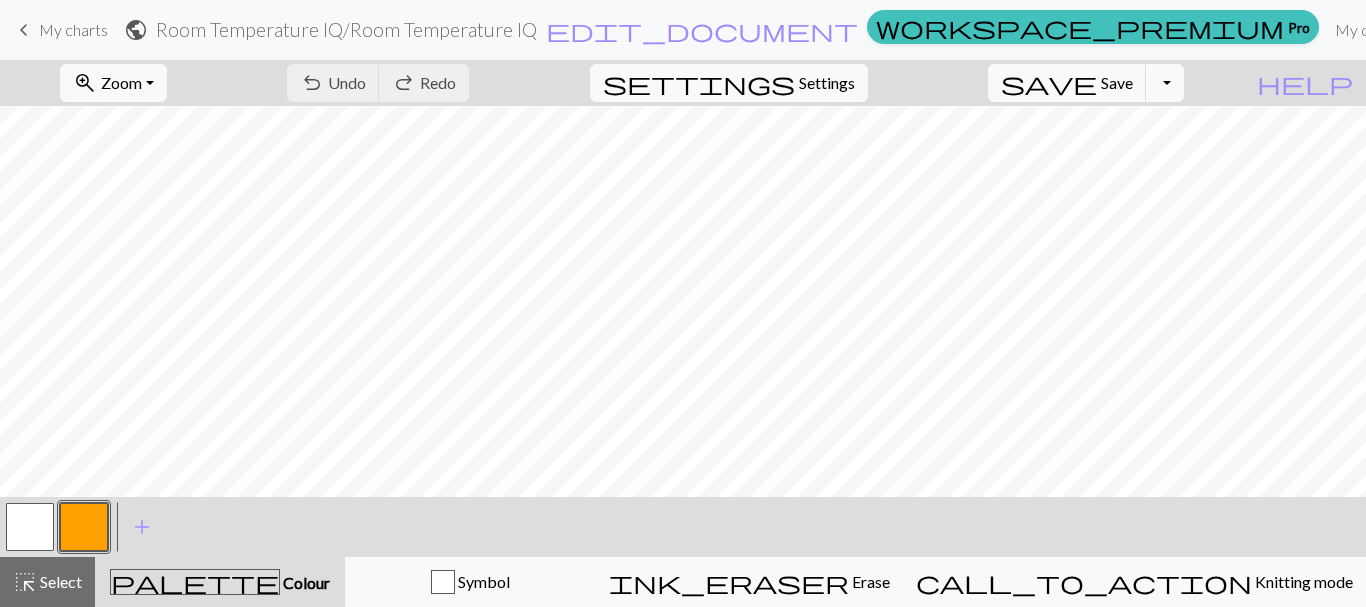 click on "Hi  Virginia" at bounding box center (1595, 30) 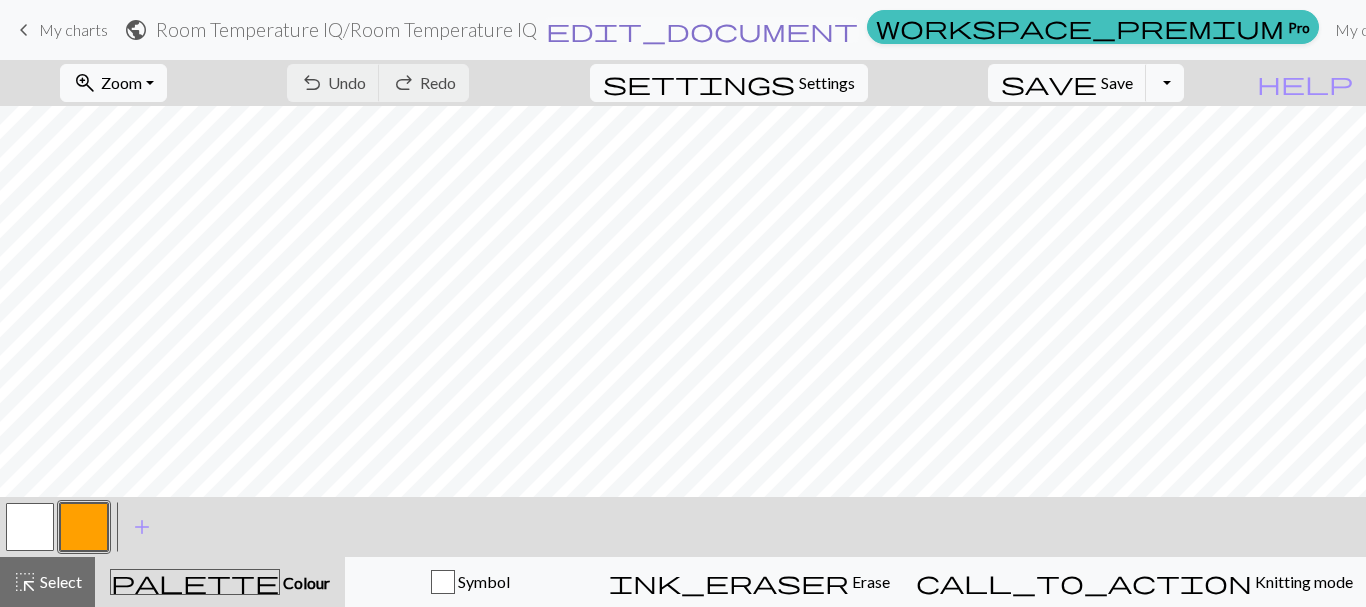 click on "edit_document" at bounding box center (702, 30) 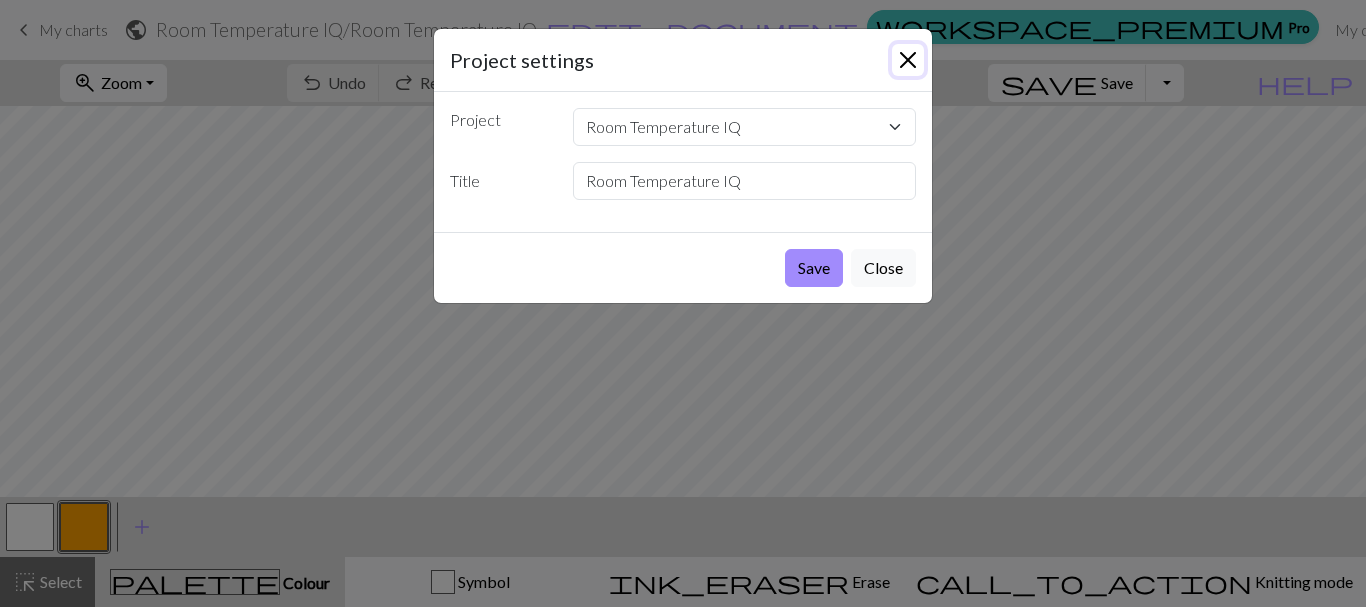 click at bounding box center (908, 60) 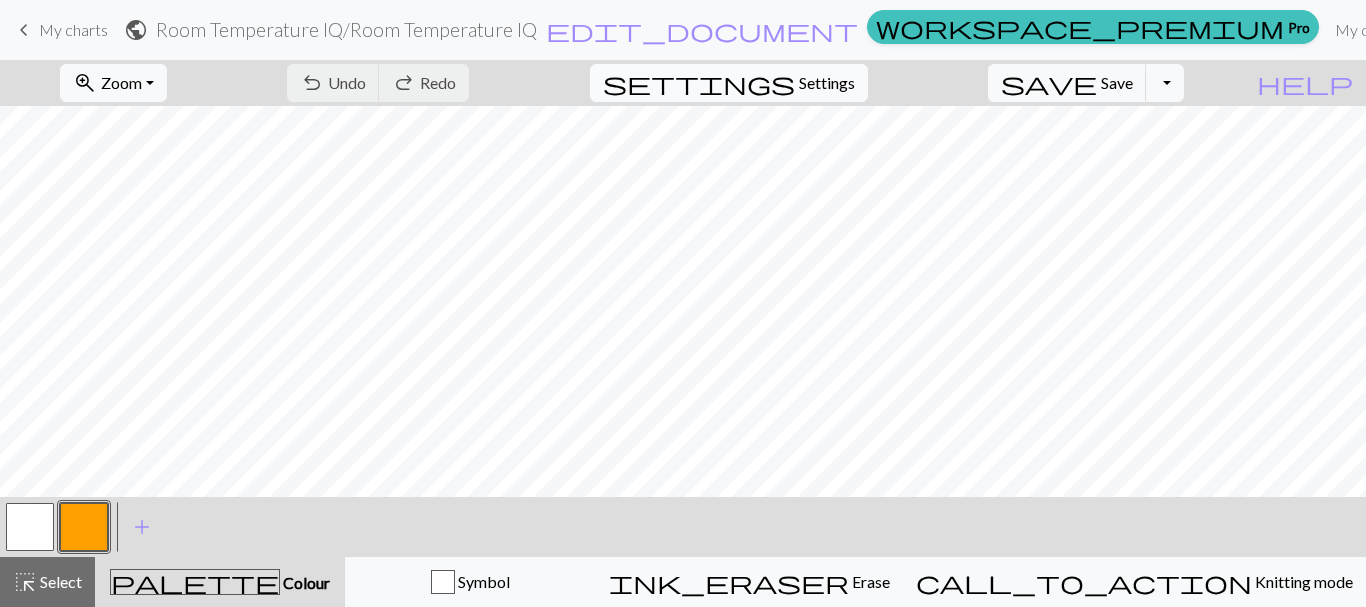 click on "settings  Settings" at bounding box center (729, 83) 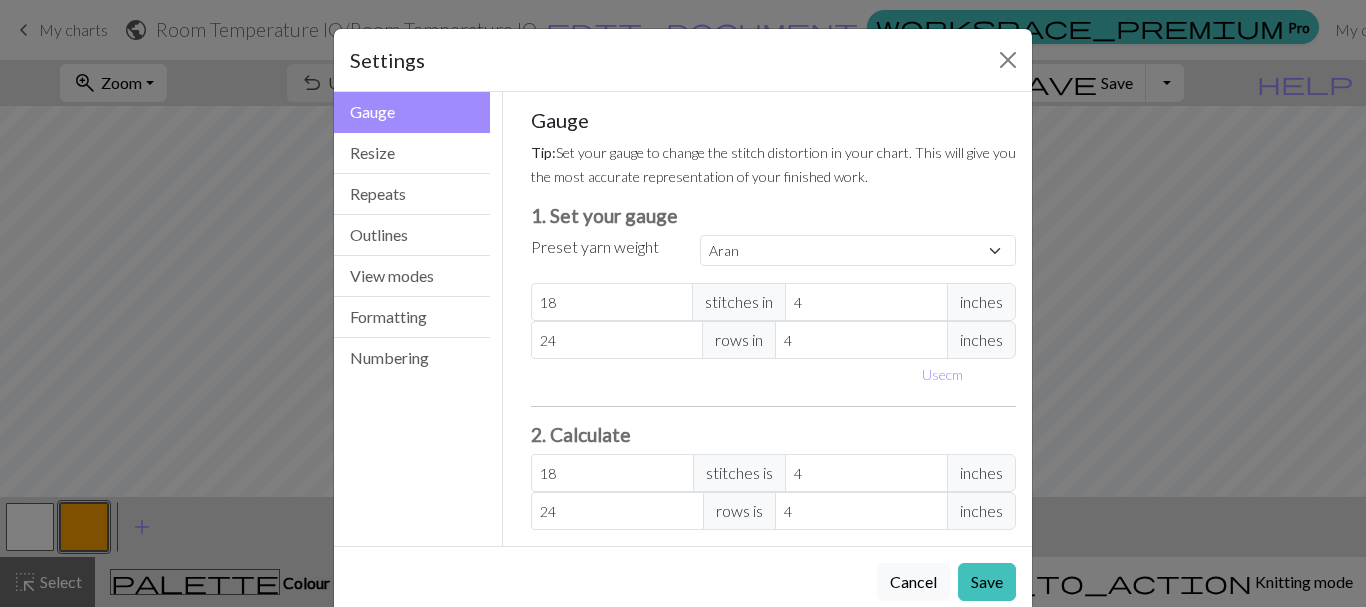 scroll, scrollTop: 39, scrollLeft: 0, axis: vertical 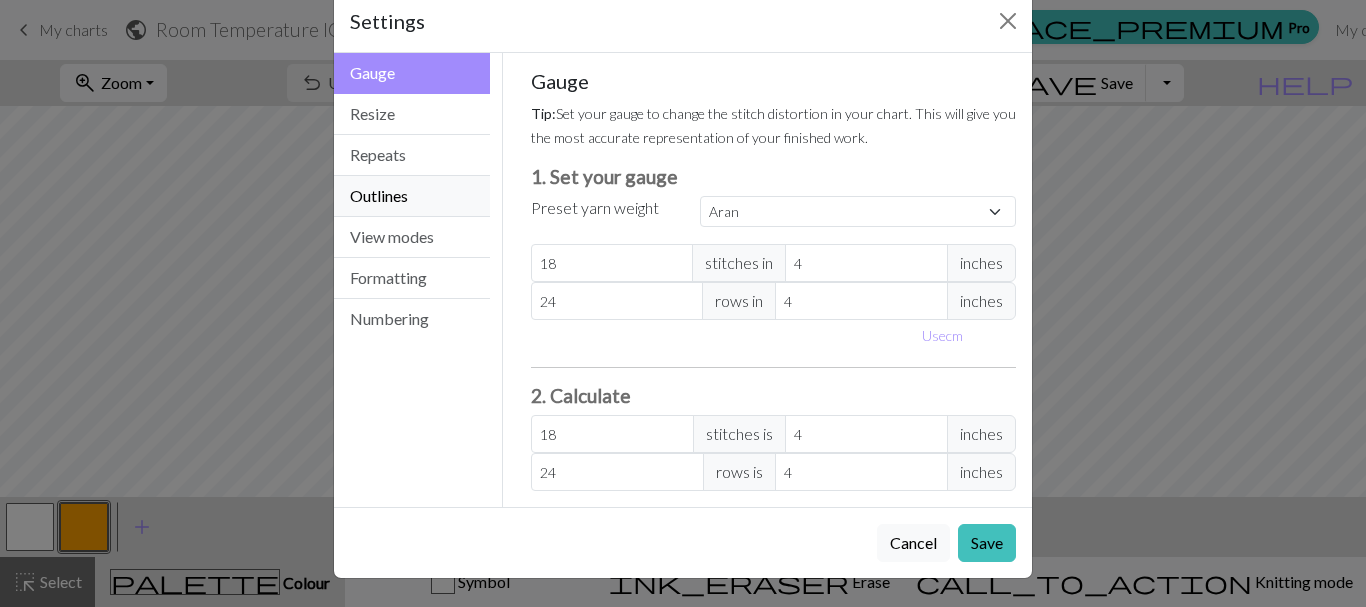 click on "Outlines" at bounding box center (412, 196) 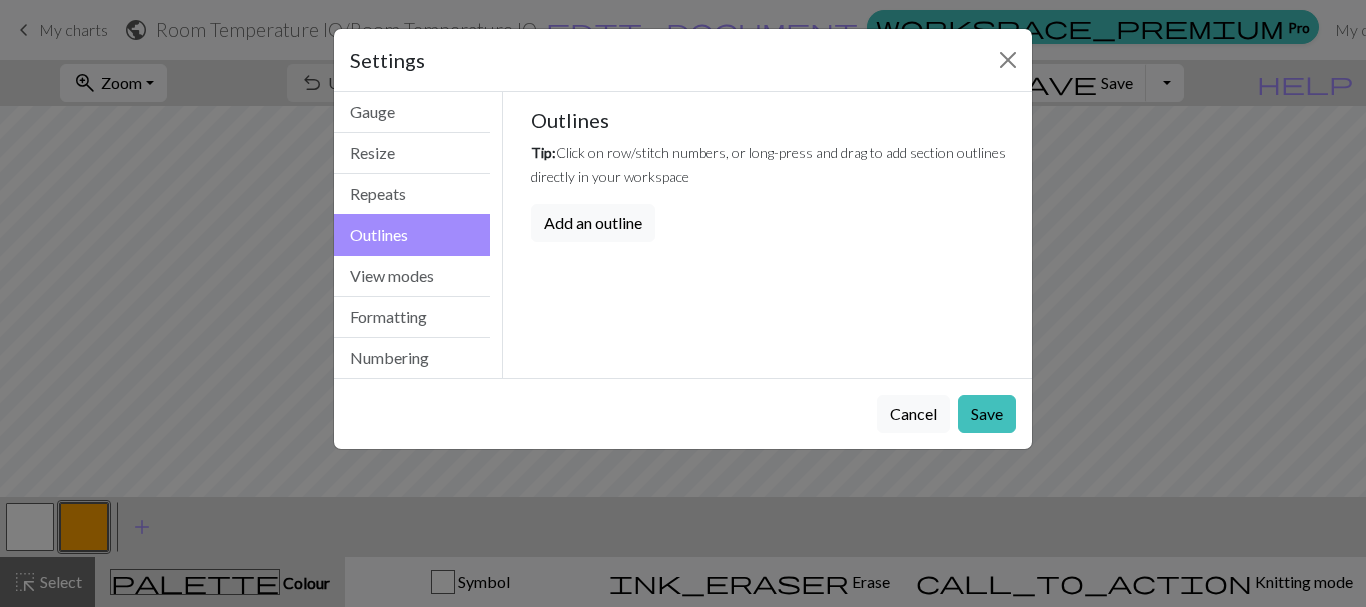 scroll, scrollTop: 0, scrollLeft: 0, axis: both 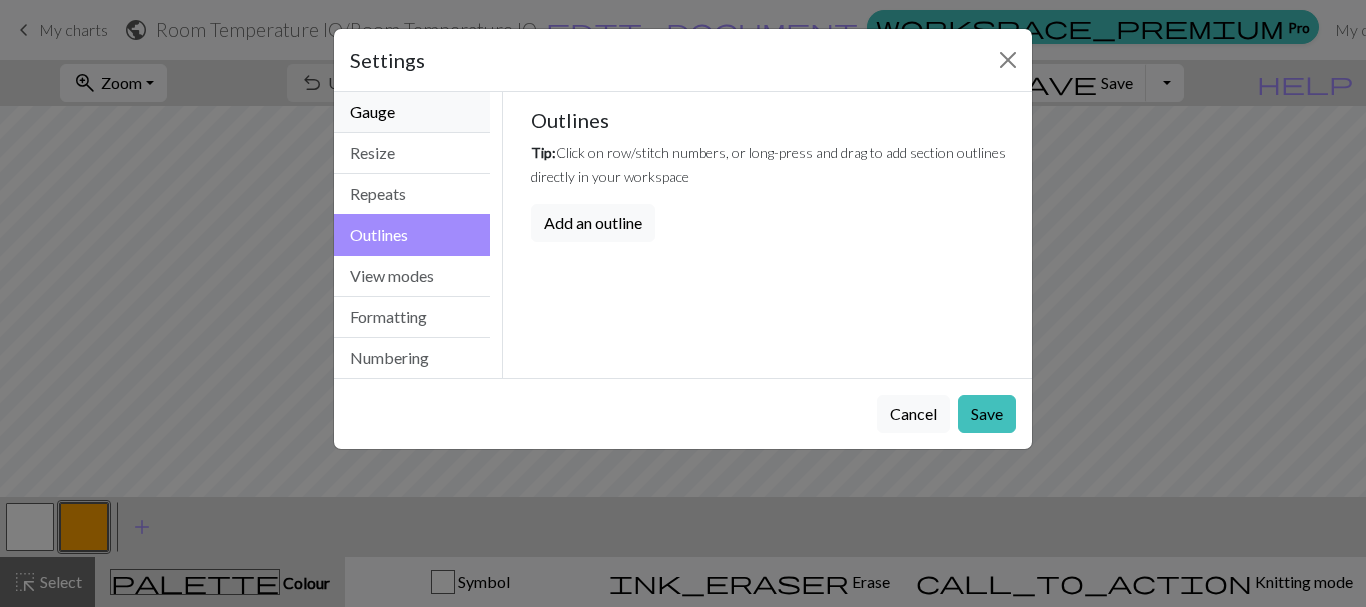 click on "Gauge" at bounding box center [412, 112] 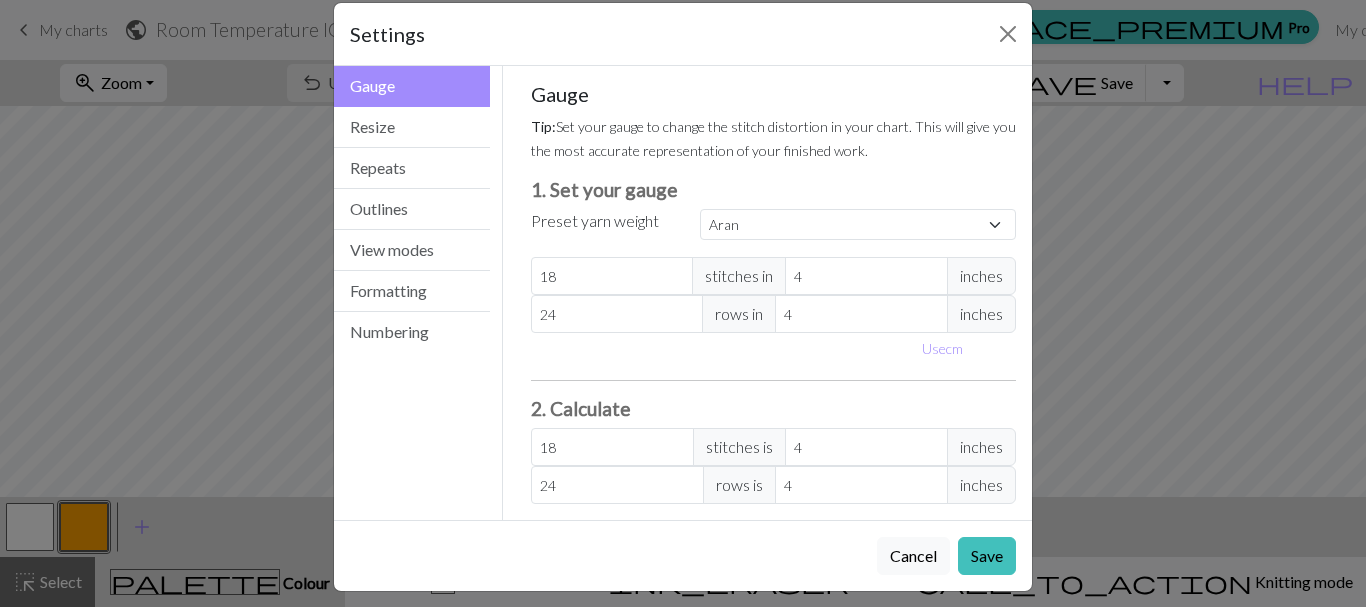 scroll, scrollTop: 39, scrollLeft: 0, axis: vertical 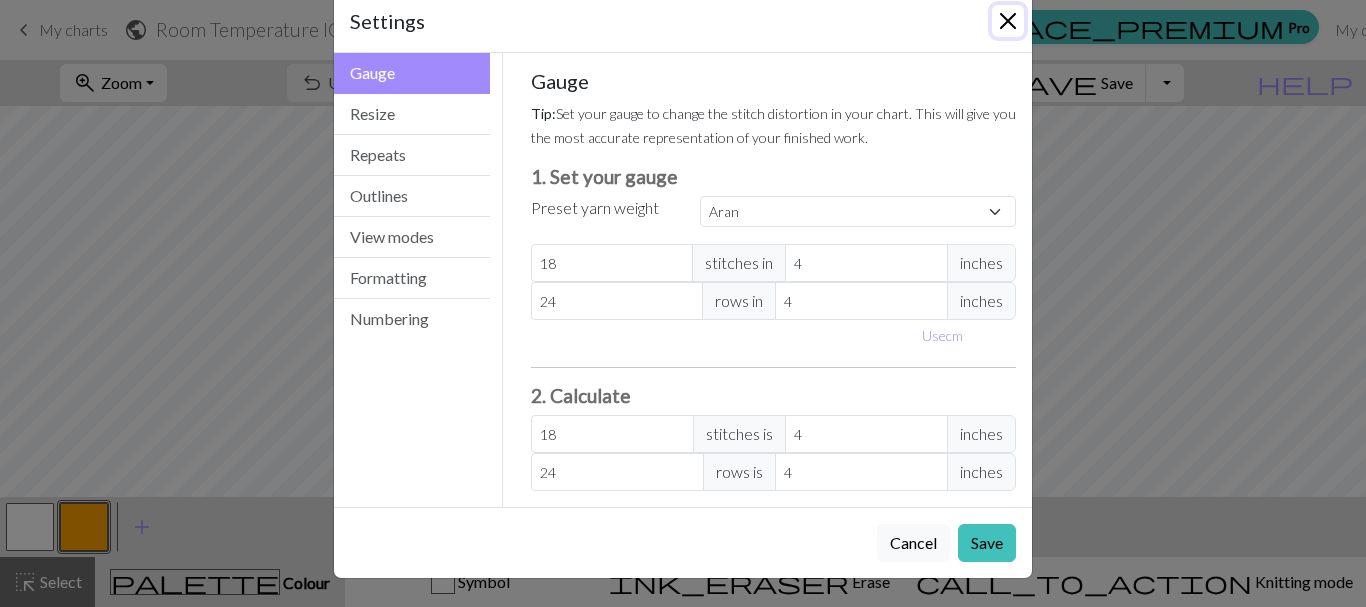 click at bounding box center (1008, 21) 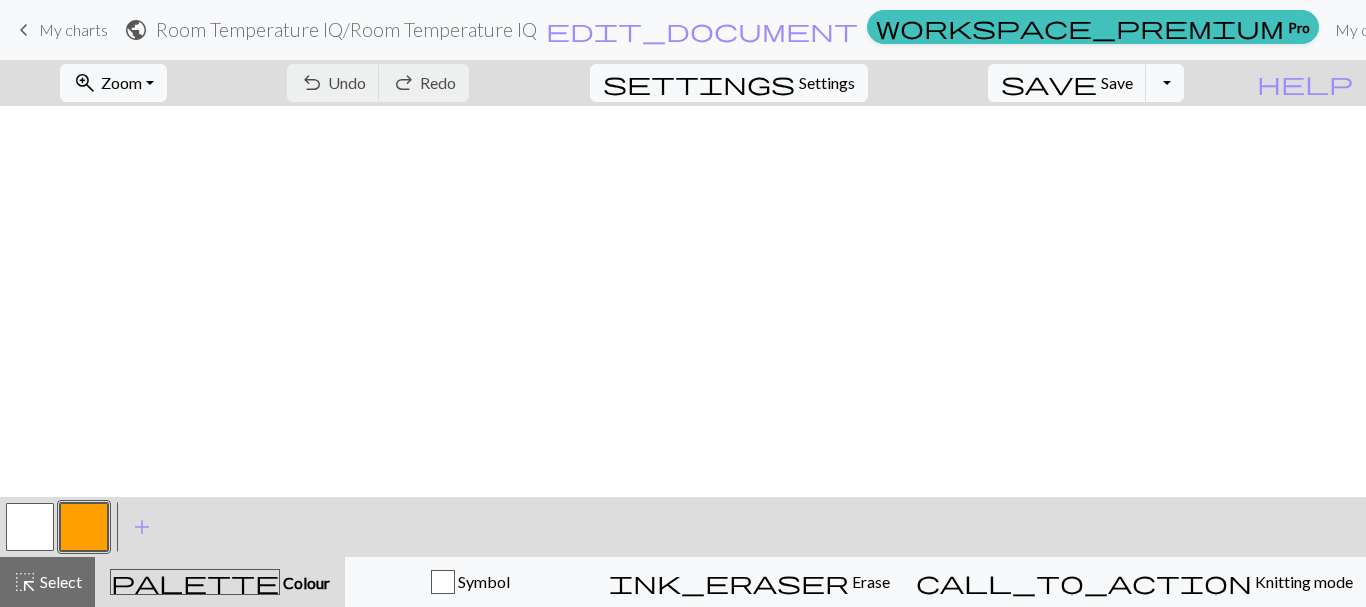 scroll, scrollTop: 414, scrollLeft: 0, axis: vertical 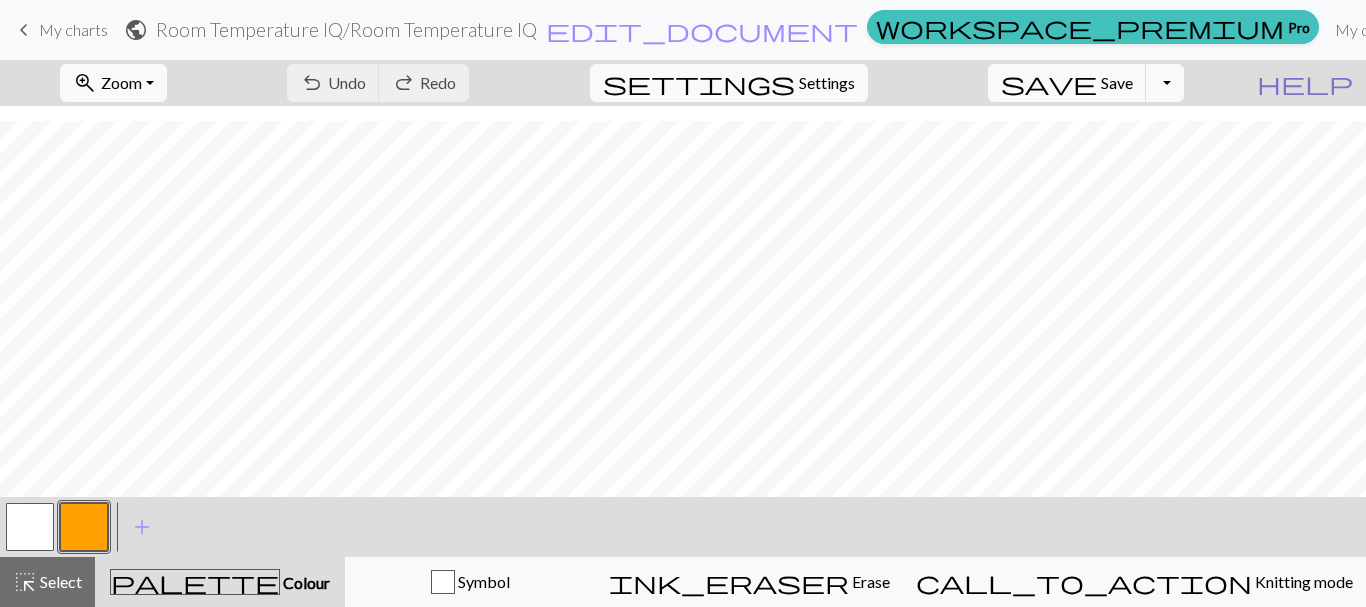 click on "help" at bounding box center (1305, 83) 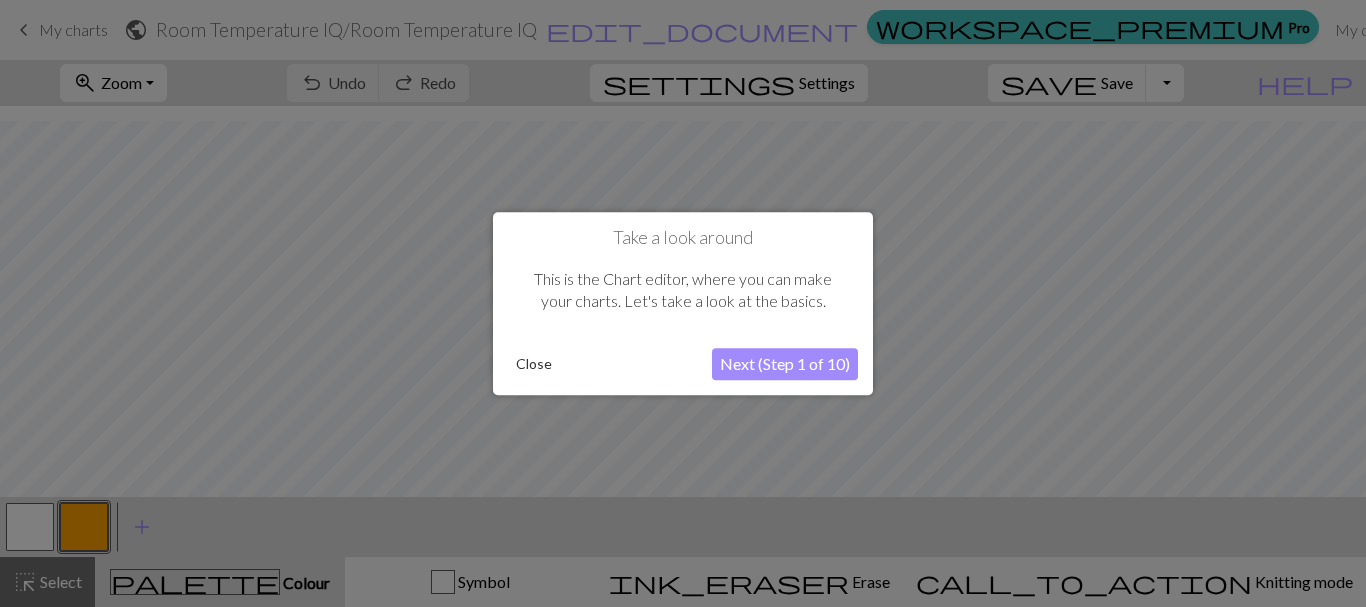 click on "Next (Step 1 of 10)" at bounding box center [785, 364] 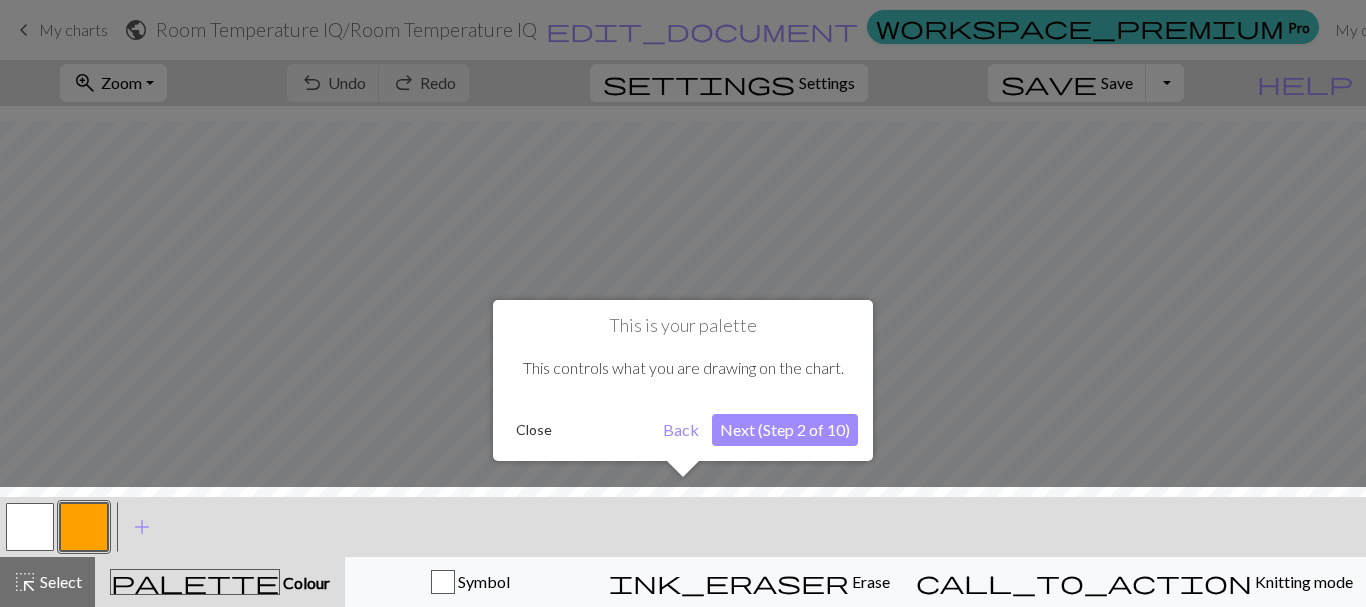 click on "Next (Step 2 of 10)" at bounding box center [785, 430] 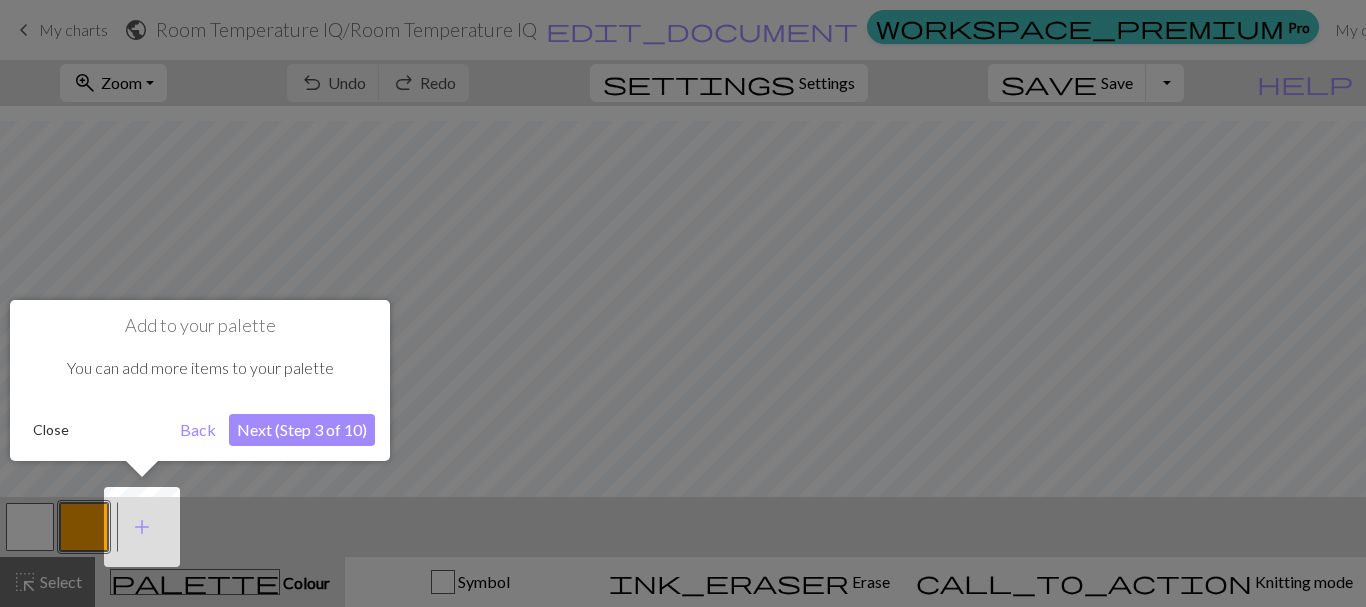 click on "Next (Step 3 of 10)" at bounding box center [302, 430] 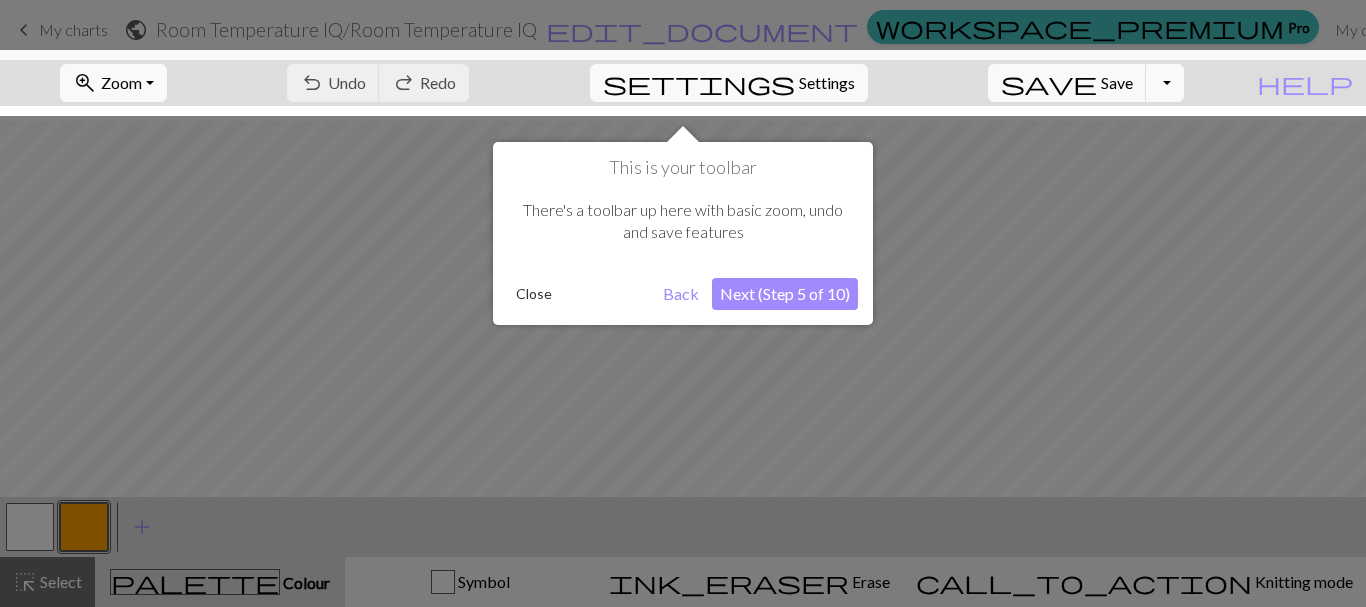 click on "Next (Step 5 of 10)" at bounding box center [785, 294] 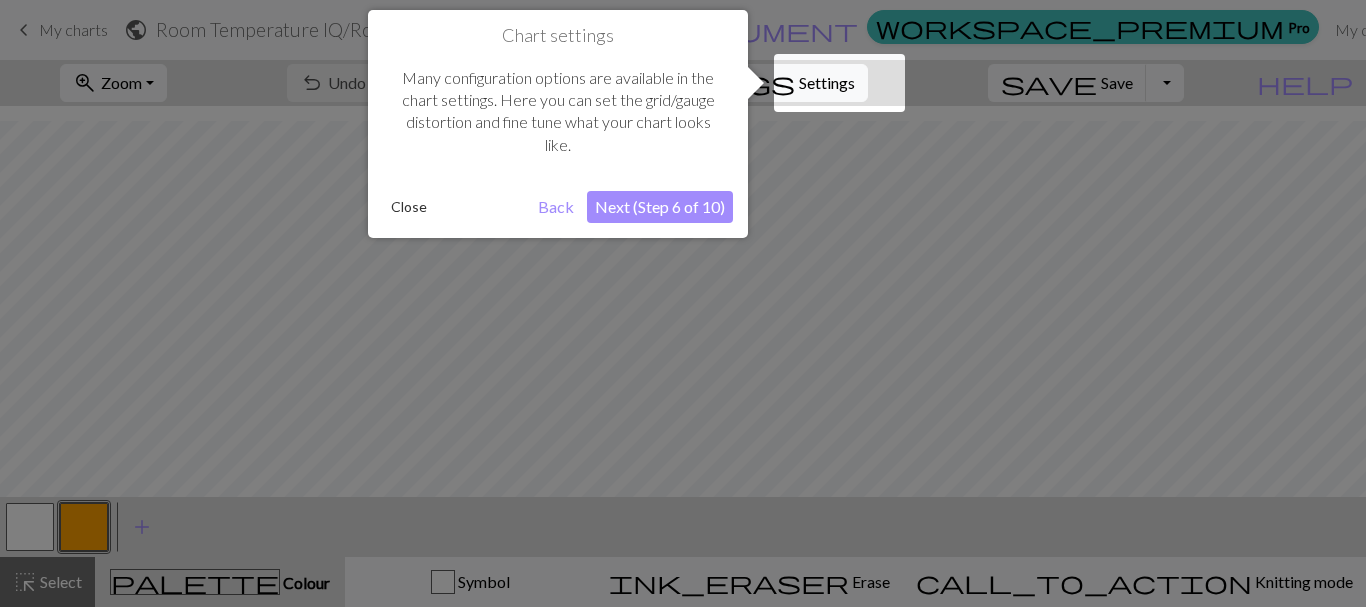 click on "Next (Step 6 of 10)" at bounding box center (660, 207) 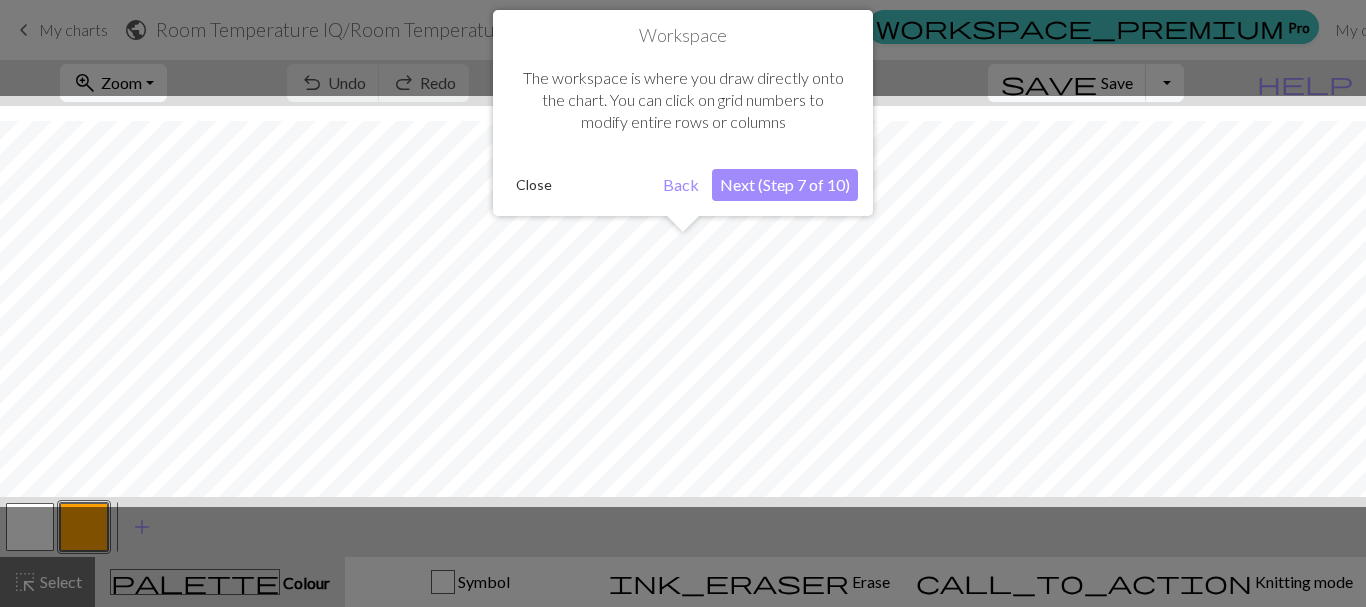 click on "Next (Step 7 of 10)" at bounding box center [785, 185] 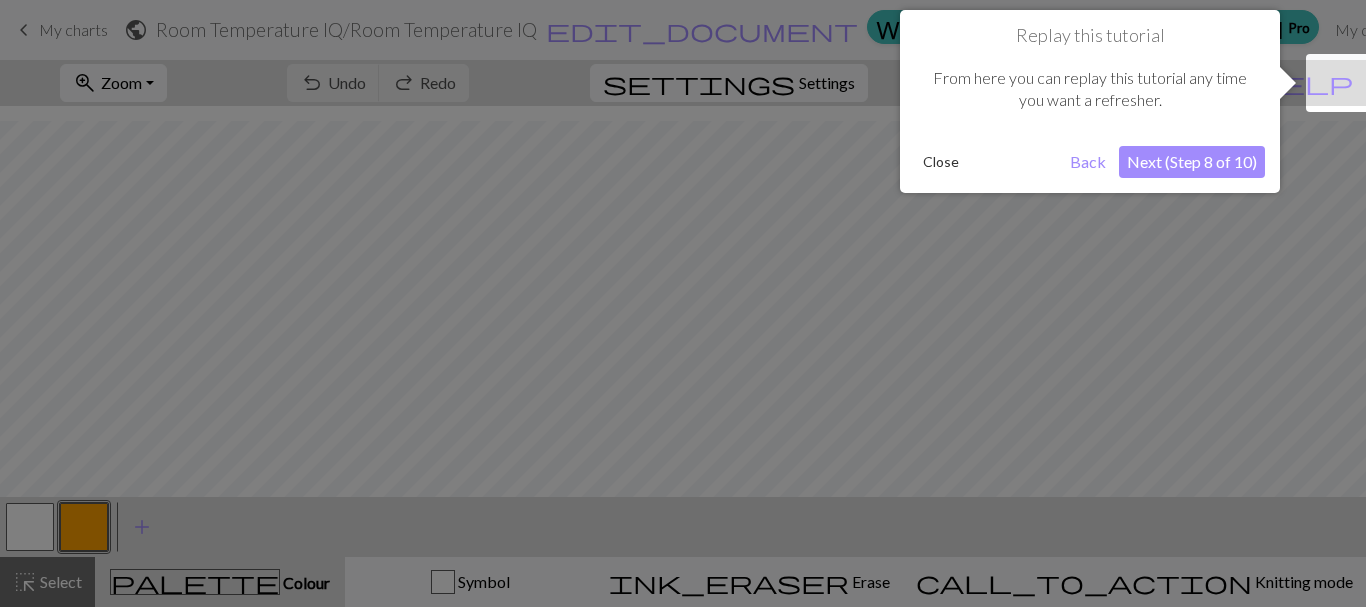 click on "Replay this tutorial From here you can replay this tutorial any time you want a refresher. Close Back Next (Step 8 of 10)" at bounding box center [1090, 101] 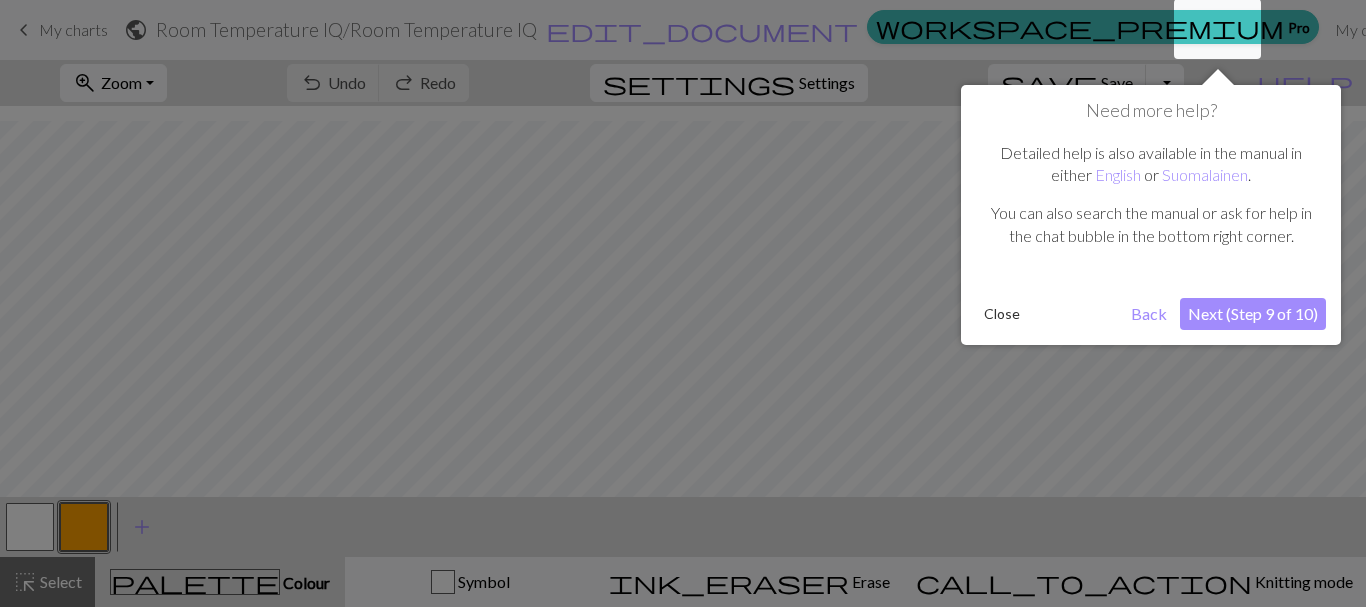 click on "Next (Step 9 of 10)" at bounding box center [1253, 314] 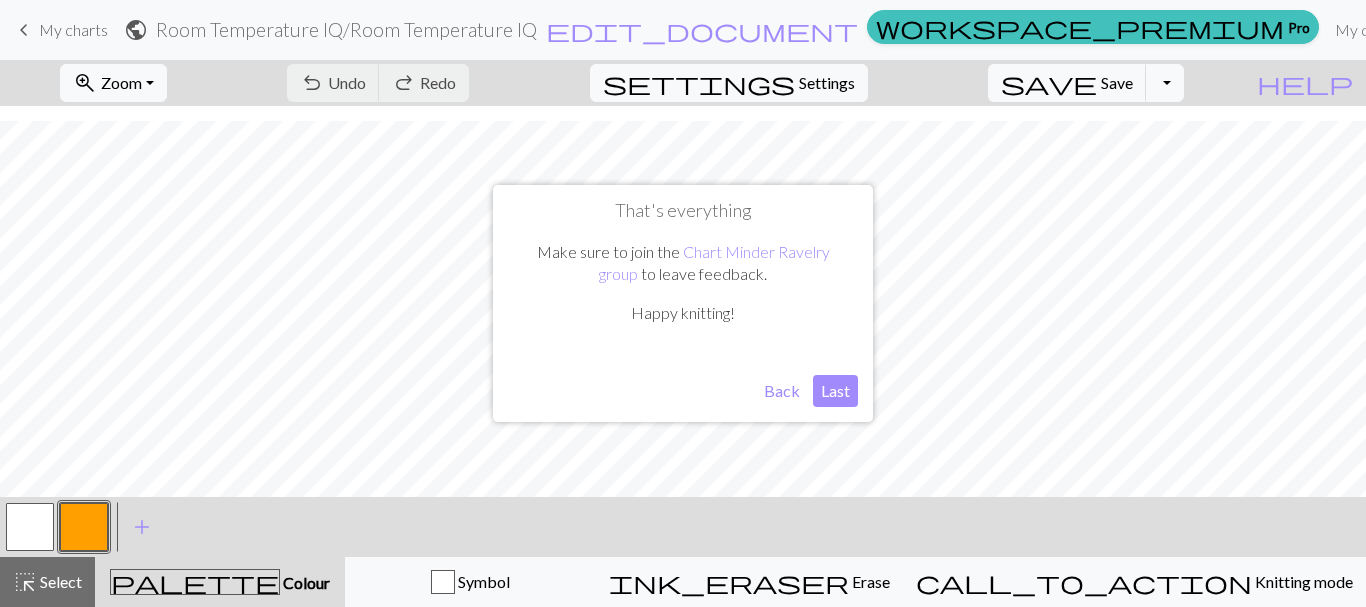 click on "Last" at bounding box center (835, 391) 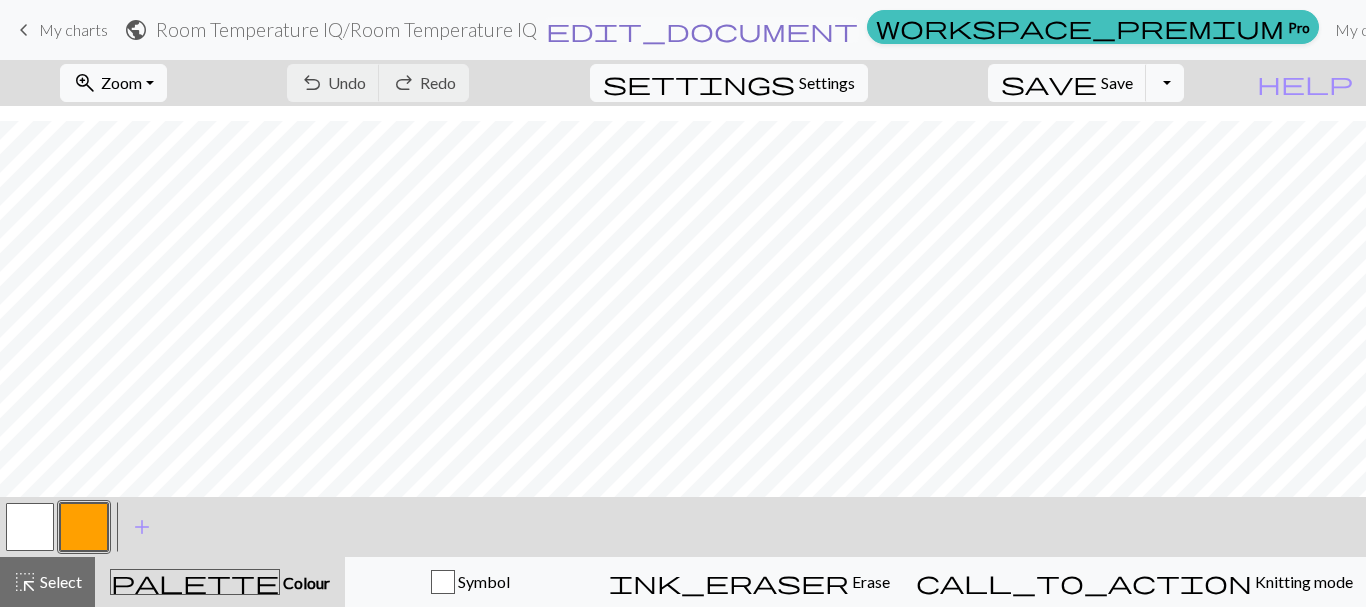 click on "edit_document" at bounding box center [702, 30] 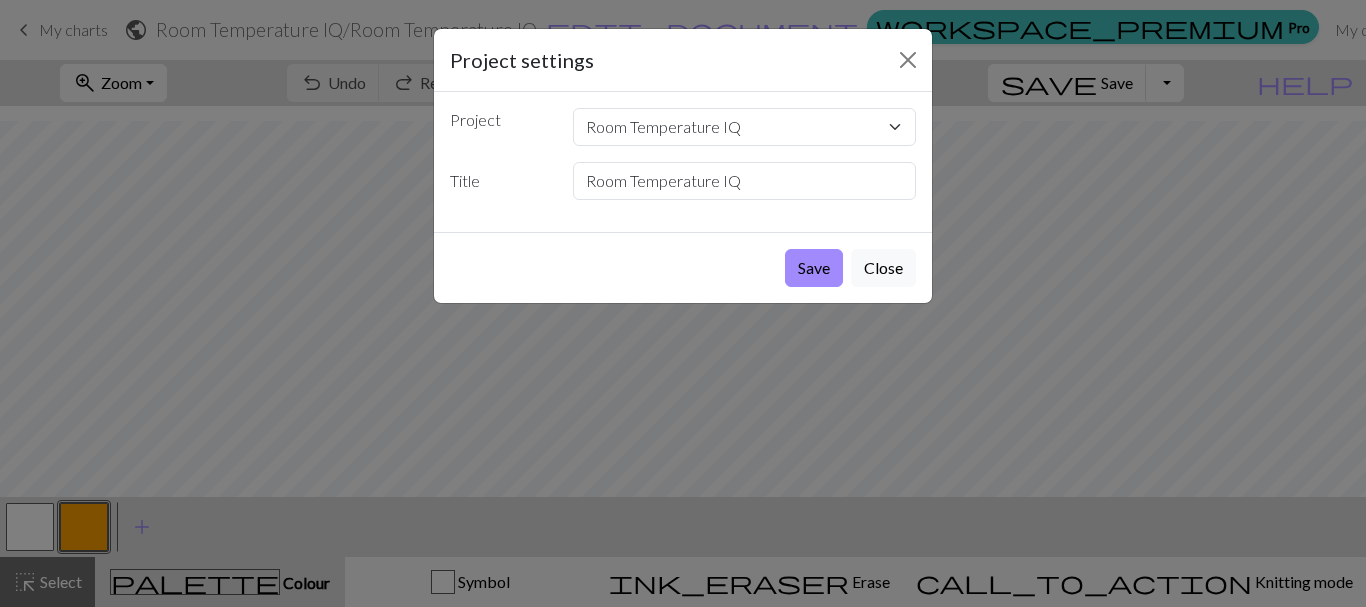click on "Project settings" at bounding box center [683, 60] 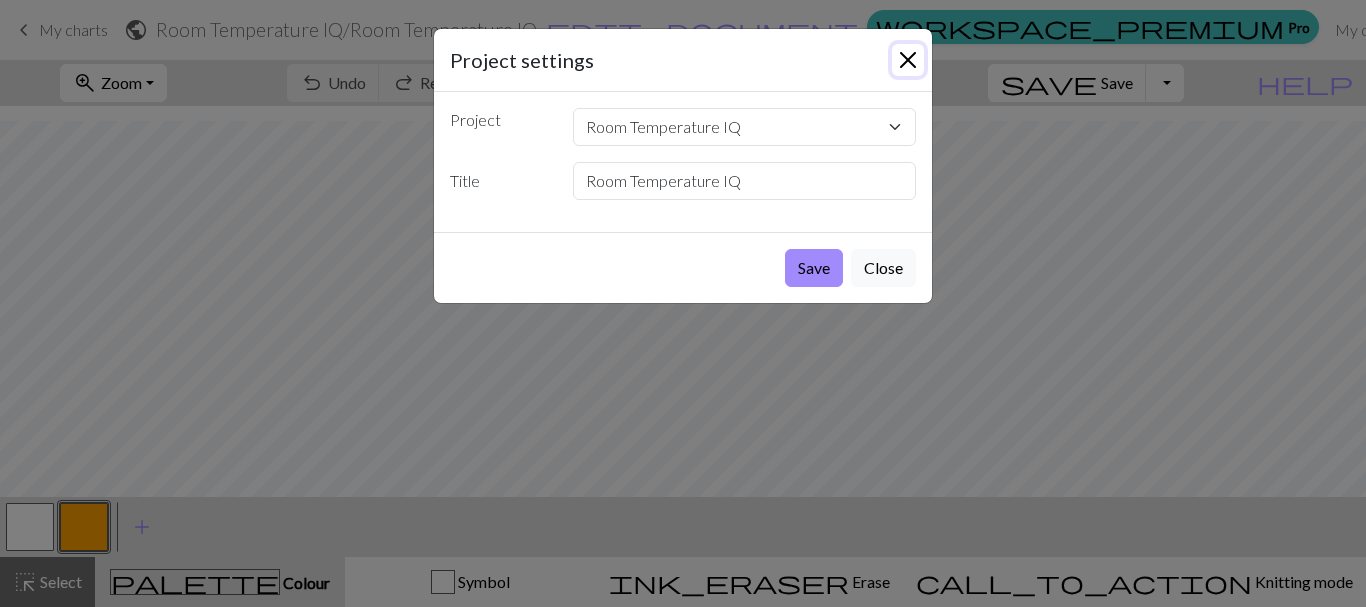 click at bounding box center [908, 60] 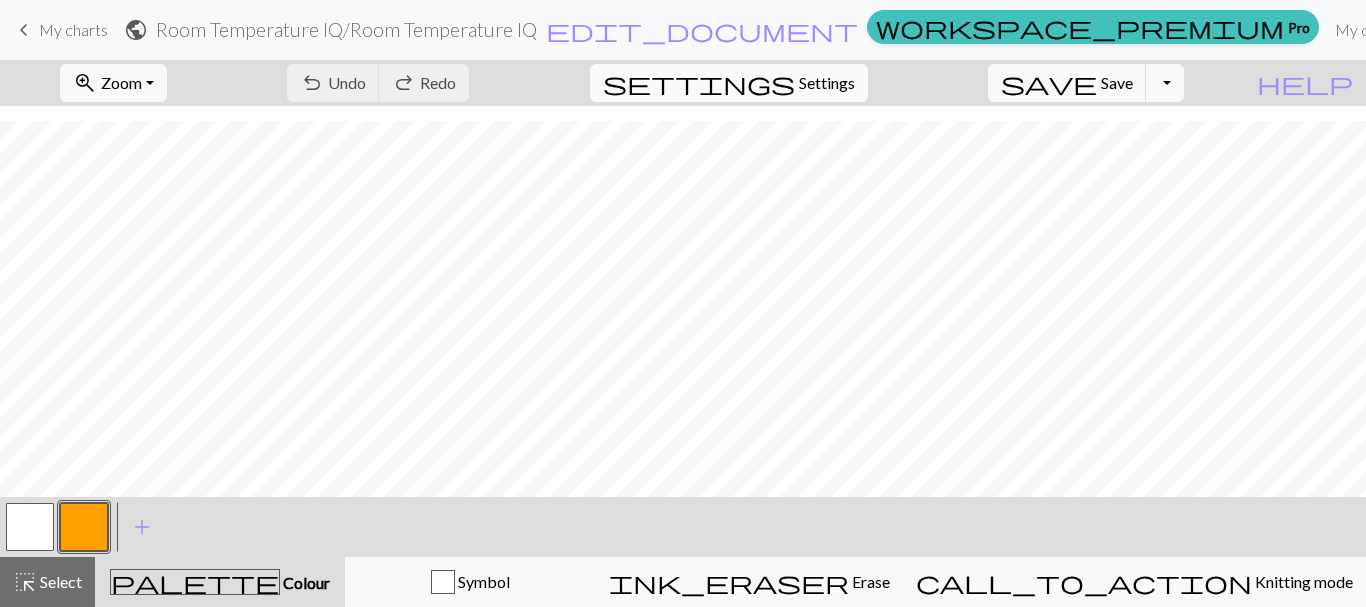 click on "Settings" at bounding box center (827, 83) 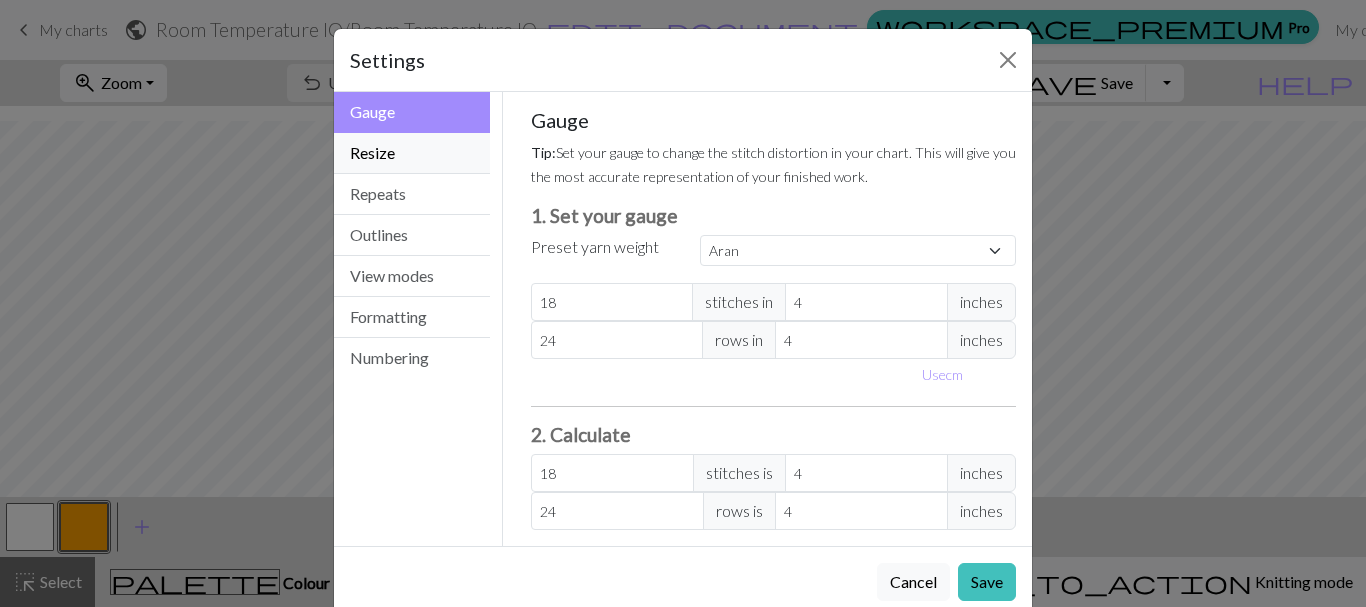 click on "Resize" at bounding box center (412, 153) 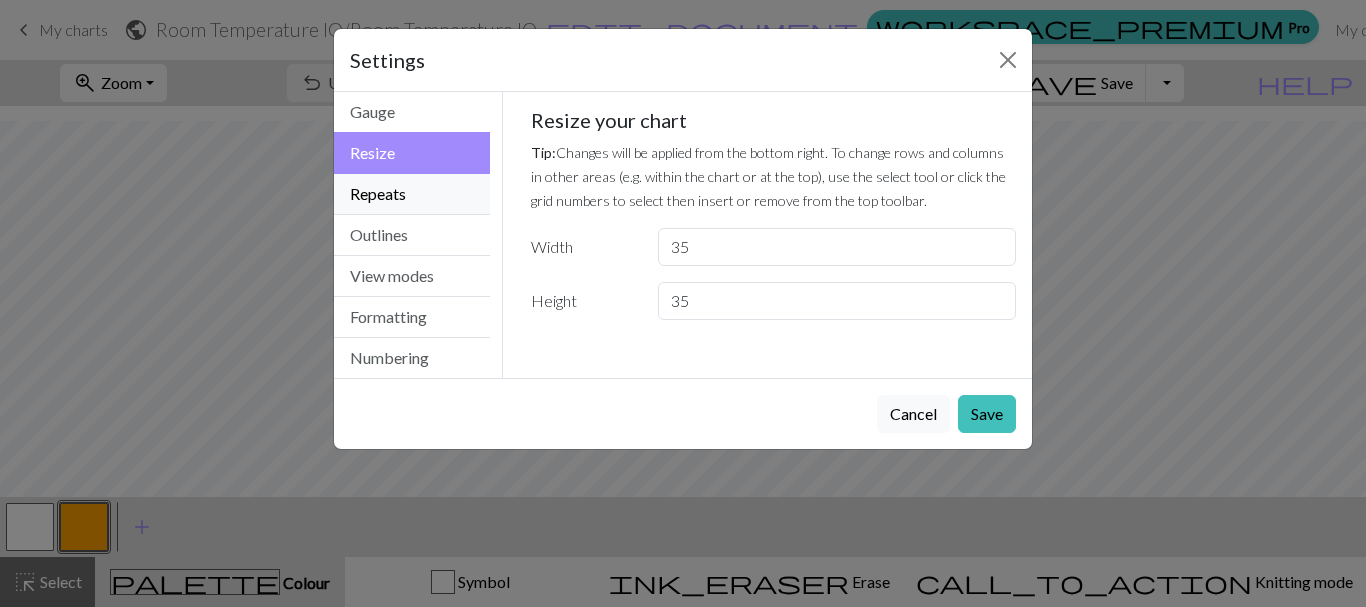 click on "Repeats" at bounding box center (412, 194) 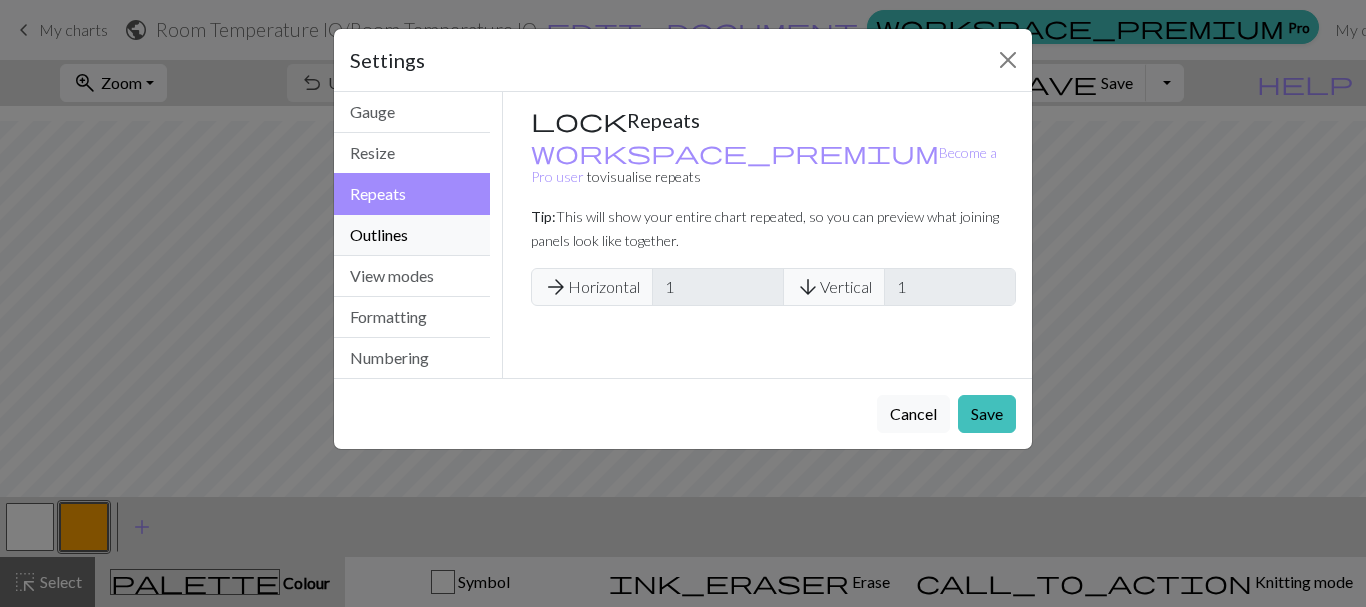click on "Outlines" at bounding box center (412, 235) 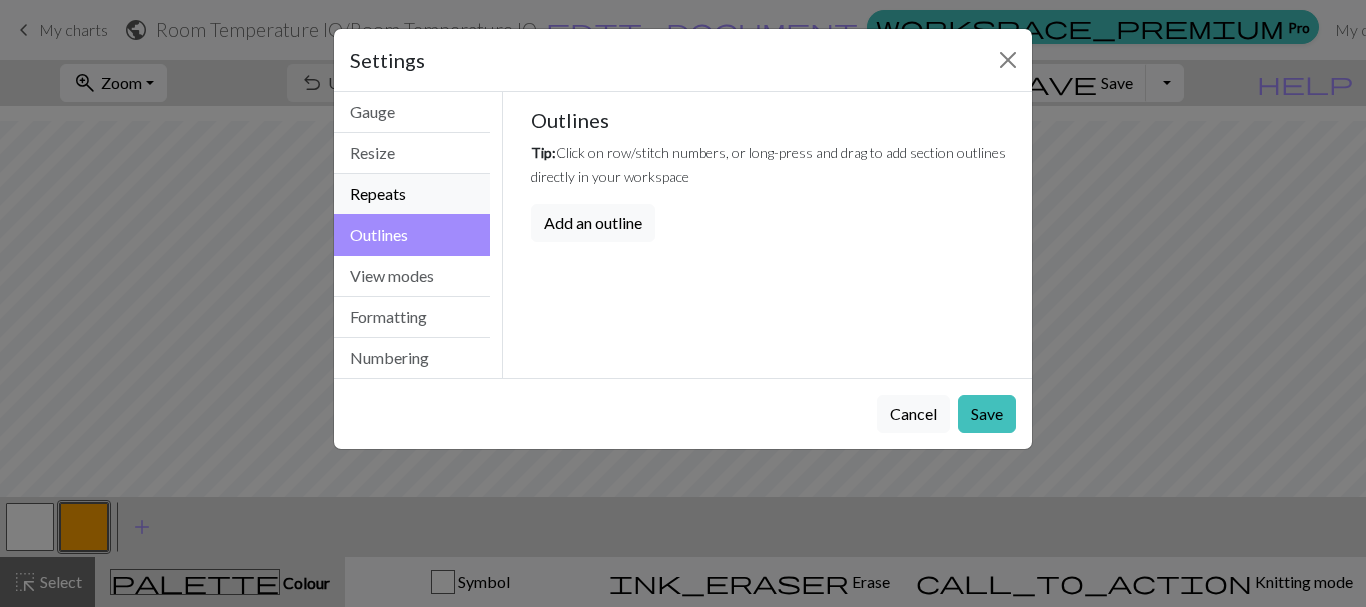 click on "Repeats" at bounding box center [412, 194] 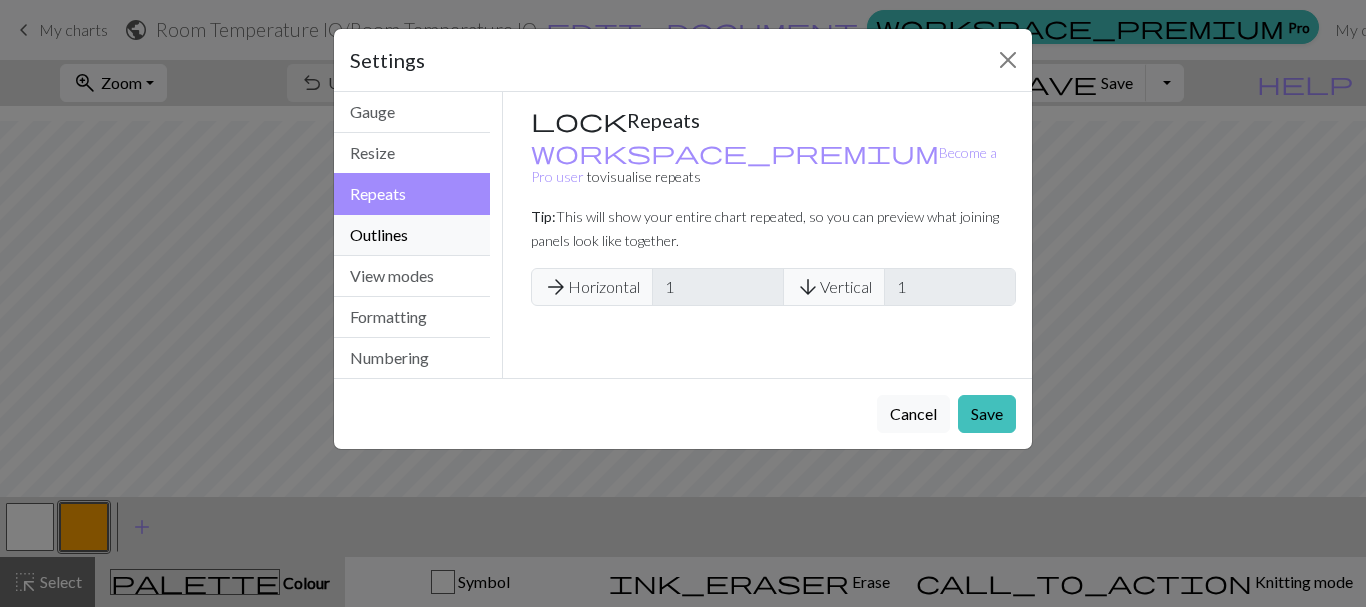 click on "Outlines" at bounding box center [412, 235] 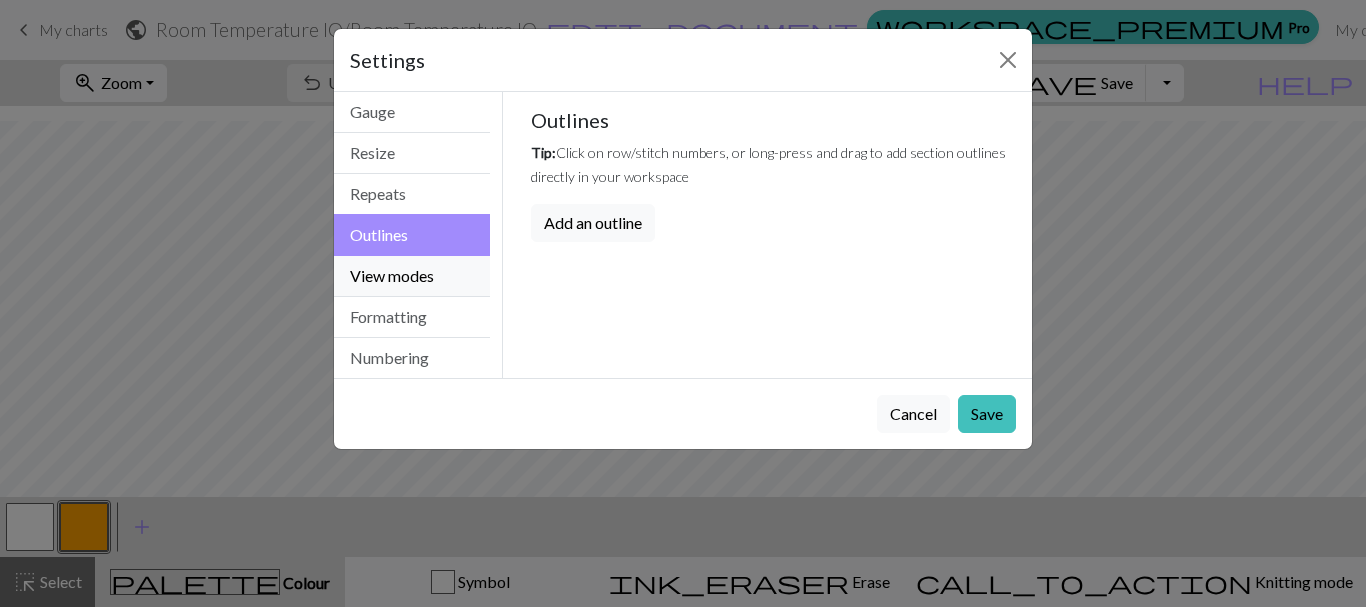 click on "View modes" at bounding box center [412, 276] 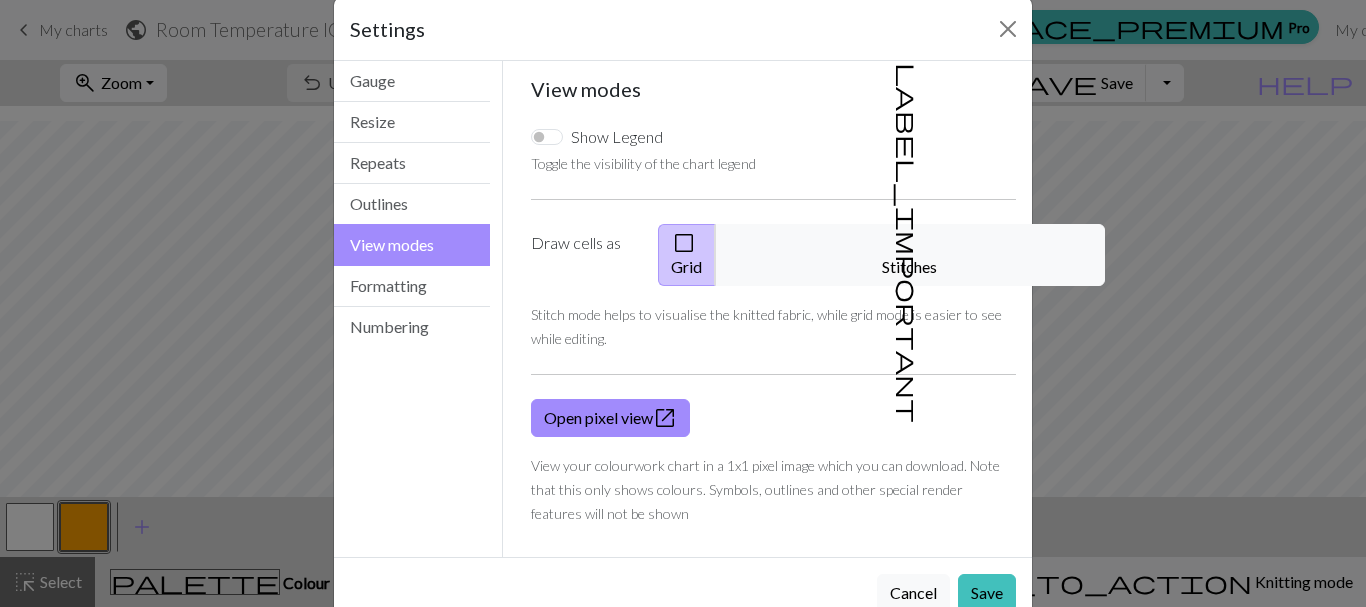 scroll, scrollTop: 57, scrollLeft: 0, axis: vertical 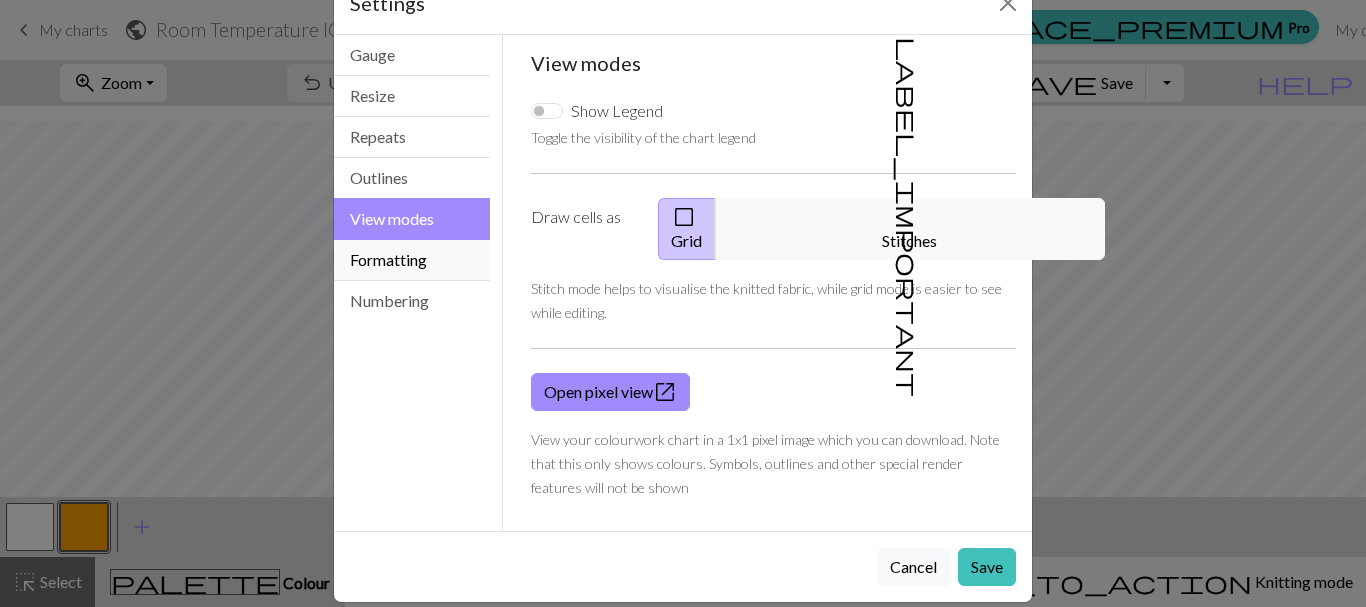 click on "Formatting" at bounding box center [412, 260] 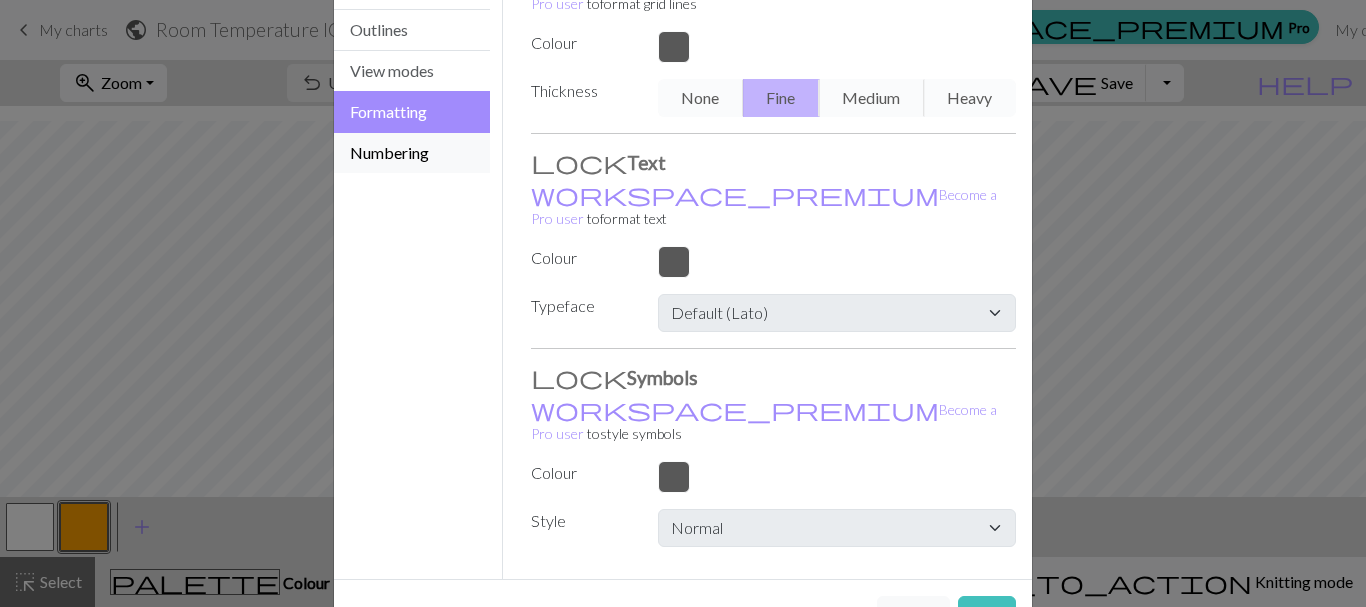 click on "Numbering" at bounding box center (412, 153) 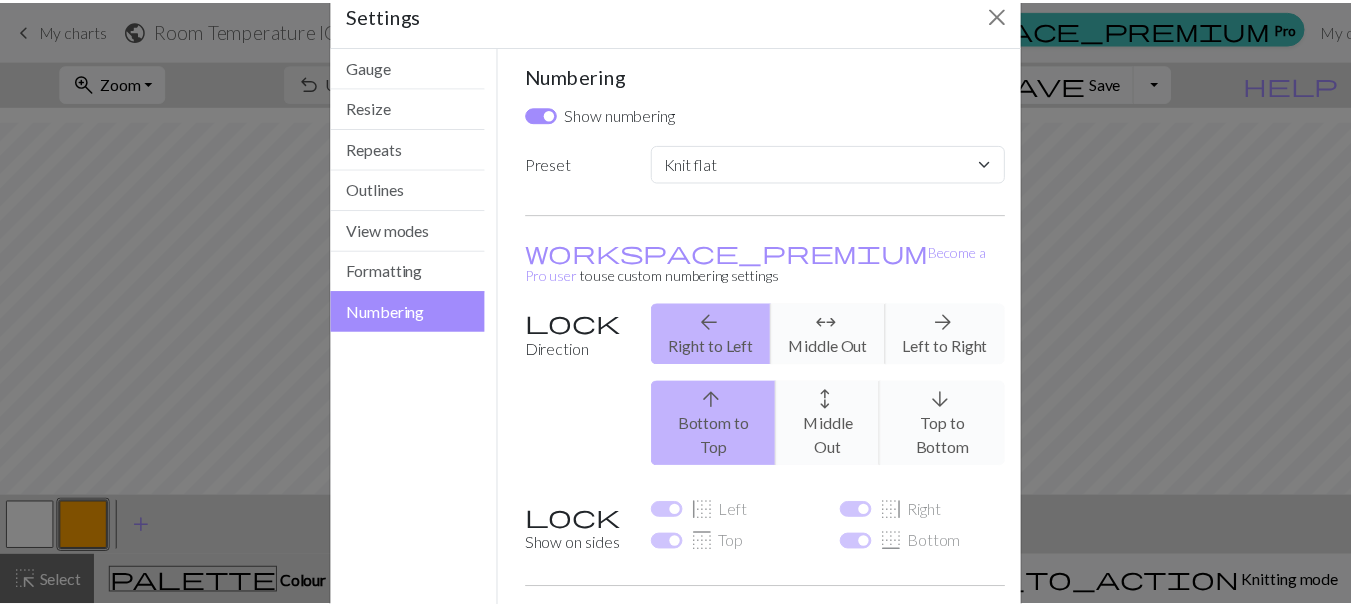 scroll, scrollTop: 0, scrollLeft: 0, axis: both 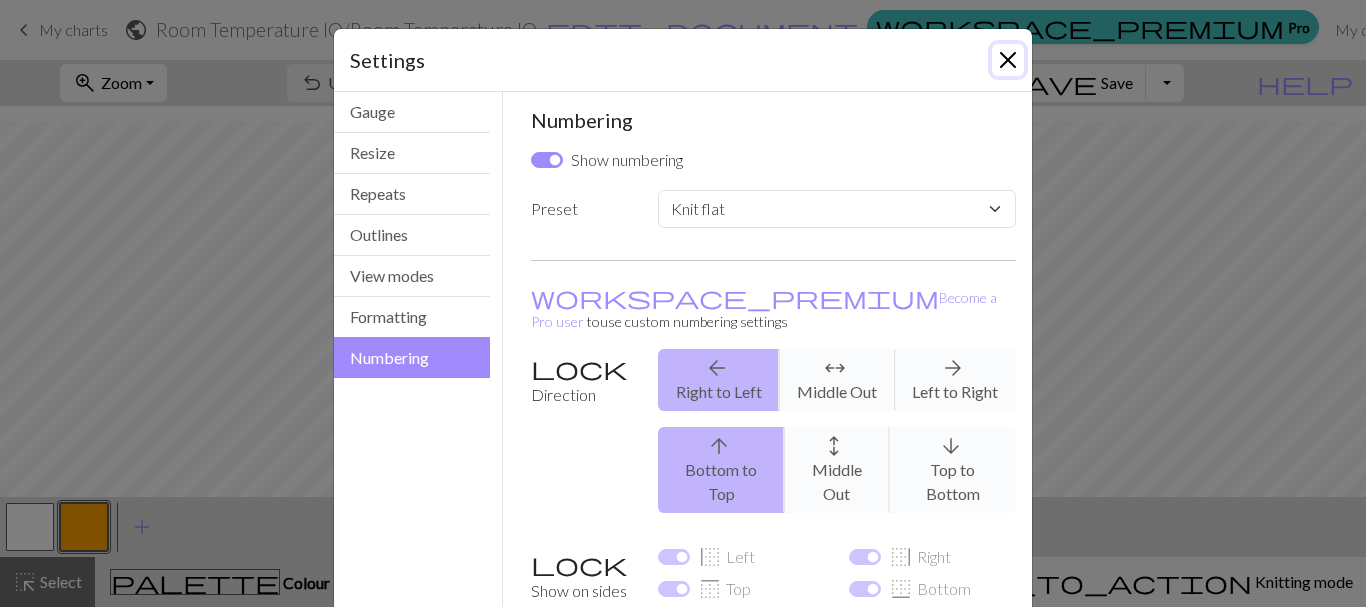 click at bounding box center [1008, 60] 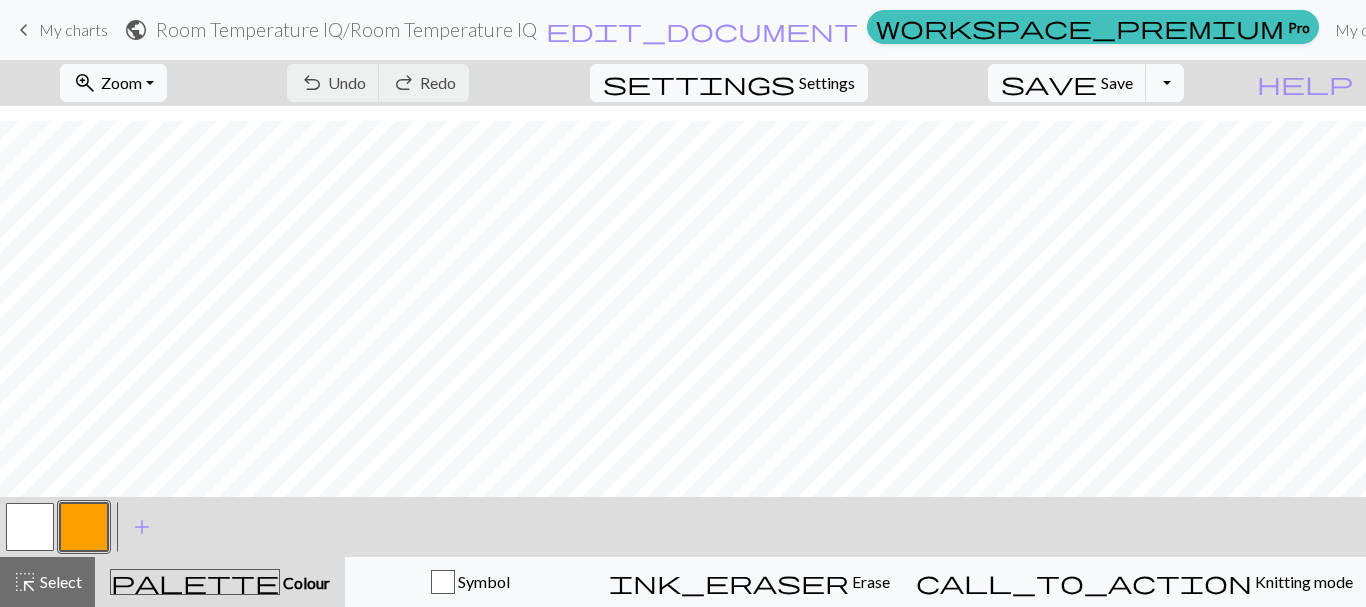 click on "keyboard_arrow_left   My charts" at bounding box center (60, 30) 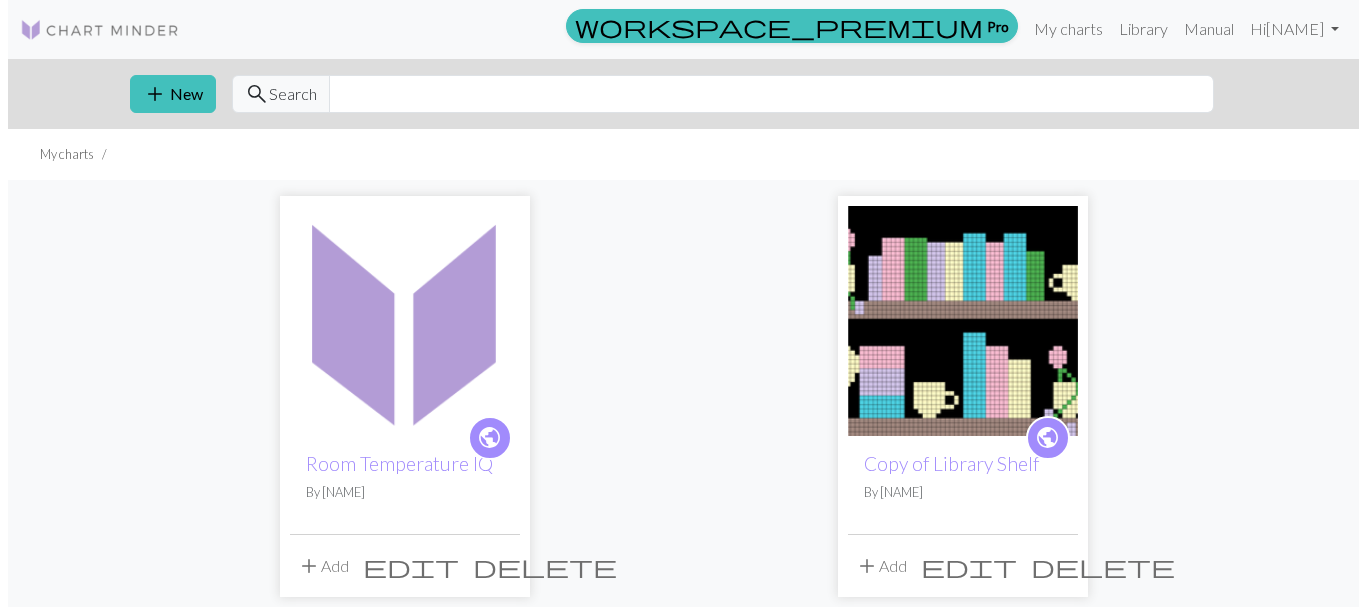 scroll, scrollTop: 0, scrollLeft: 0, axis: both 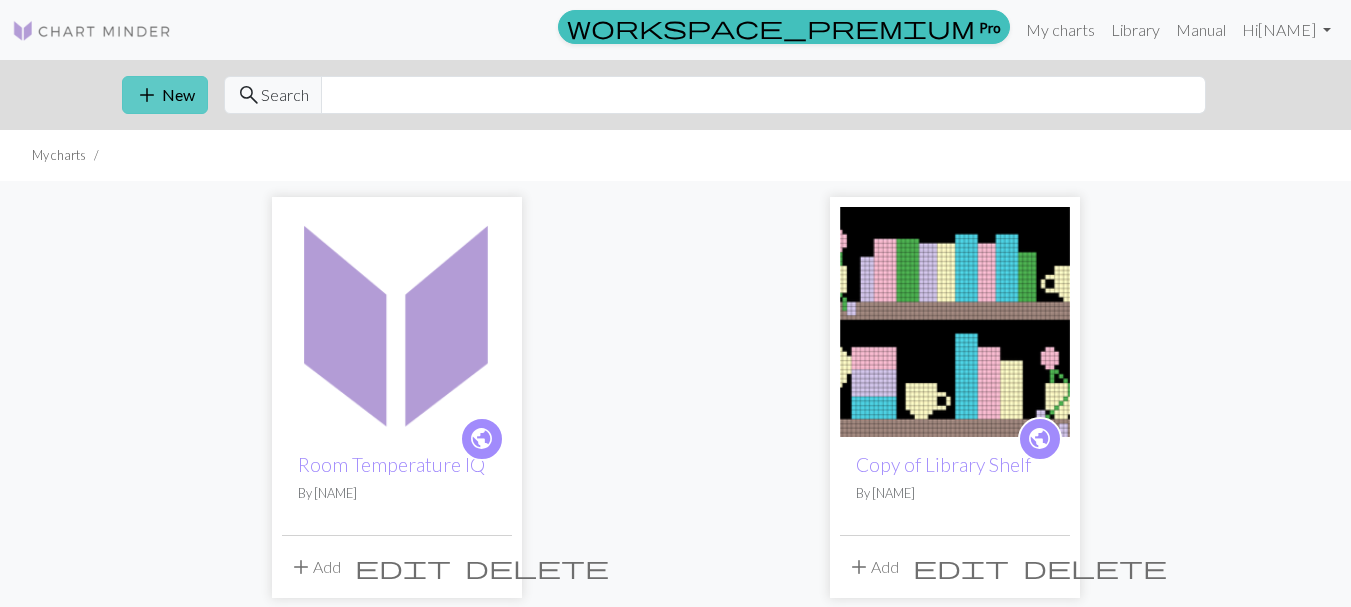 click on "add   New" at bounding box center (165, 95) 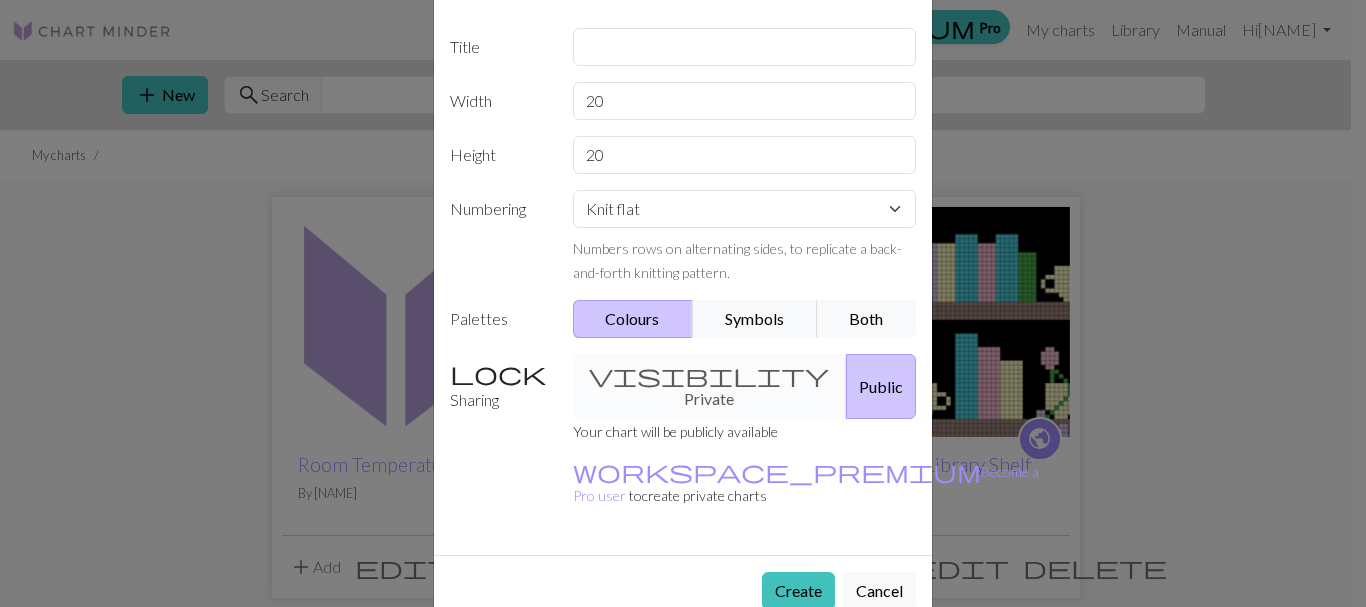 scroll, scrollTop: 0, scrollLeft: 0, axis: both 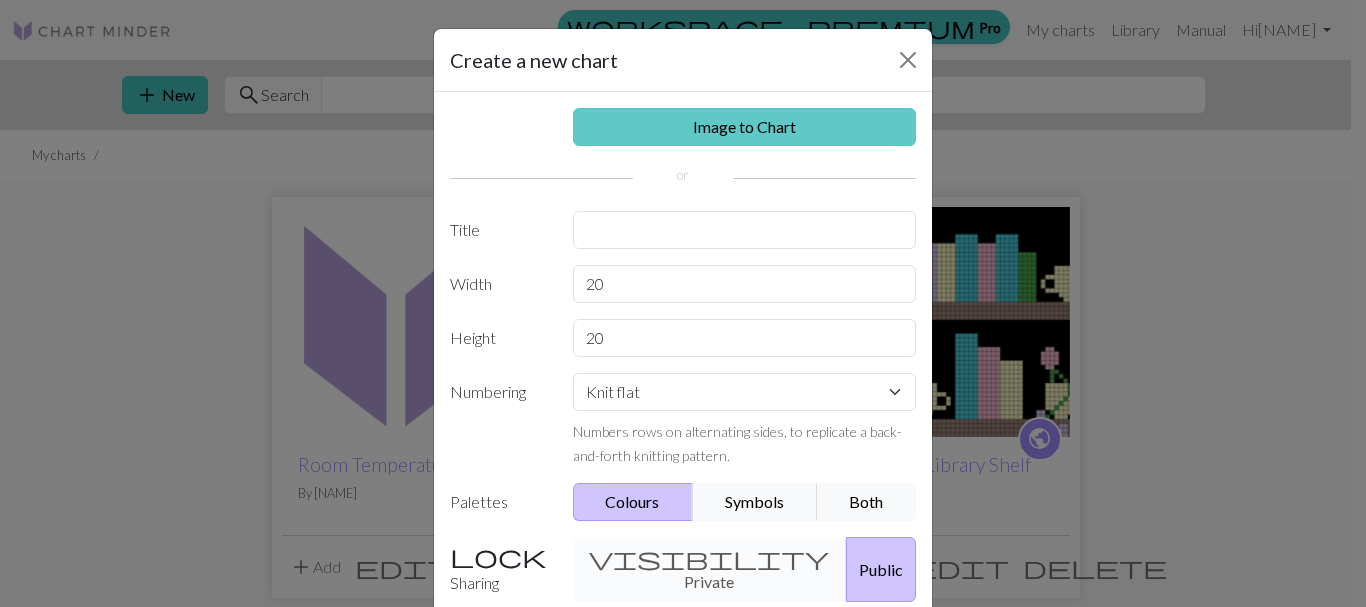click on "Image to Chart" at bounding box center (745, 127) 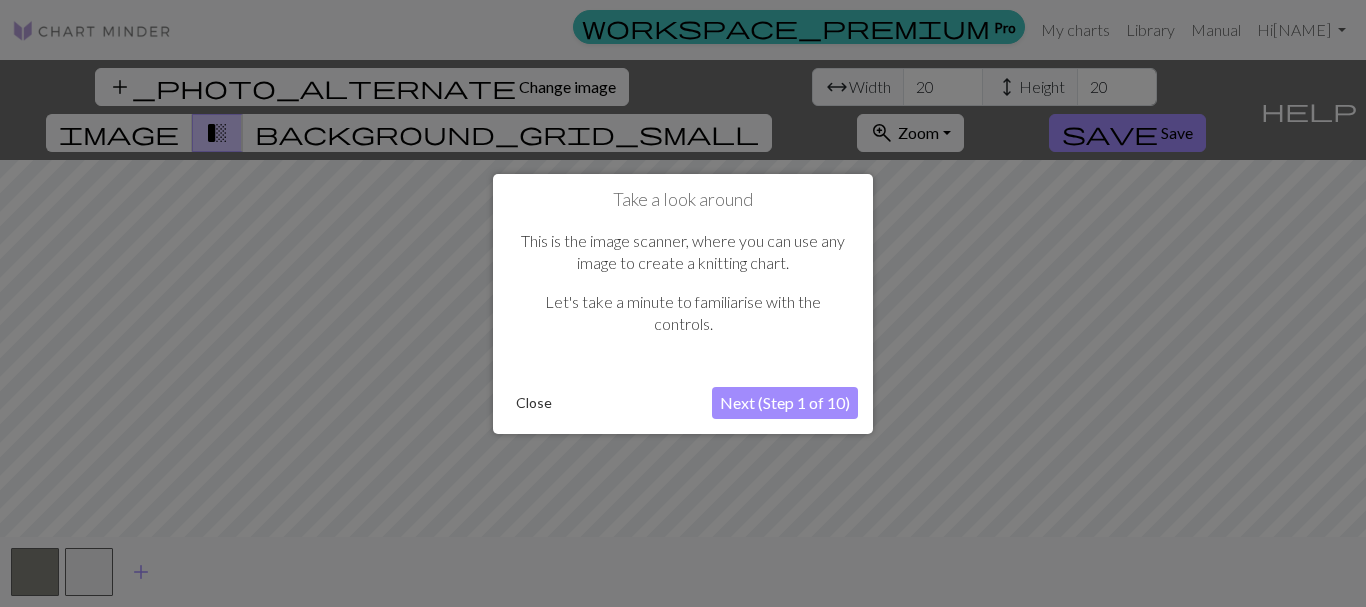 click on "Next (Step 1 of 10)" at bounding box center [785, 403] 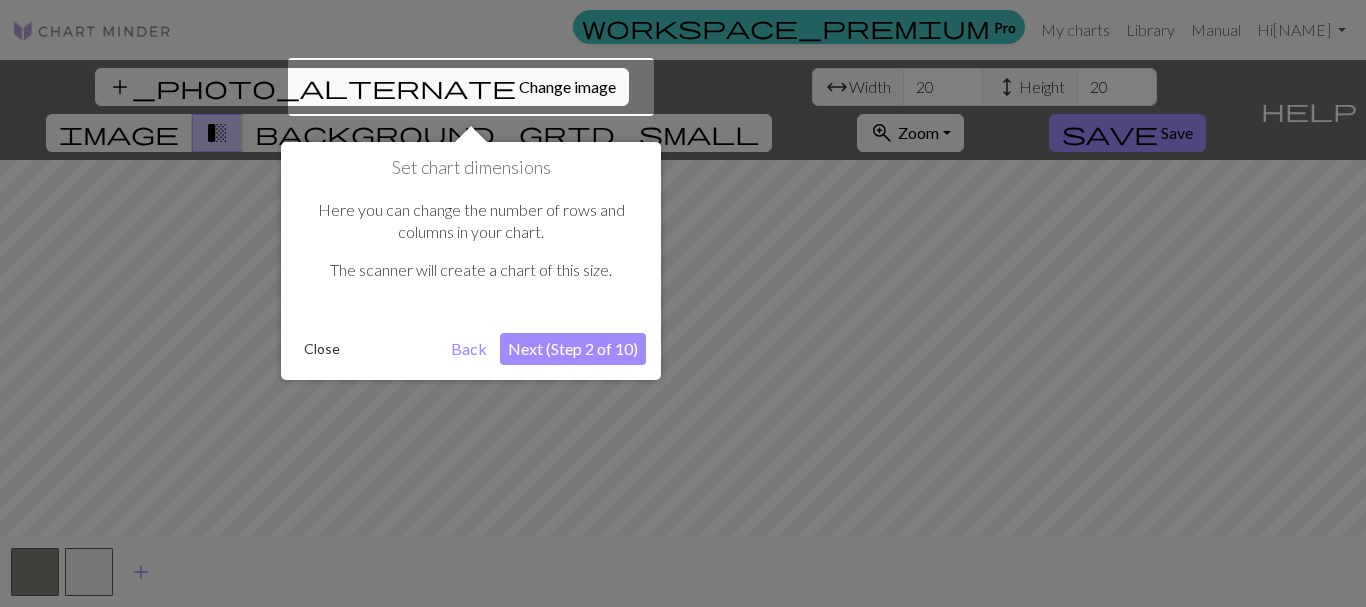 click on "Next (Step 2 of 10)" at bounding box center [573, 349] 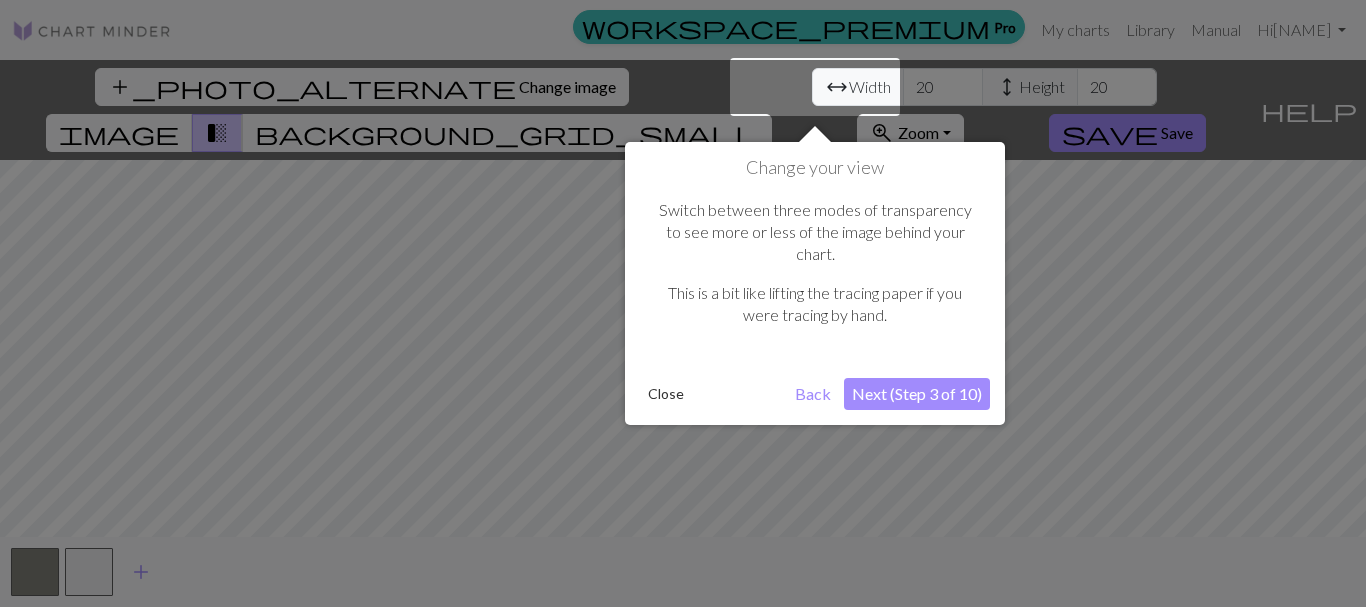 click on "Next (Step 3 of 10)" at bounding box center (917, 394) 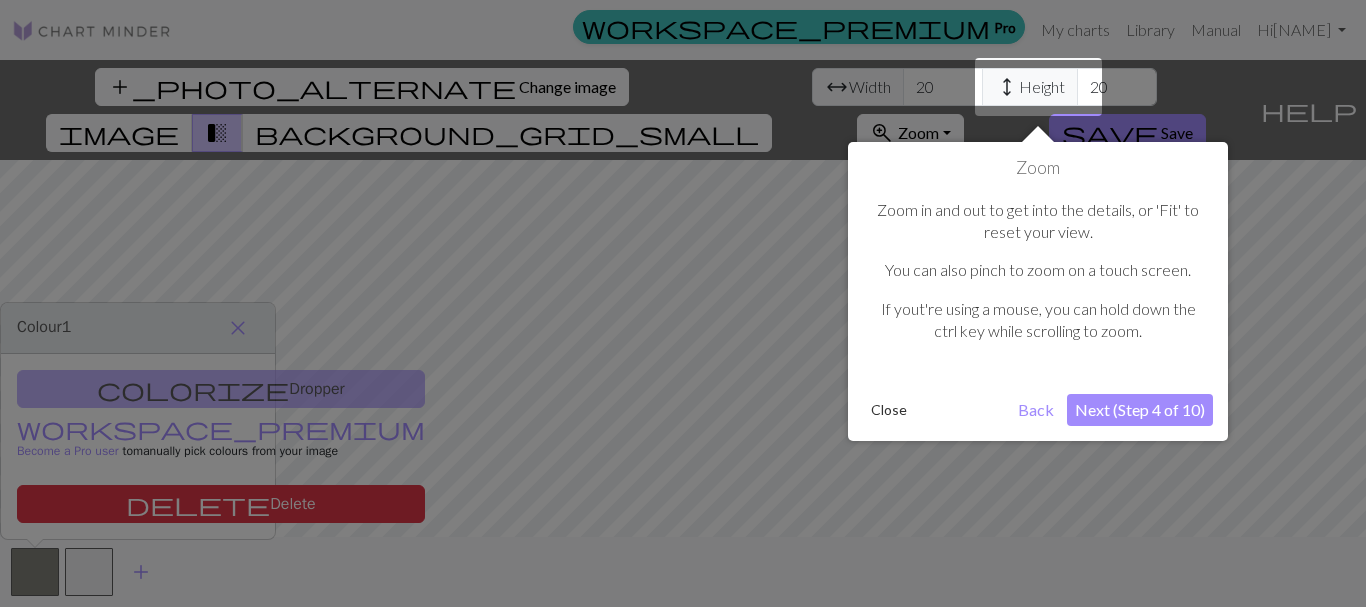 click on "Next (Step 4 of 10)" at bounding box center [1140, 410] 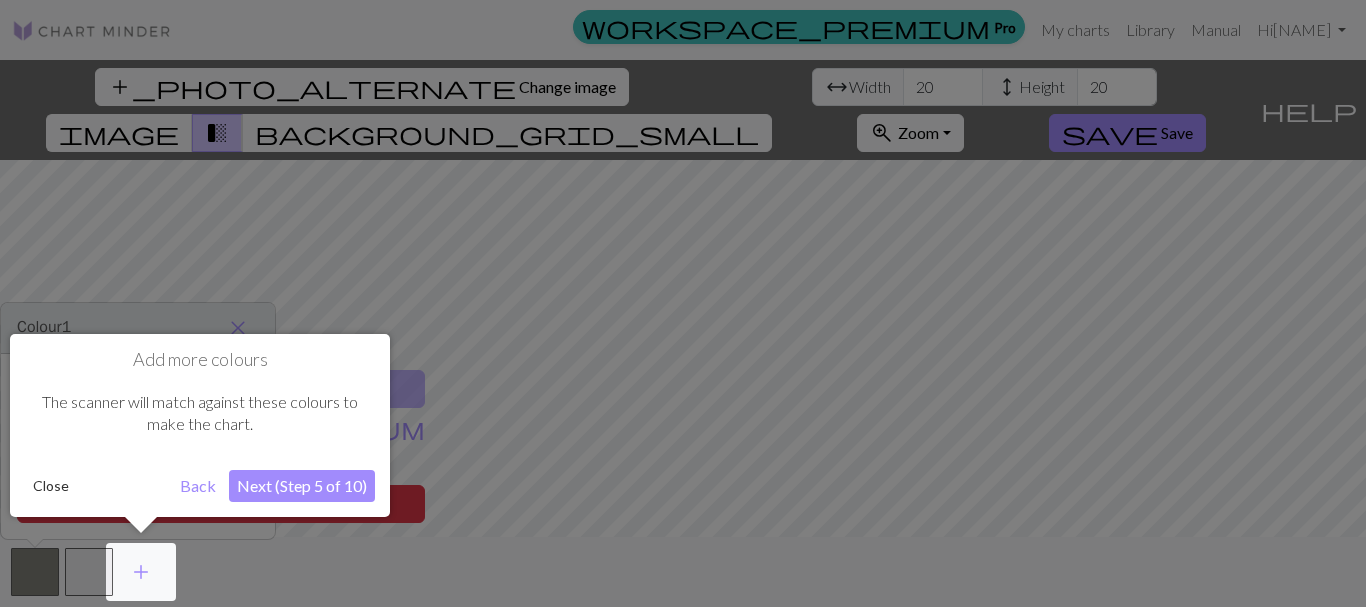 click at bounding box center (683, 303) 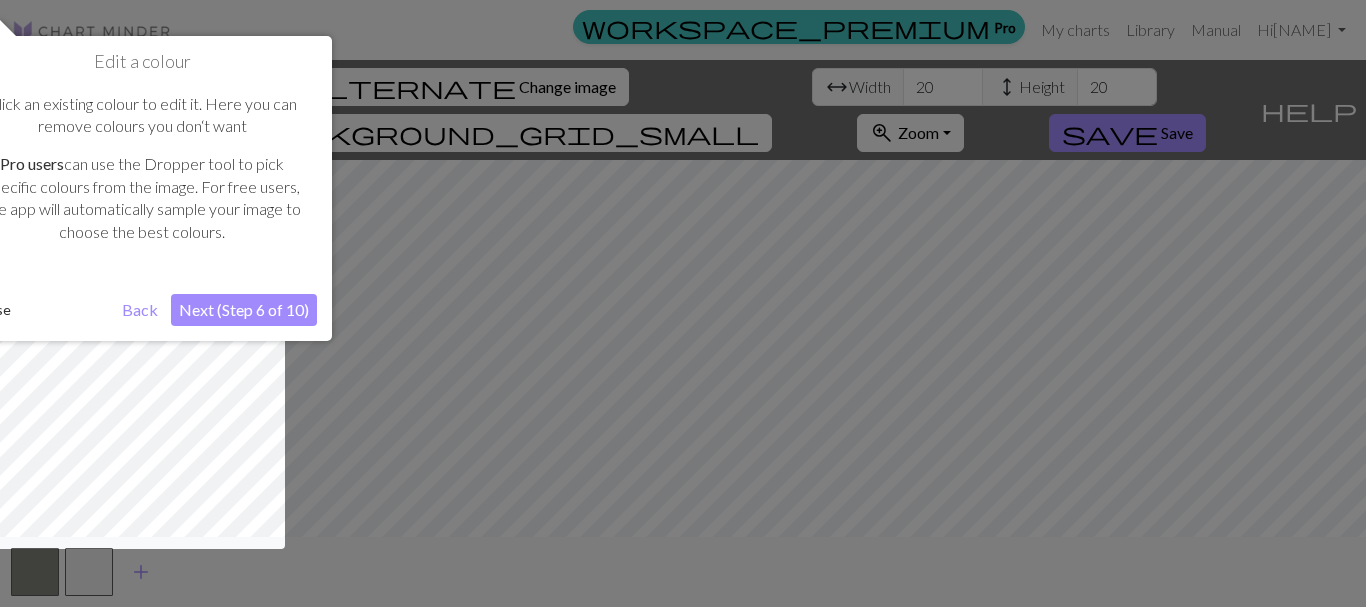 click on "Next (Step 6 of 10)" at bounding box center [244, 310] 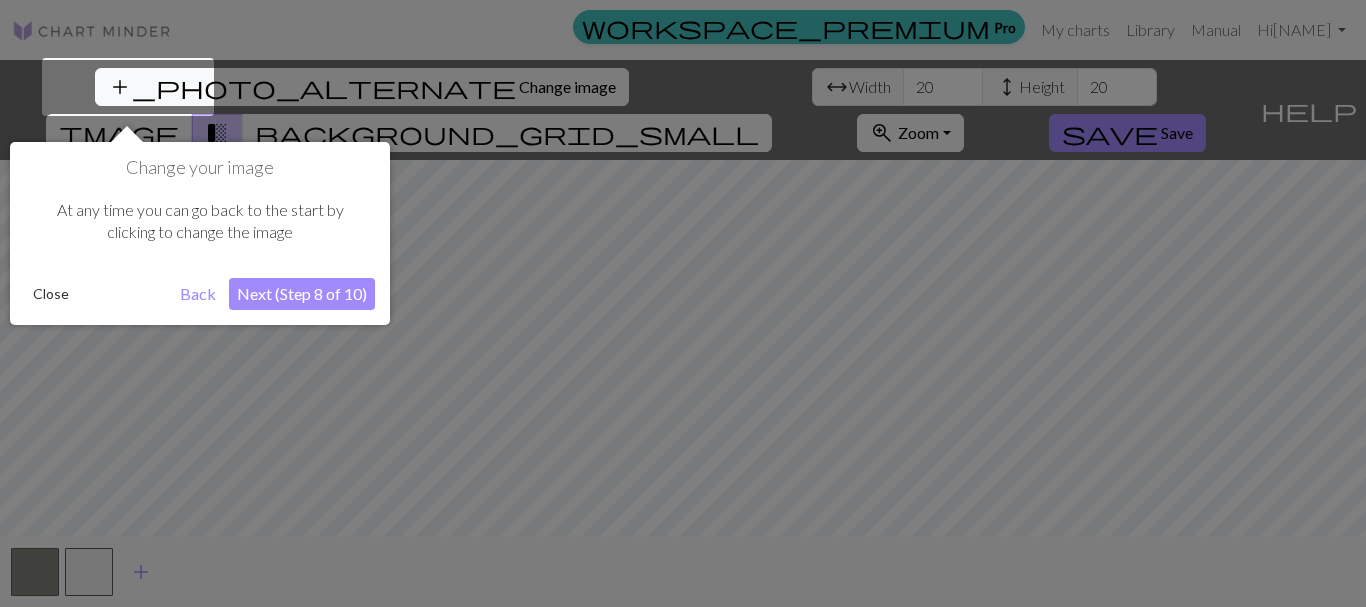 click on "Next (Step 8 of 10)" at bounding box center (302, 294) 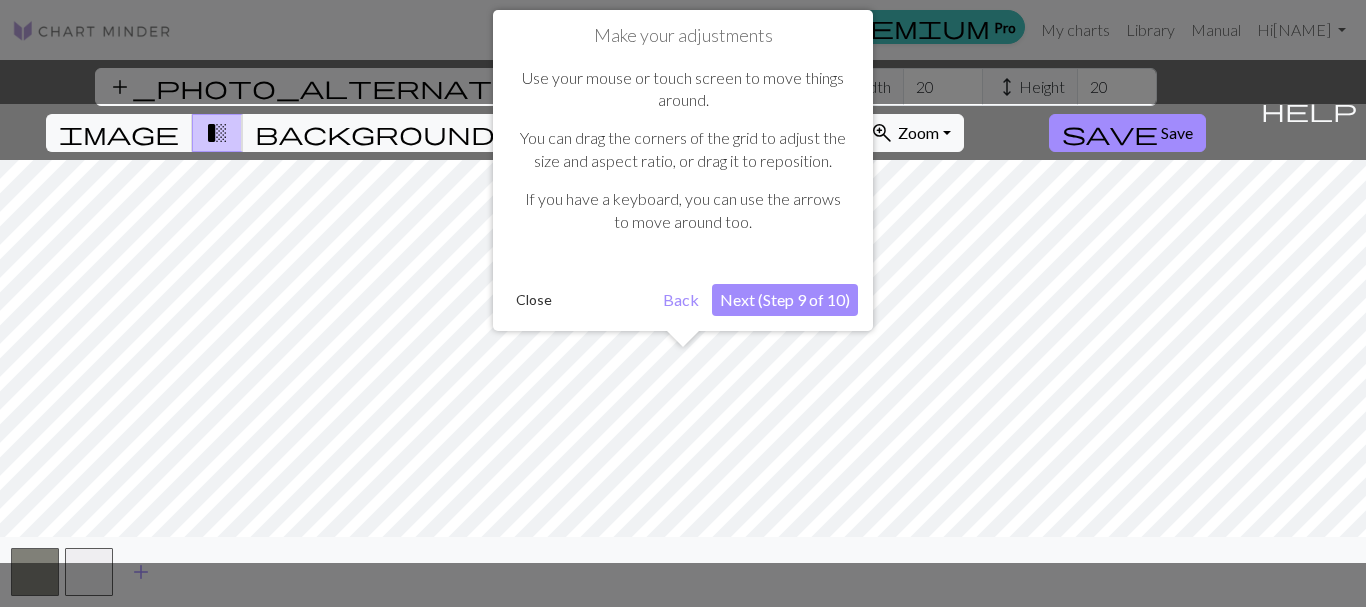 click on "Next (Step 9 of 10)" at bounding box center [785, 300] 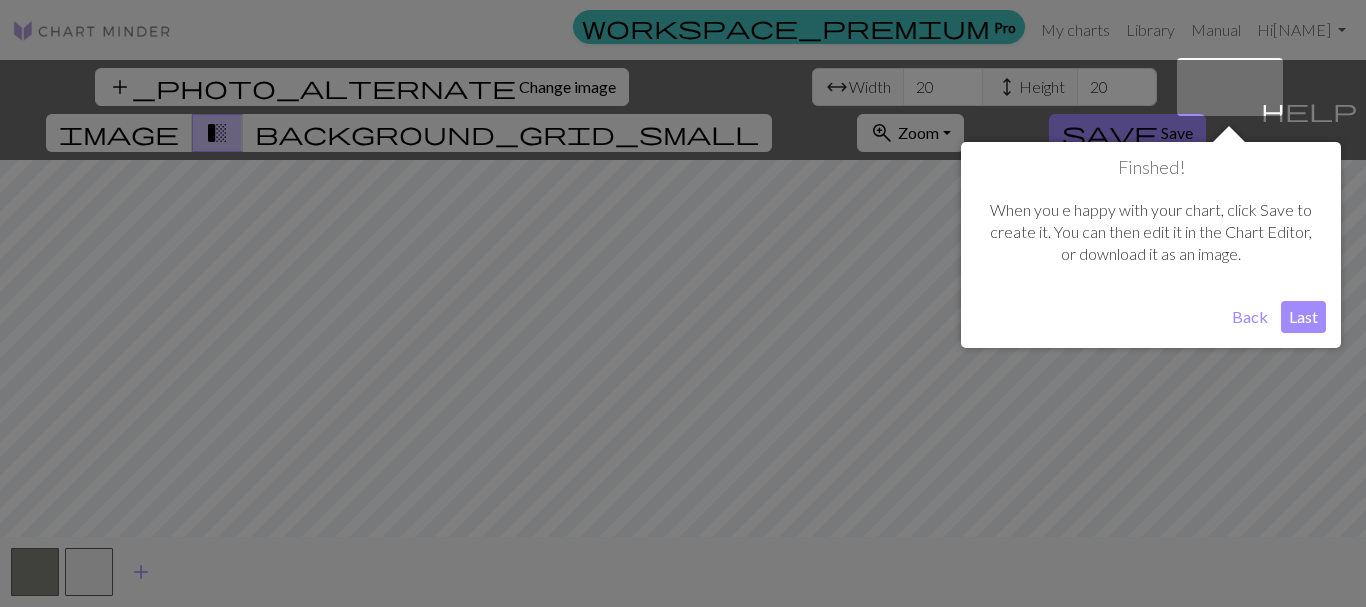 click on "Last" at bounding box center [1303, 317] 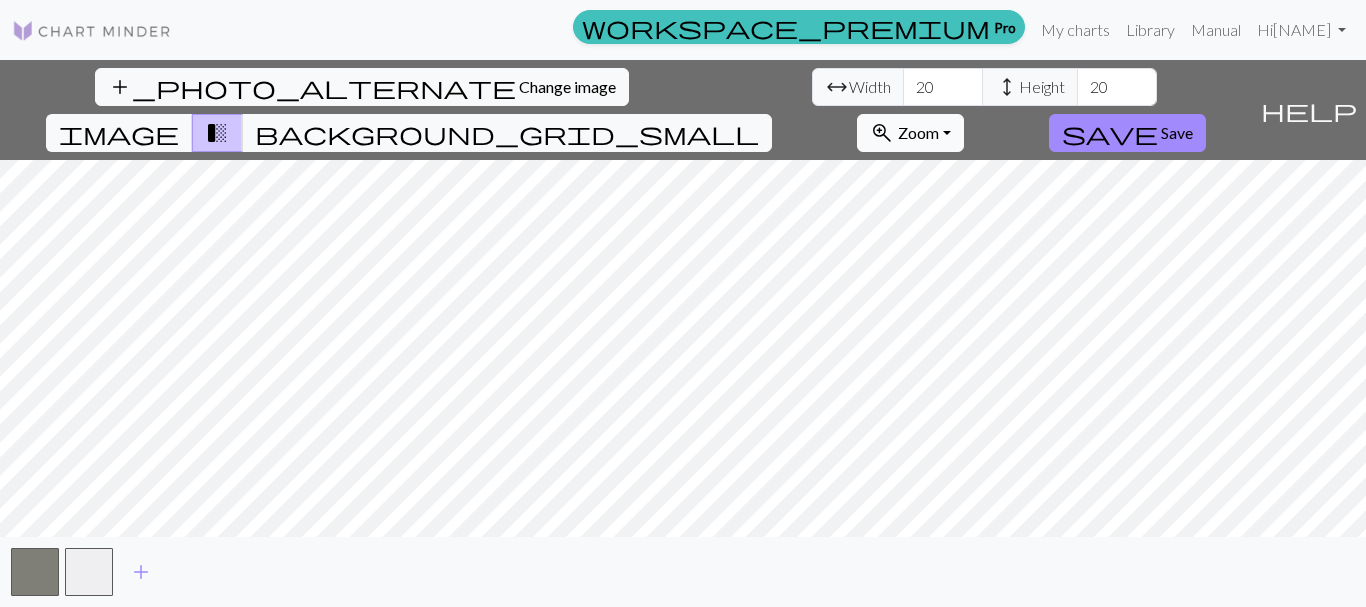 click on "Zoom" at bounding box center (918, 132) 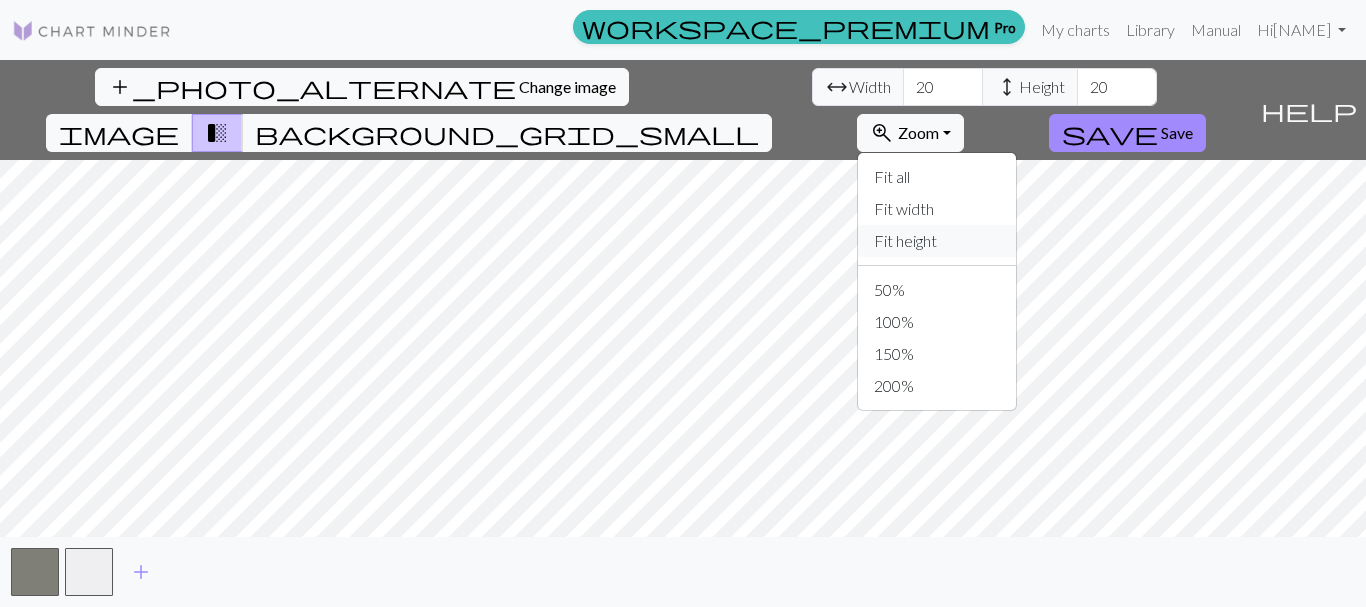 click on "Fit height" at bounding box center [937, 241] 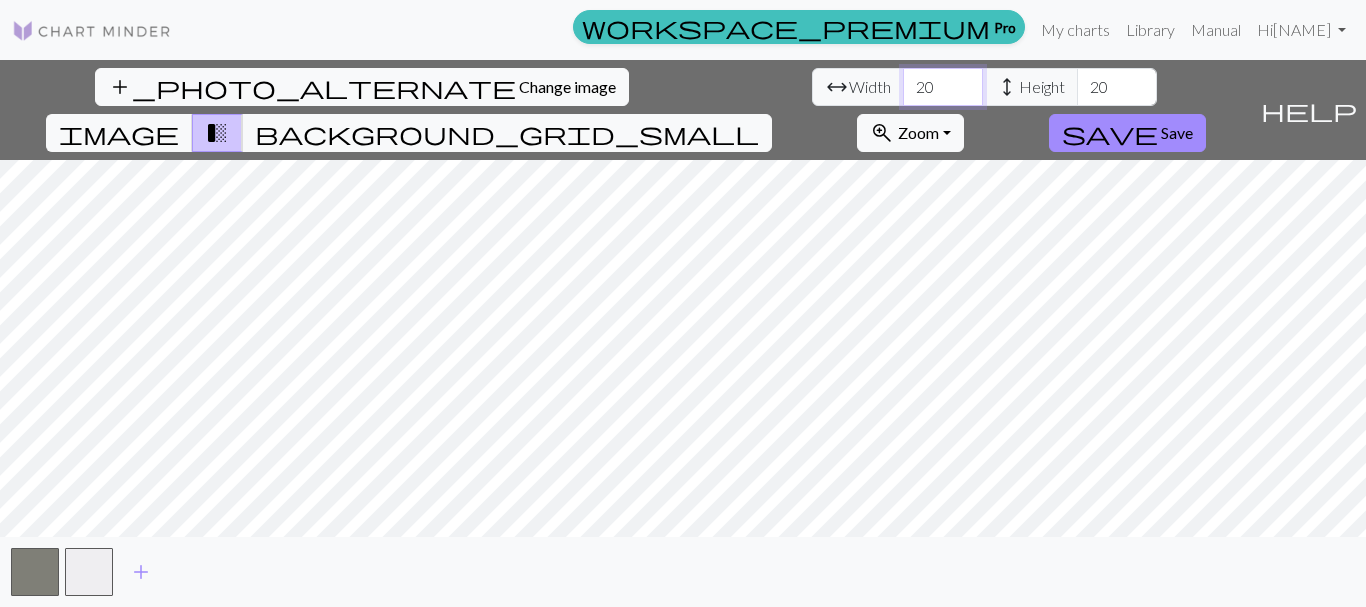 drag, startPoint x: 420, startPoint y: 94, endPoint x: 393, endPoint y: 95, distance: 27.018513 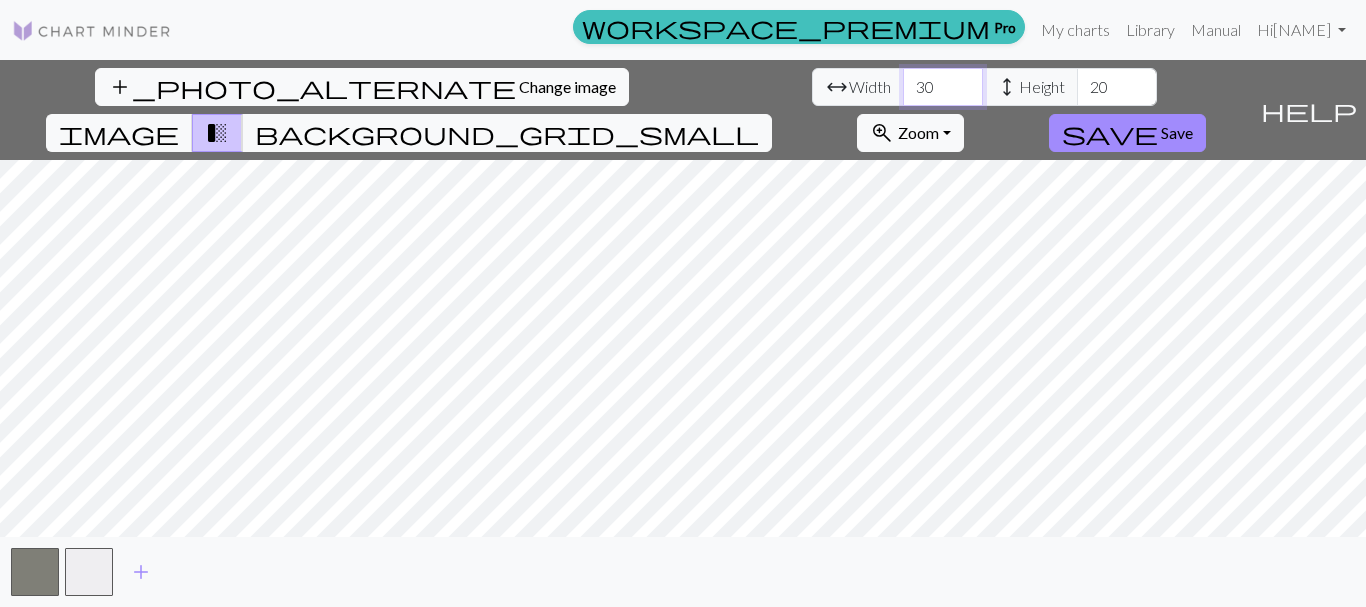 type on "30" 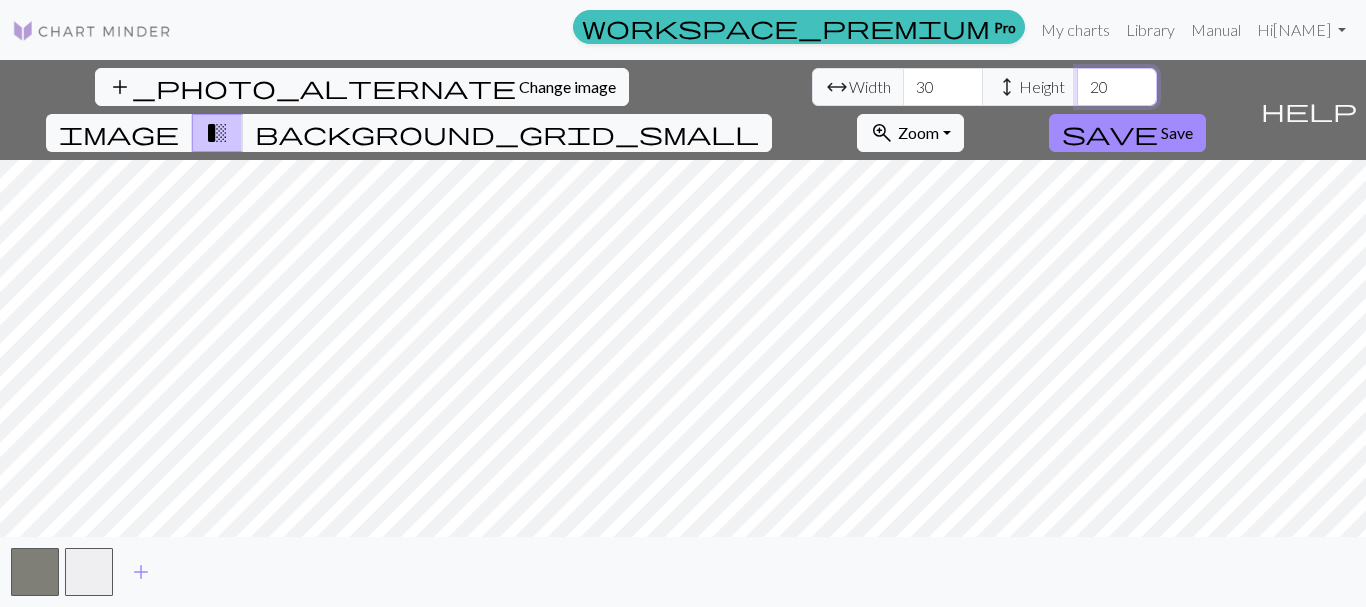 drag, startPoint x: 604, startPoint y: 93, endPoint x: 514, endPoint y: 107, distance: 91.08238 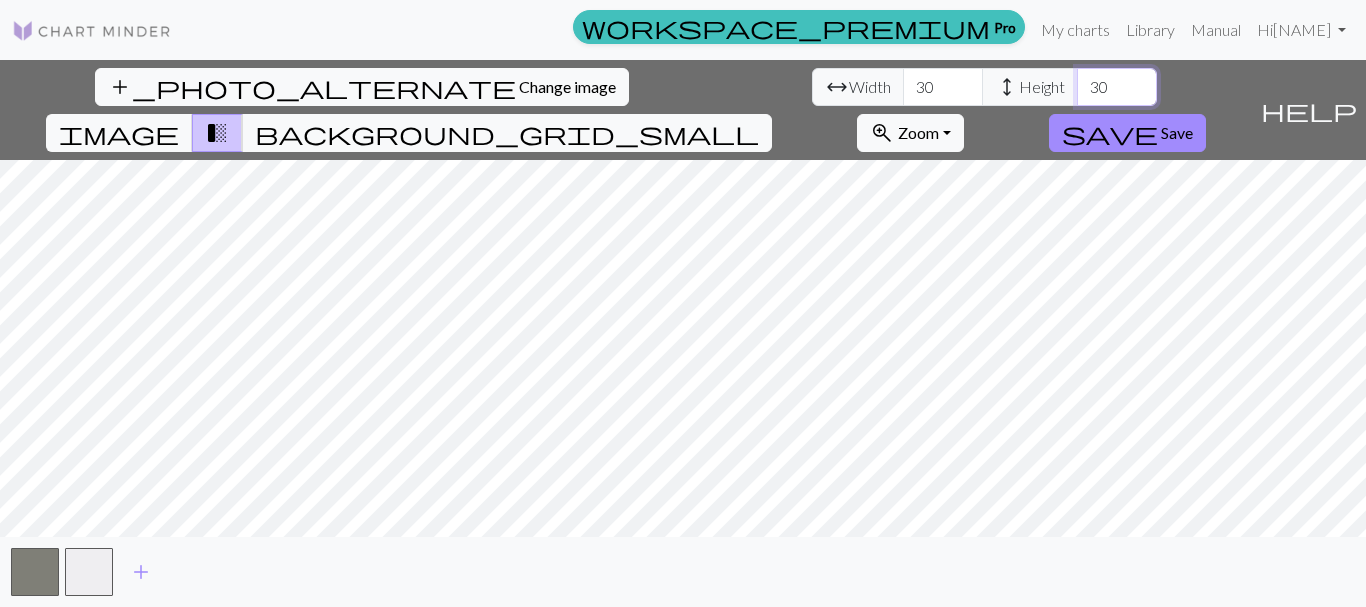 type on "30" 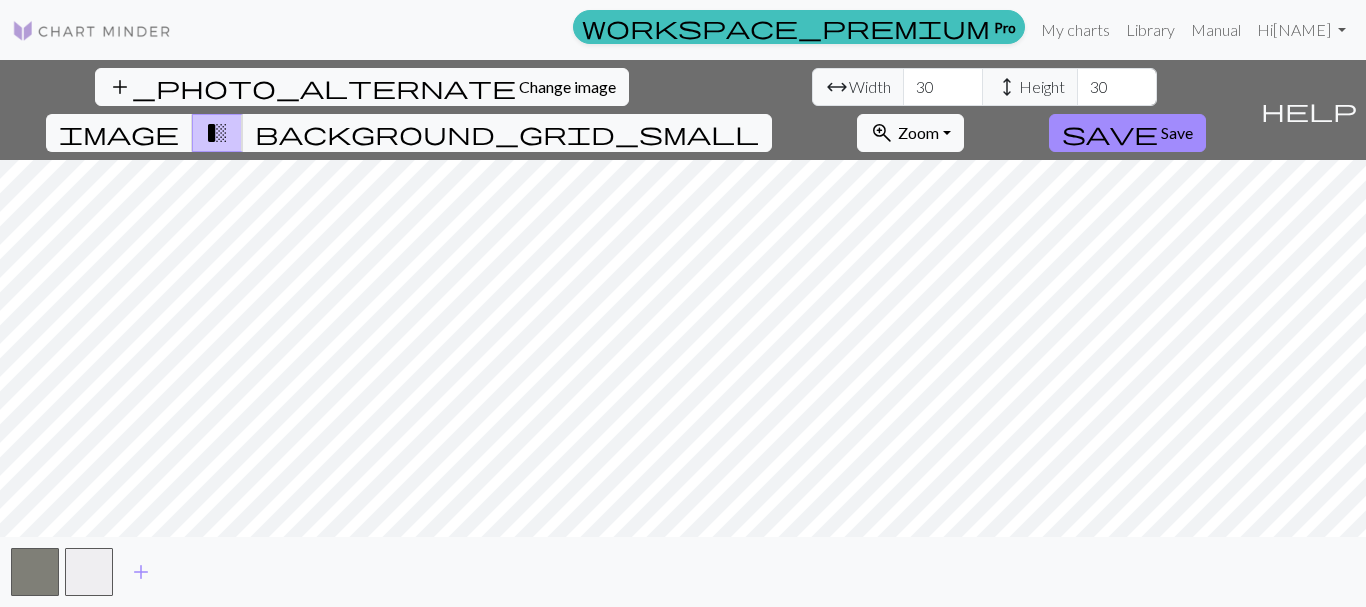 click on "add_photo_alternate   Change image arrow_range   Width 30 height   Height 30 image transition_fade background_grid_small zoom_in Zoom Zoom Fit all Fit width Fit height 50% 100% 150% 200% save   Save help Show me around add" at bounding box center (683, 333) 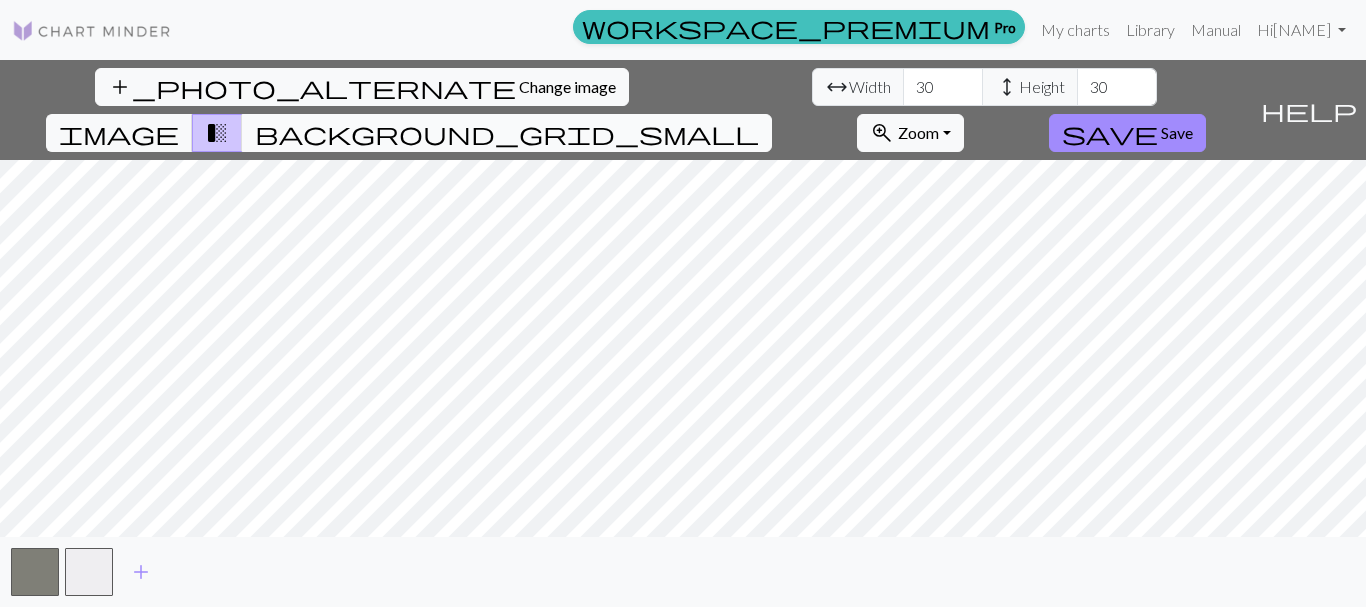 click on "background_grid_small" at bounding box center [507, 133] 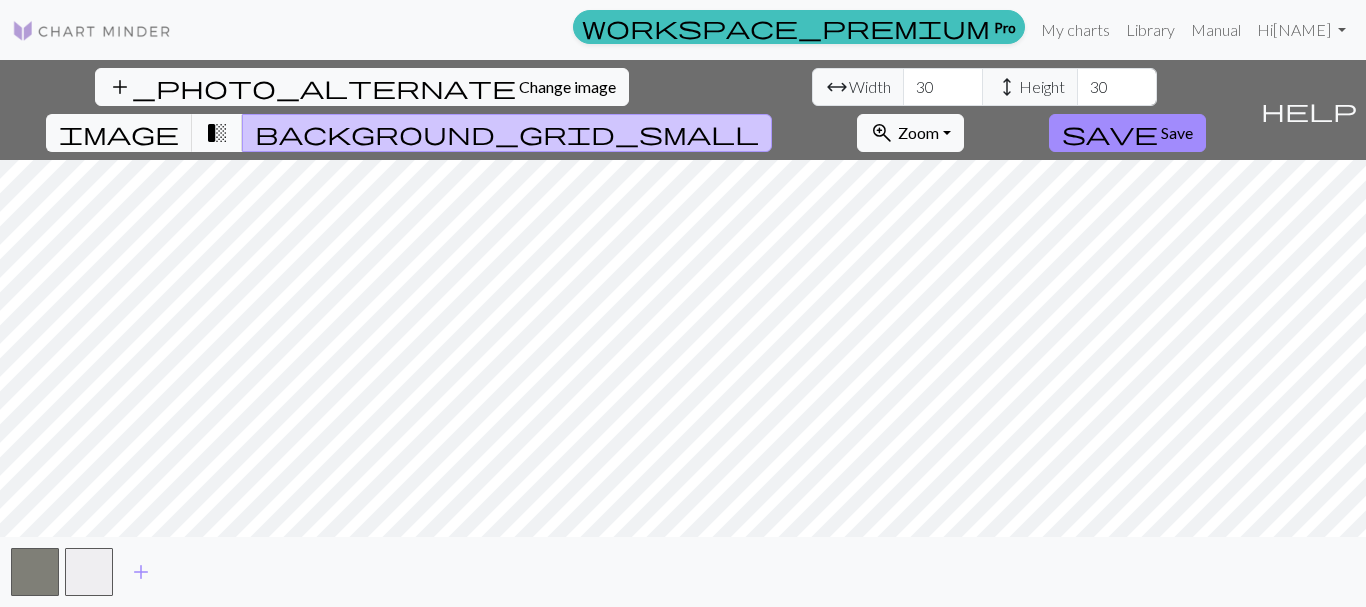 click on "transition_fade" at bounding box center (217, 133) 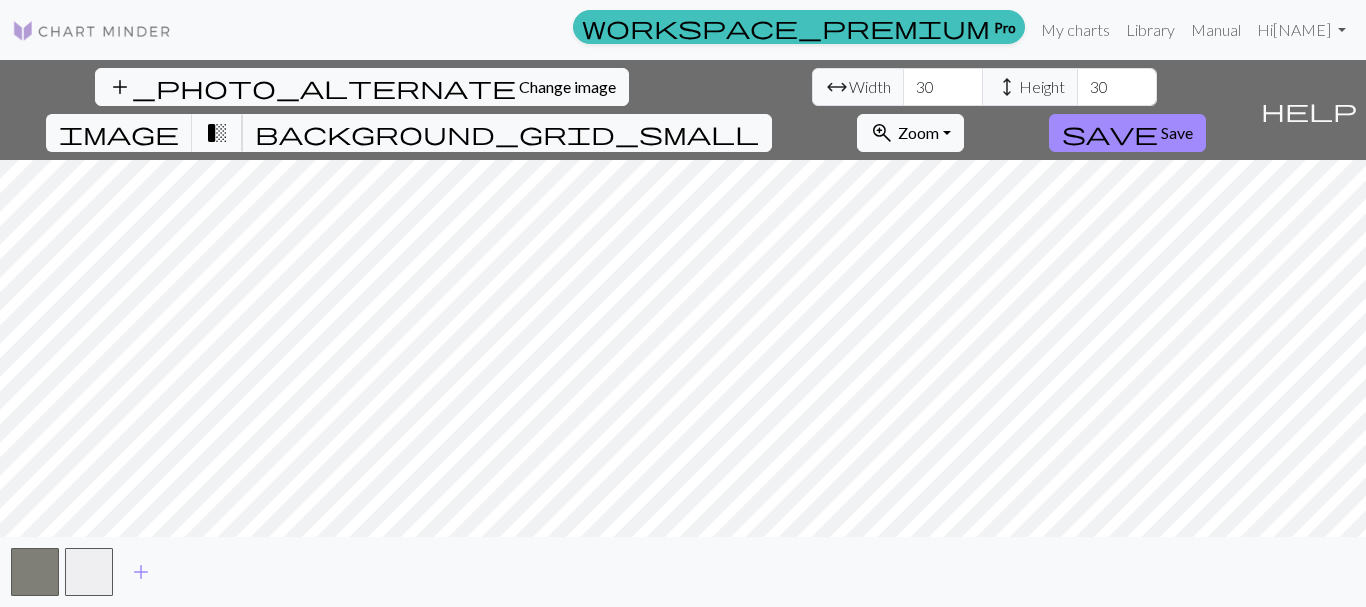 click on "transition_fade" at bounding box center [217, 133] 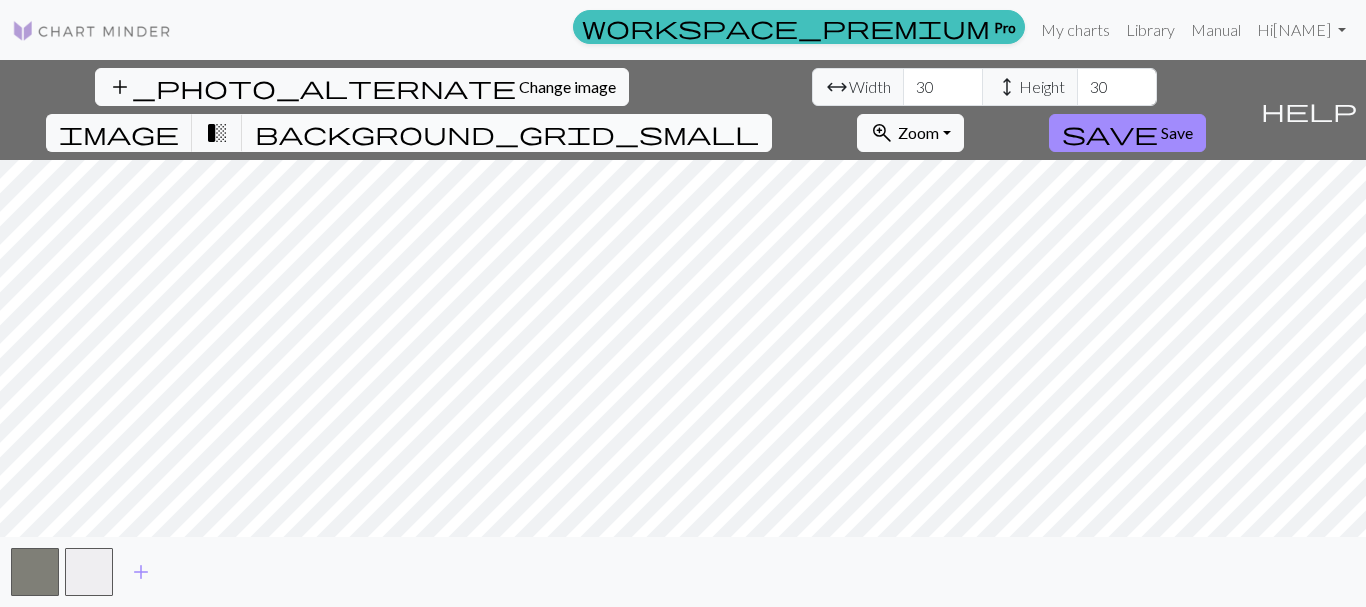 click on "background_grid_small" at bounding box center (507, 133) 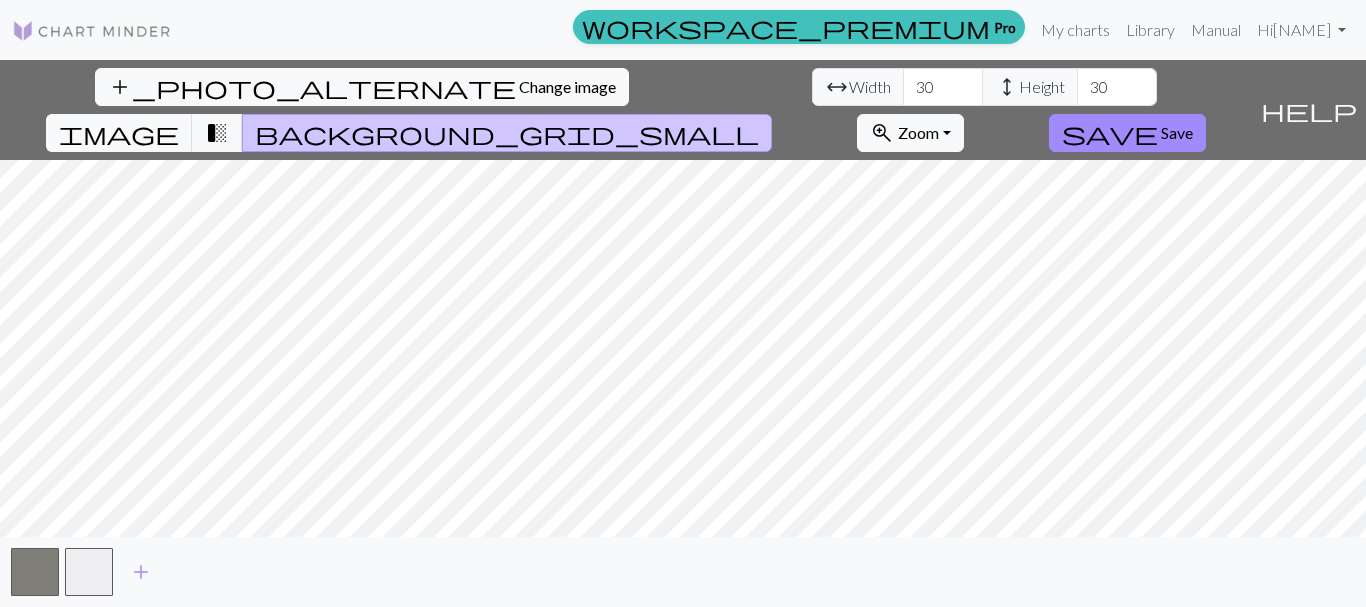 click on "background_grid_small" at bounding box center [507, 133] 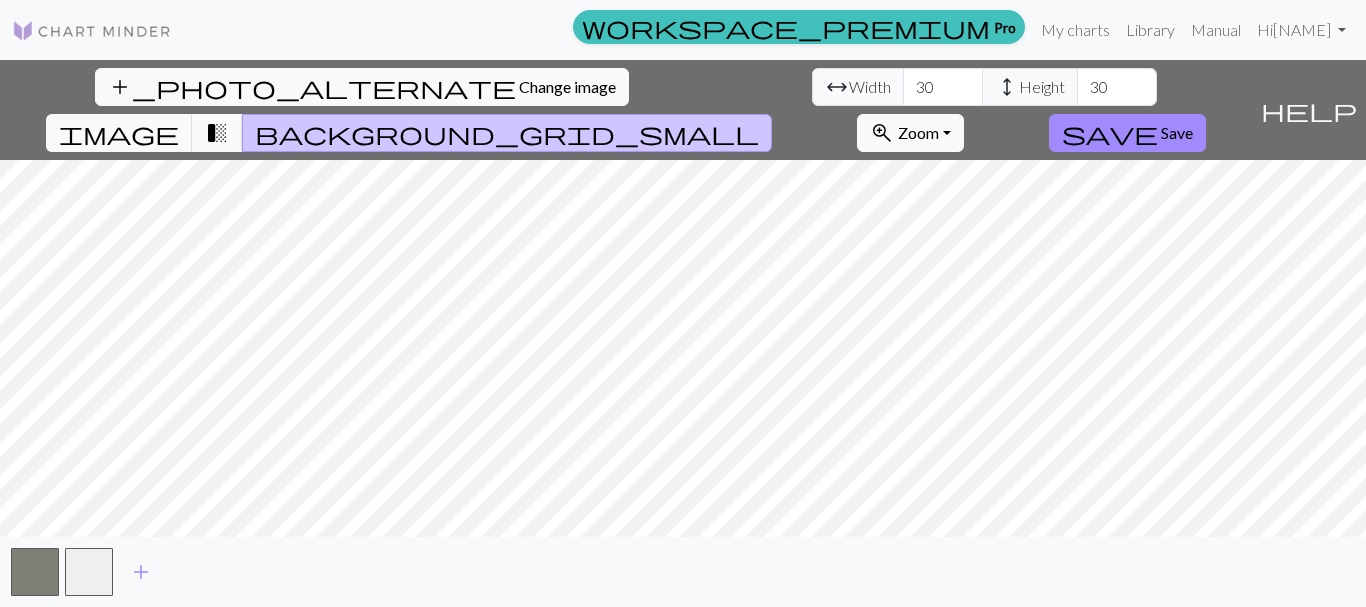 click on "transition_fade" at bounding box center [217, 133] 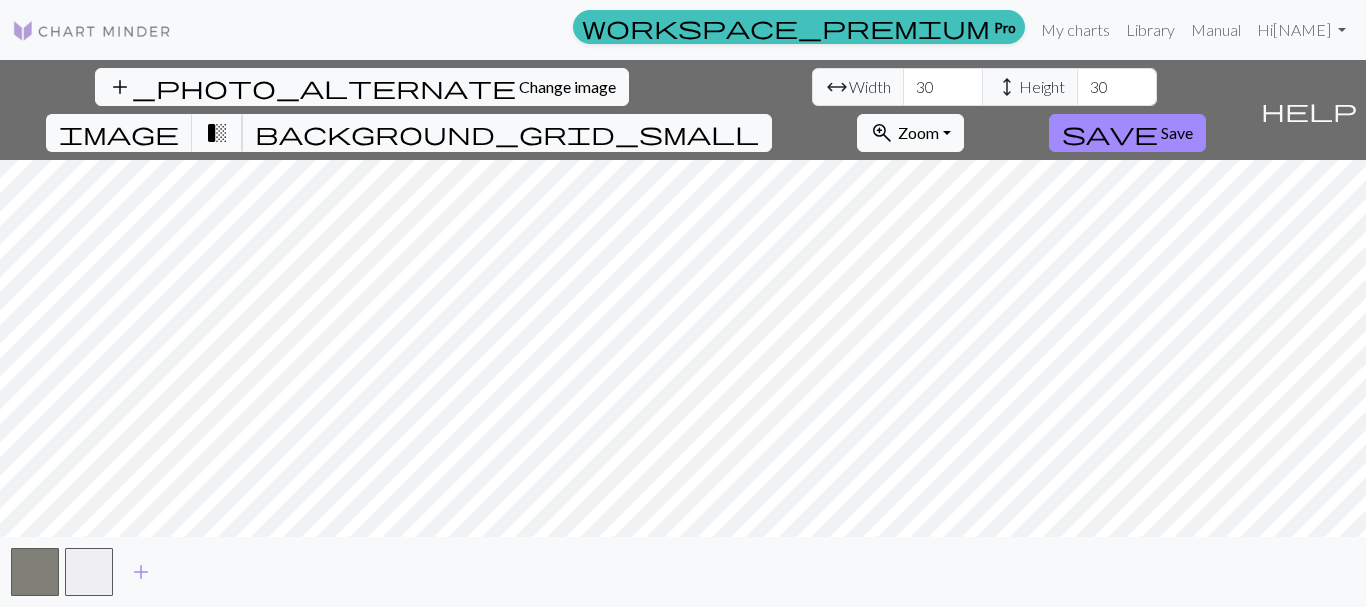 click on "transition_fade" at bounding box center [217, 133] 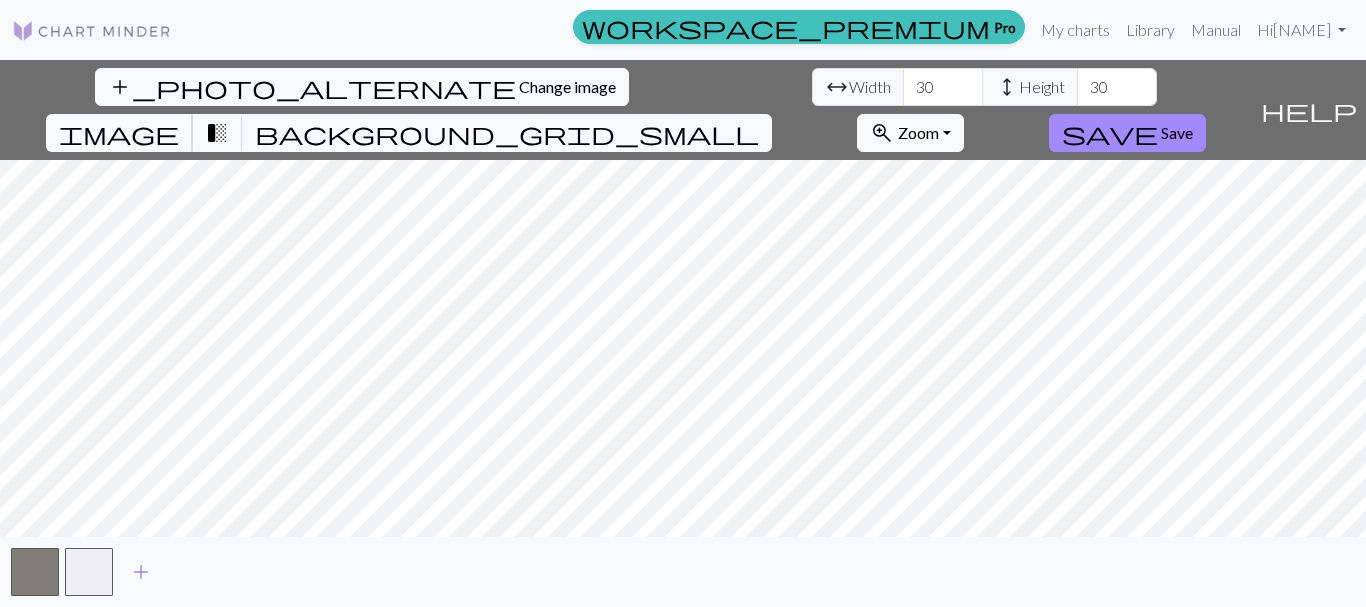 click on "image" at bounding box center [119, 133] 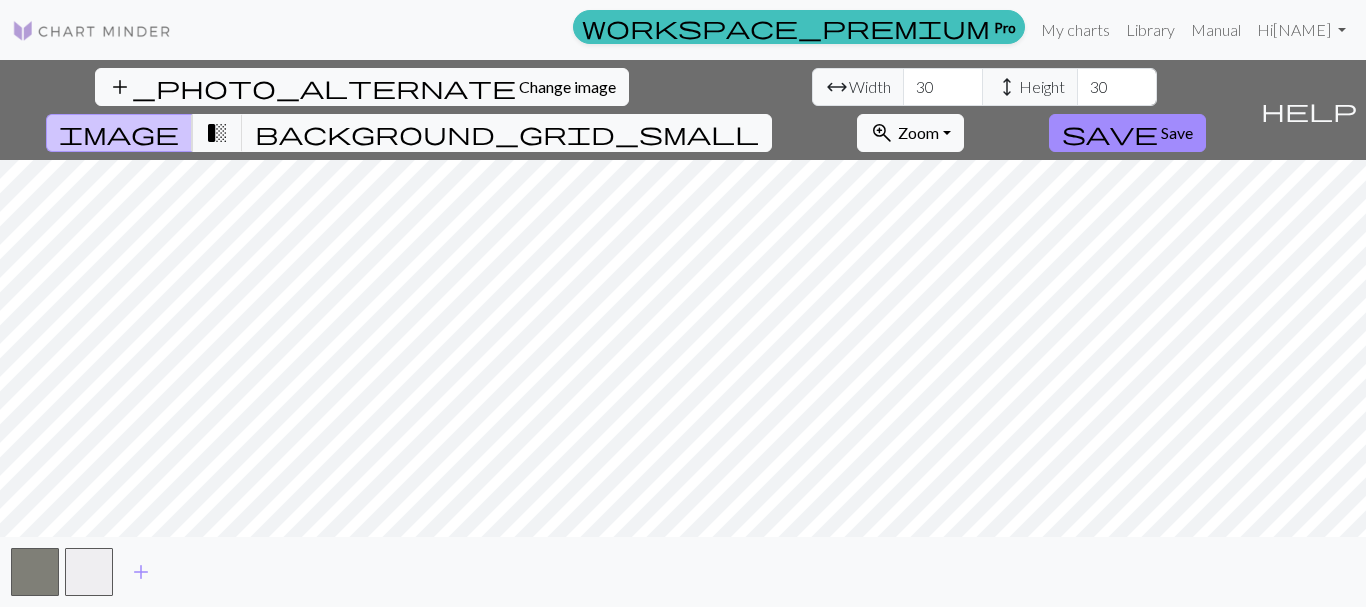 click on "add_photo_alternate   Change image arrow_range   Width 30 height   Height 30 image transition_fade background_grid_small zoom_in Zoom Zoom Fit all Fit width Fit height 50% 100% 150% 200% save   Save help Show me around add" at bounding box center (683, 333) 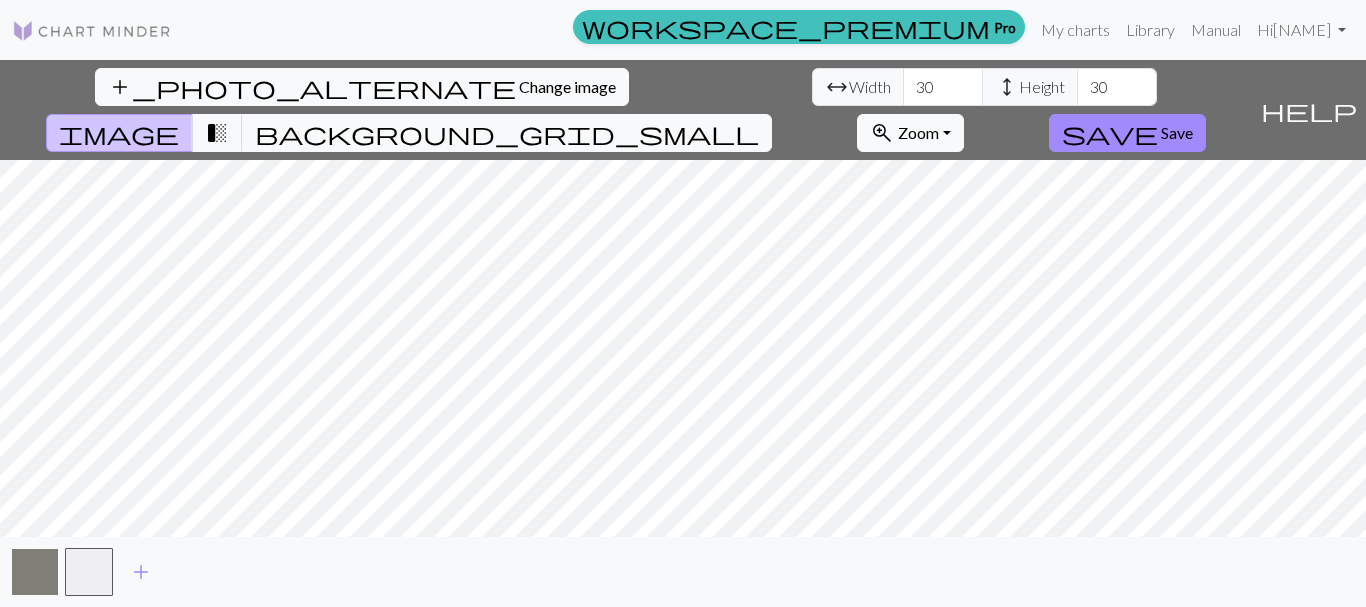 click at bounding box center (35, 572) 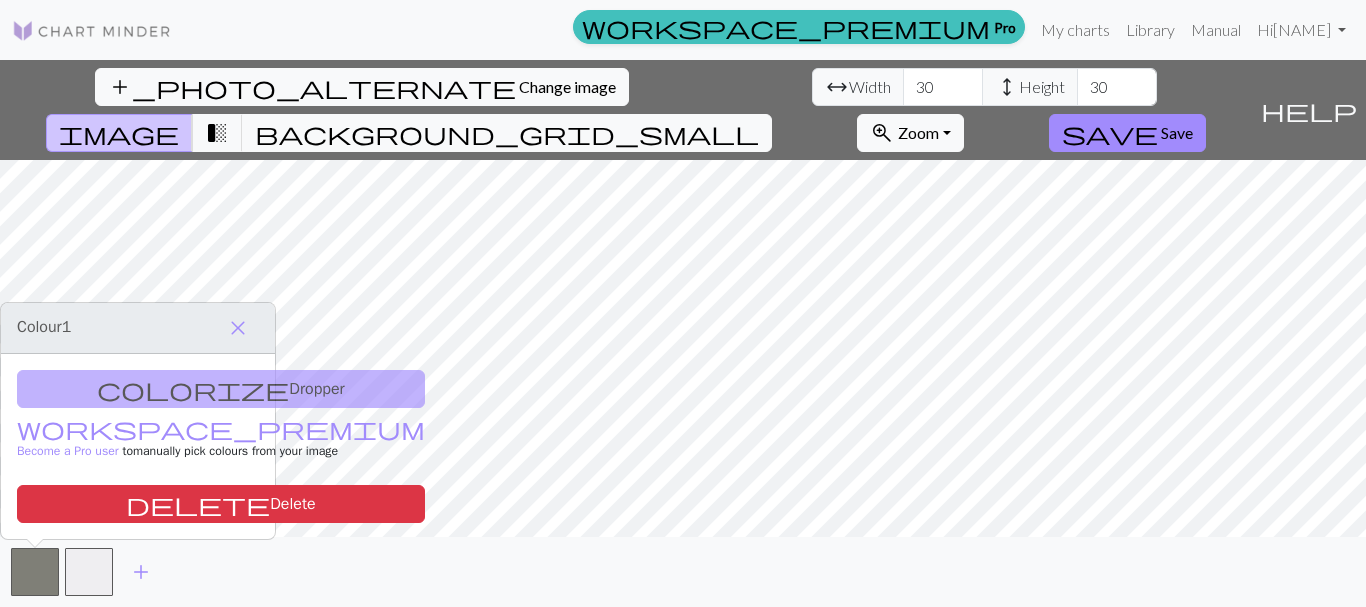 click on "colorize Dropper workspace_premium Become a Pro user   to  manually pick colours from your image delete Delete" at bounding box center [138, 446] 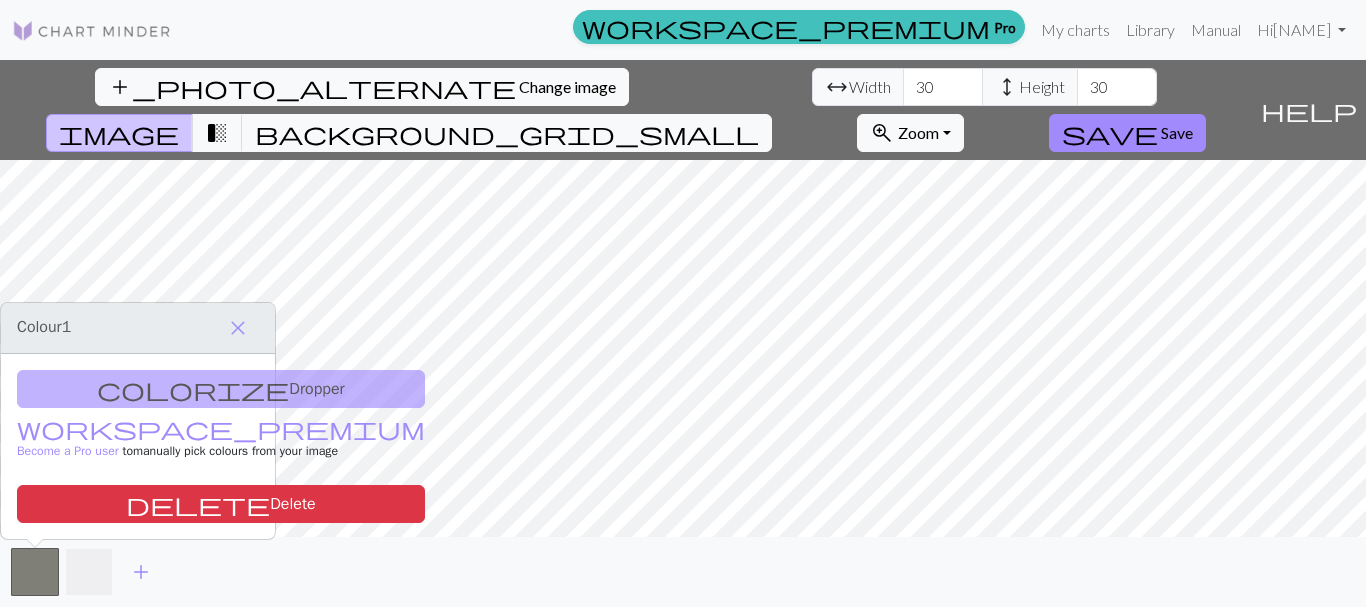 click at bounding box center (89, 572) 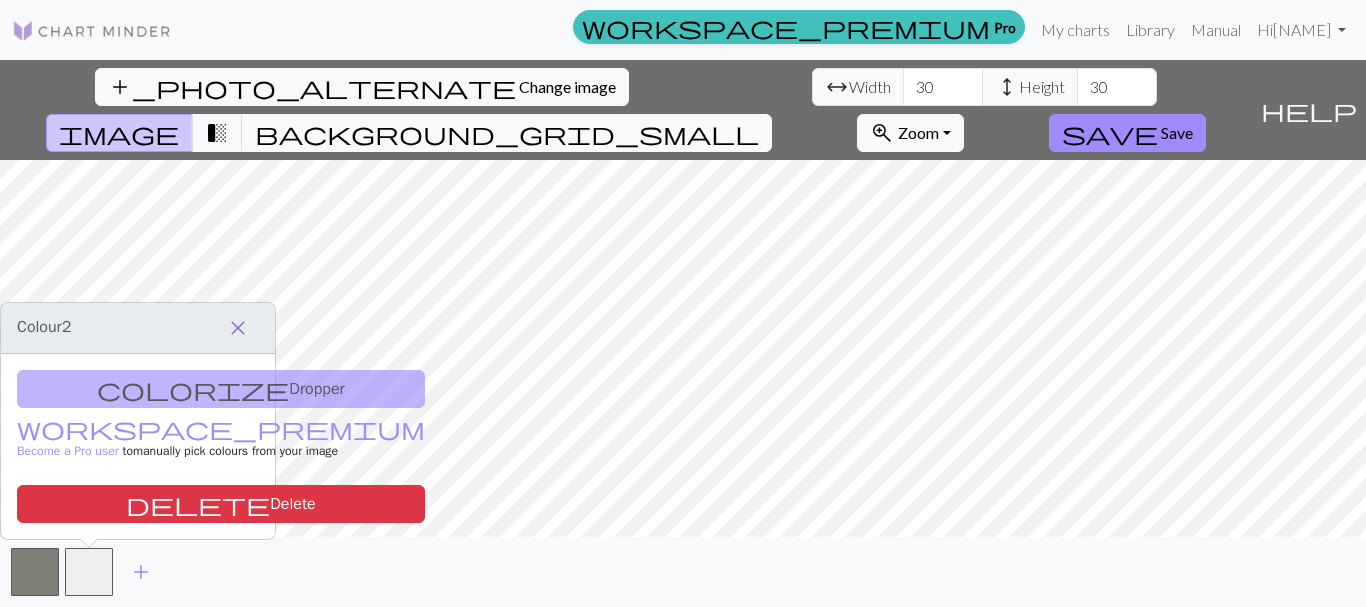 click on "close" at bounding box center (238, 328) 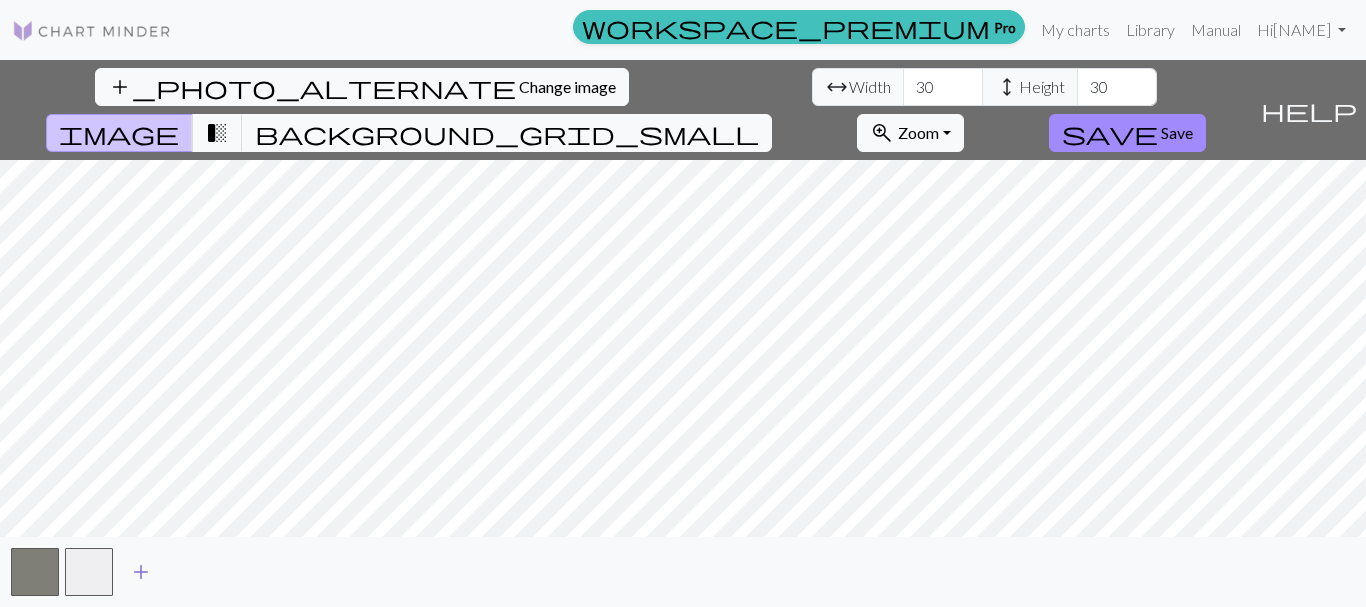 click on "add" at bounding box center [141, 572] 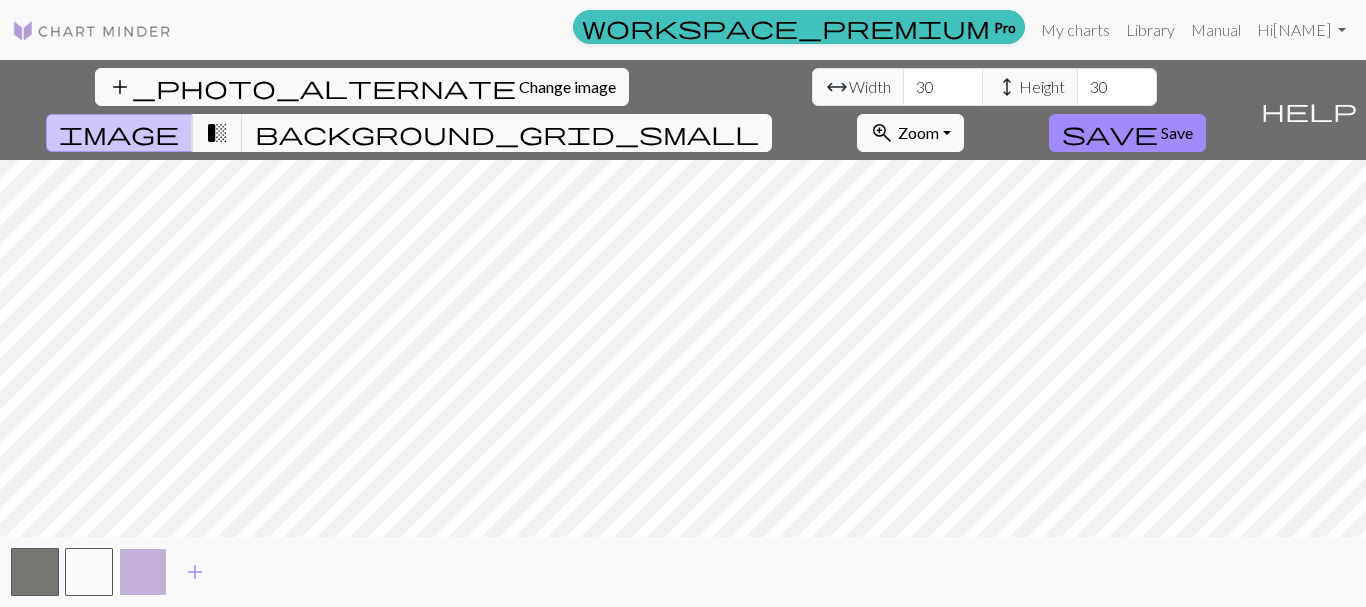 click at bounding box center [143, 572] 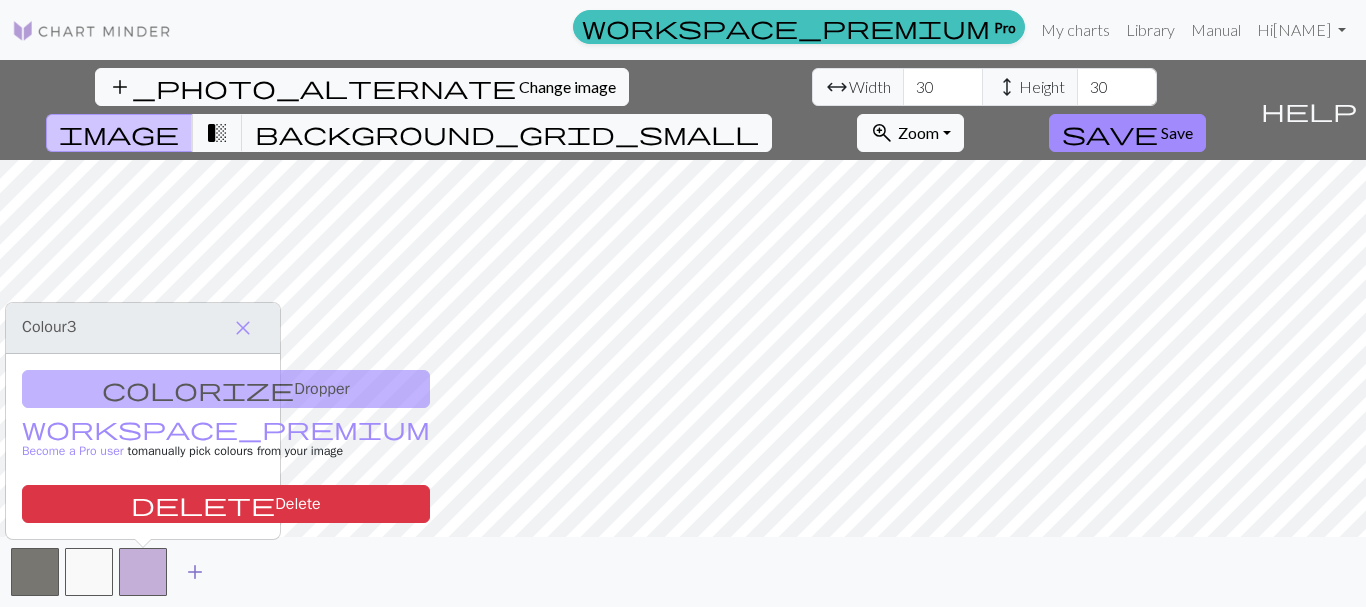 click on "add" at bounding box center (195, 572) 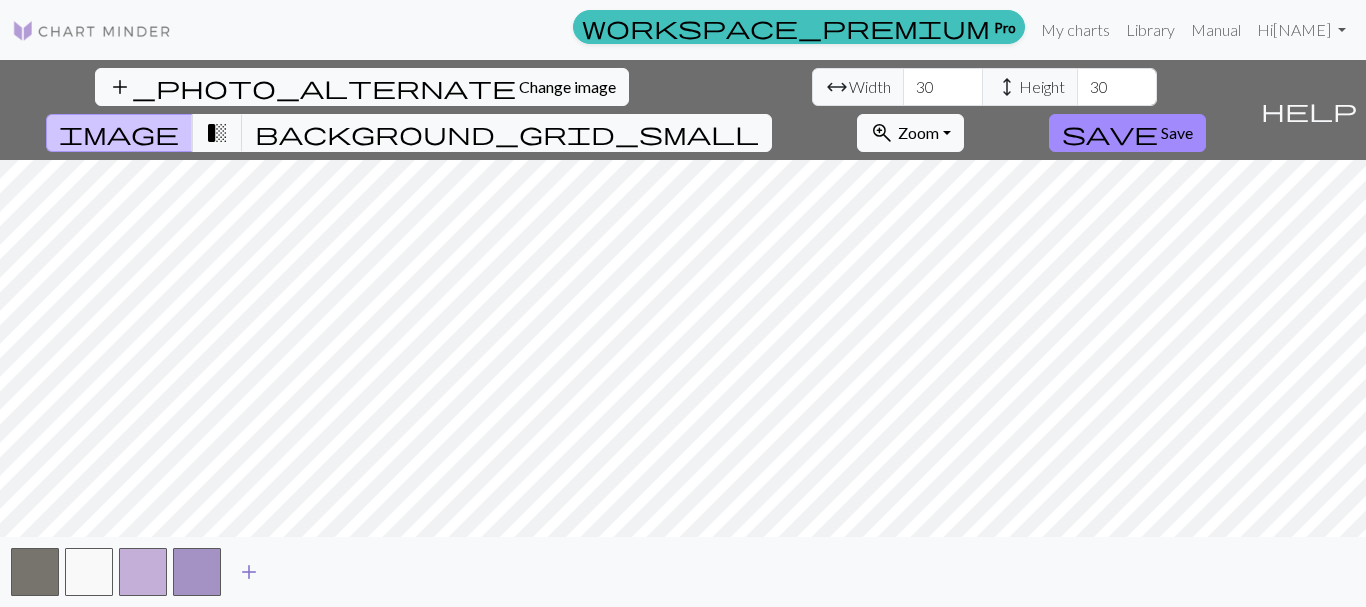 click on "add" at bounding box center [249, 572] 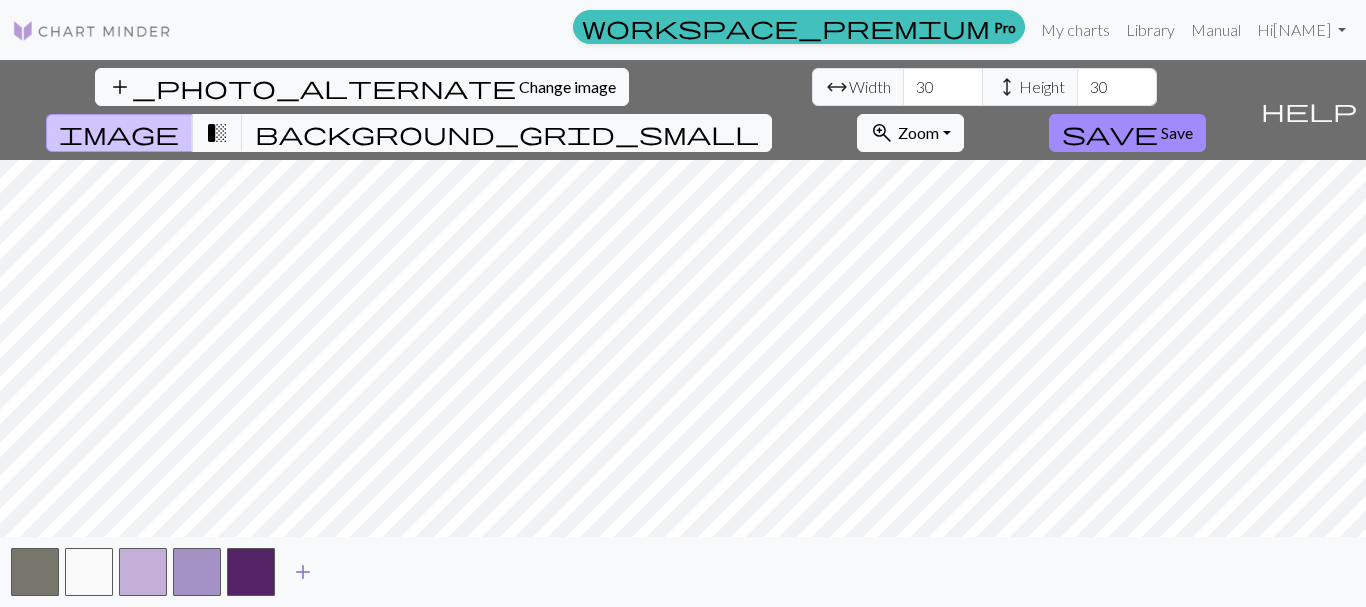 click on "add" at bounding box center (303, 572) 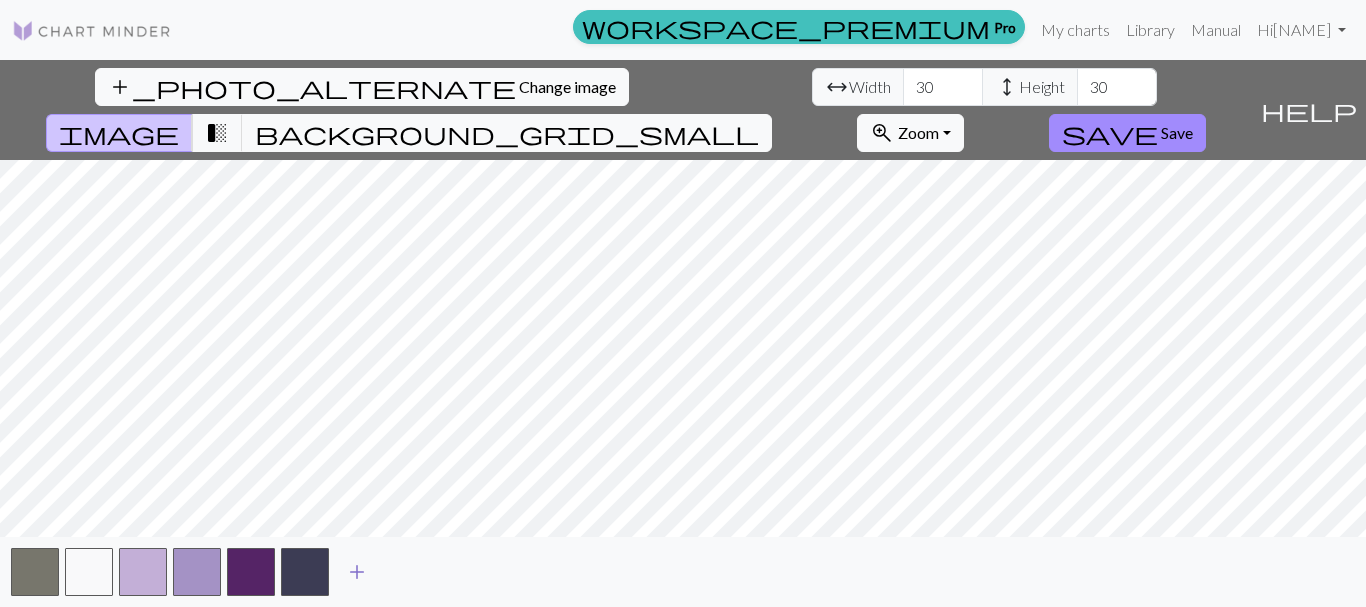 click on "add" at bounding box center (357, 572) 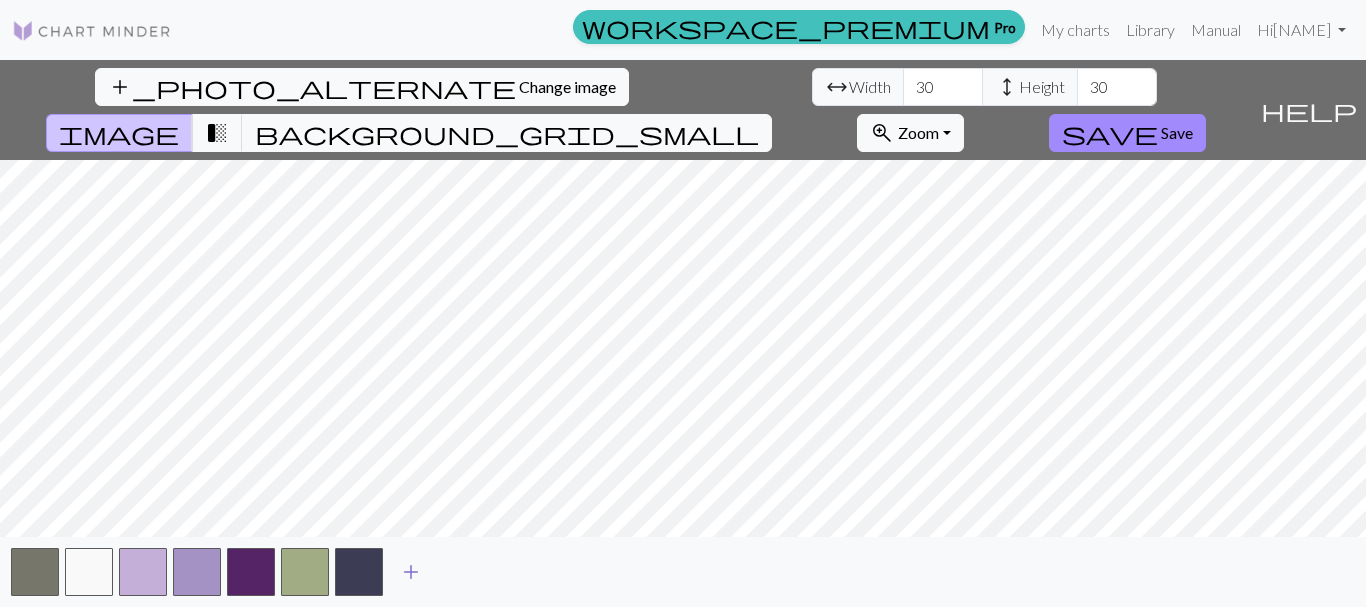 click on "add" at bounding box center [411, 572] 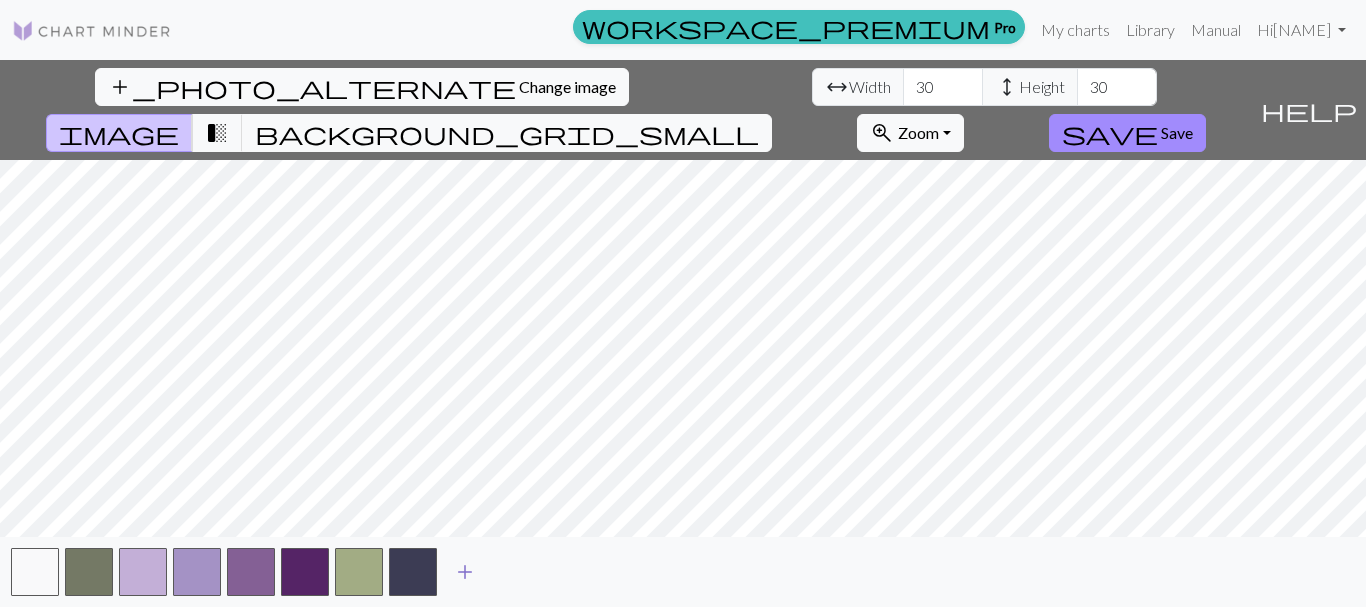 click on "add" at bounding box center (465, 572) 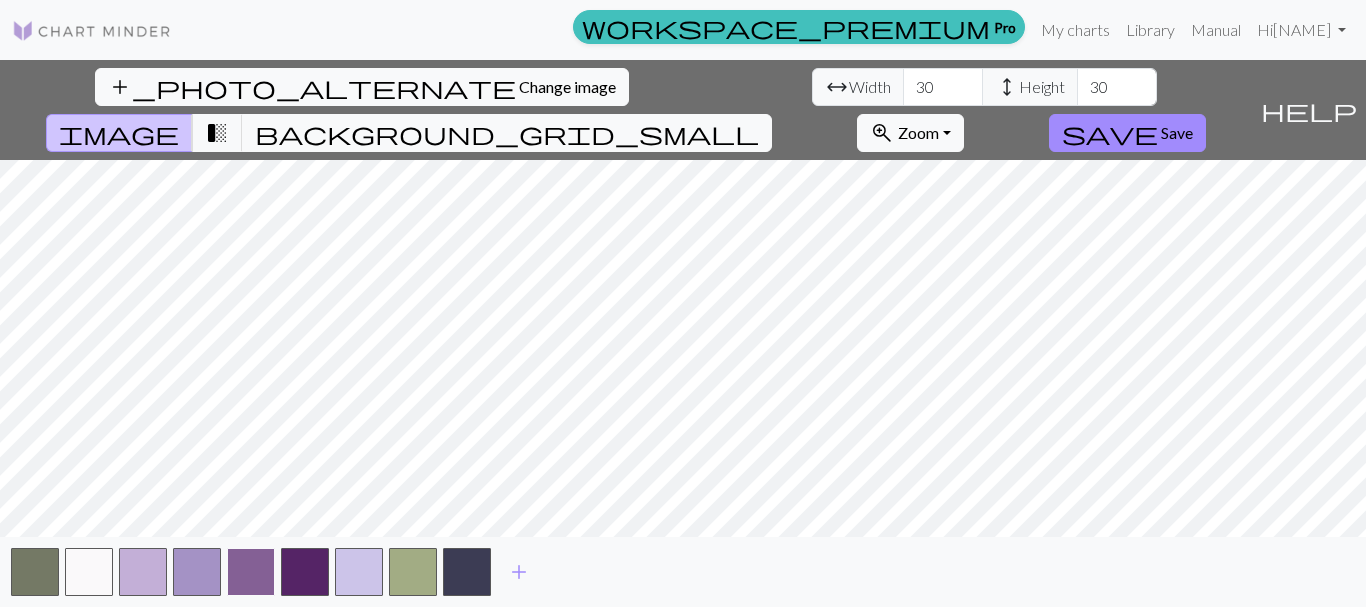 click at bounding box center (251, 572) 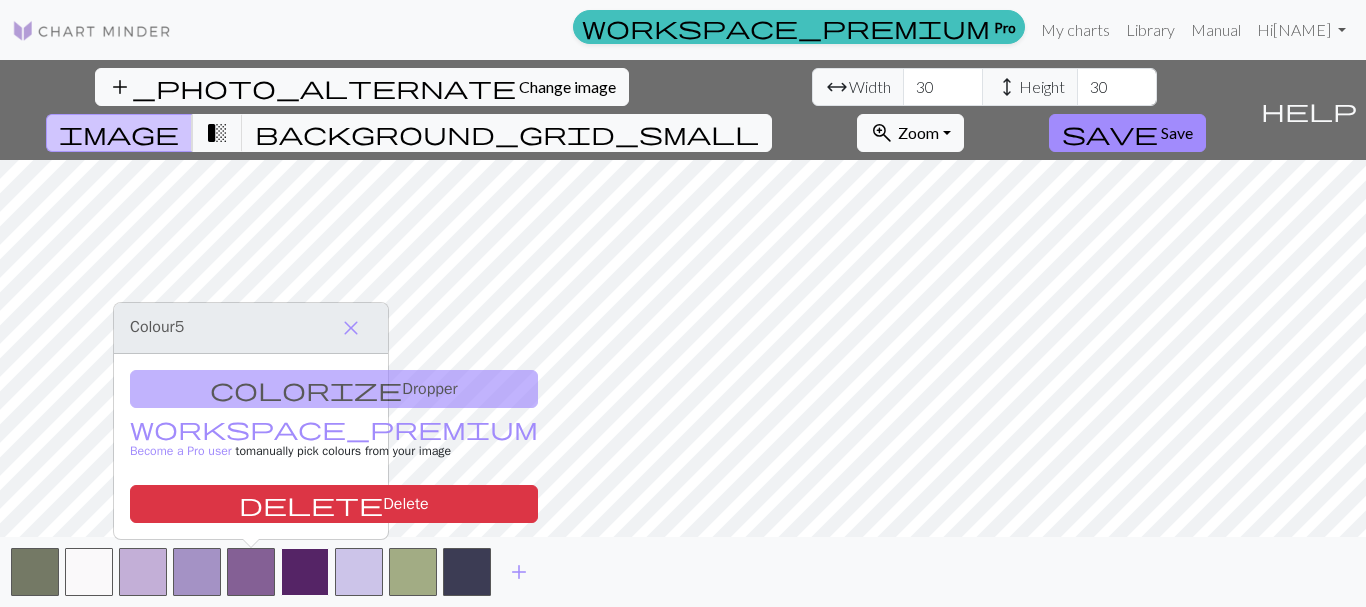 click at bounding box center (305, 572) 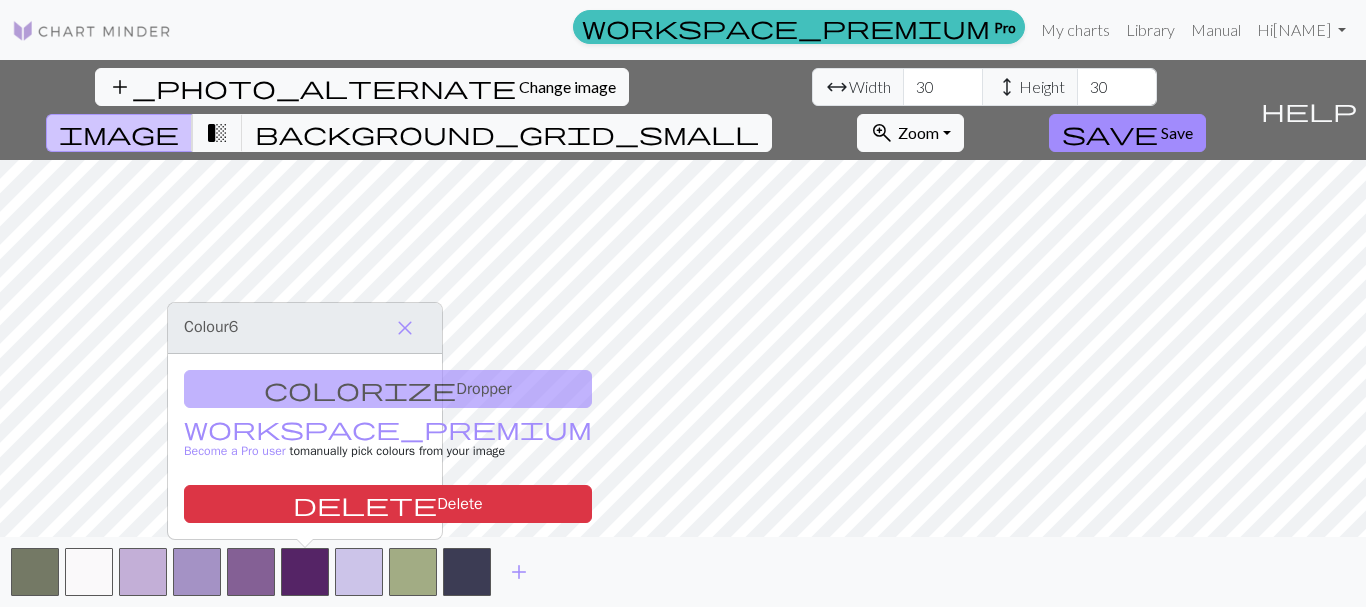 click on "colorize Dropper workspace_premium Become a Pro user   to  manually pick colours from your image delete Delete" at bounding box center [305, 446] 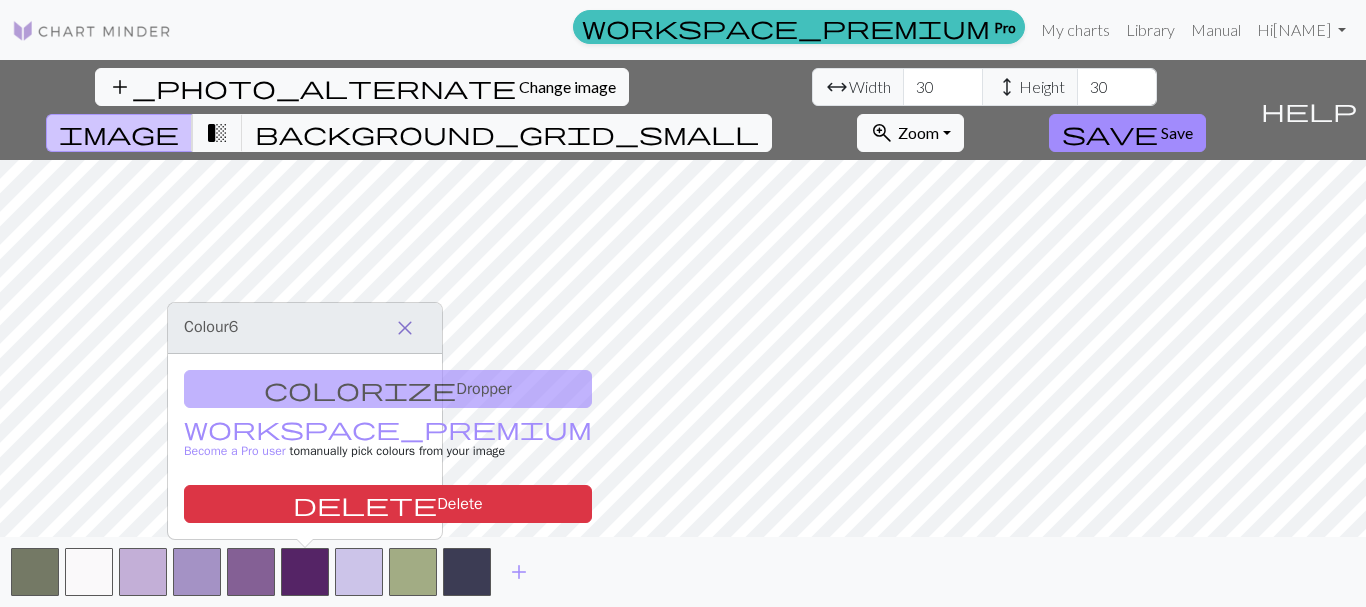 click on "close" at bounding box center [405, 328] 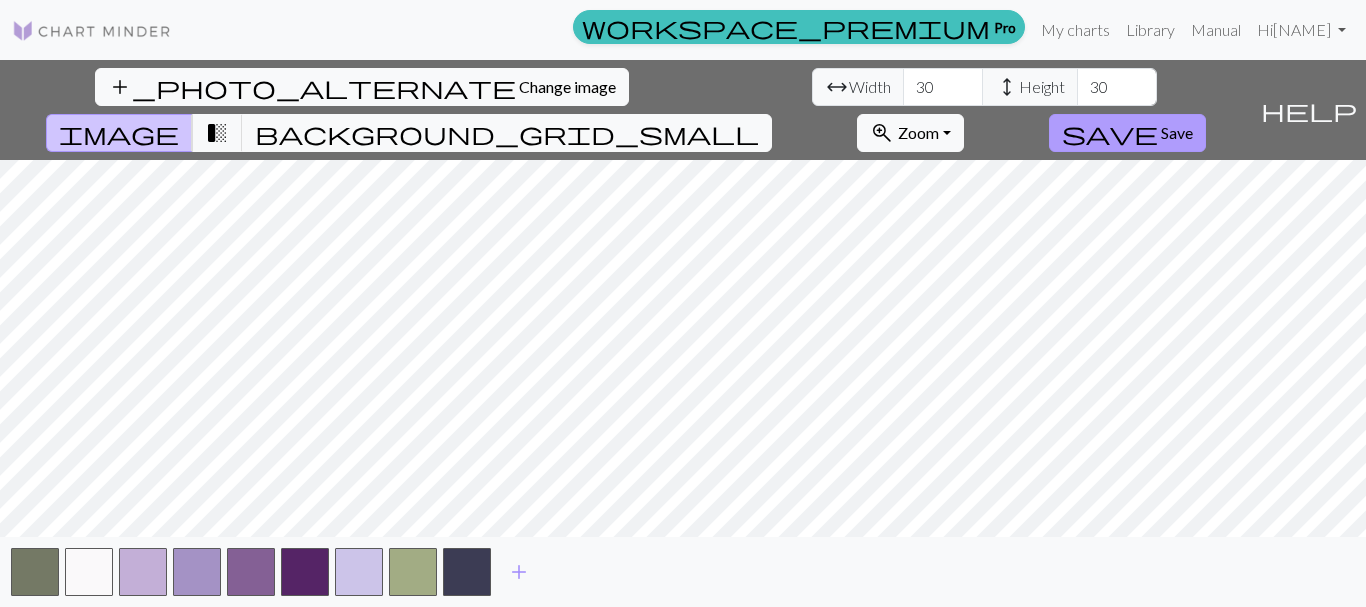 click on "Save" at bounding box center (1177, 132) 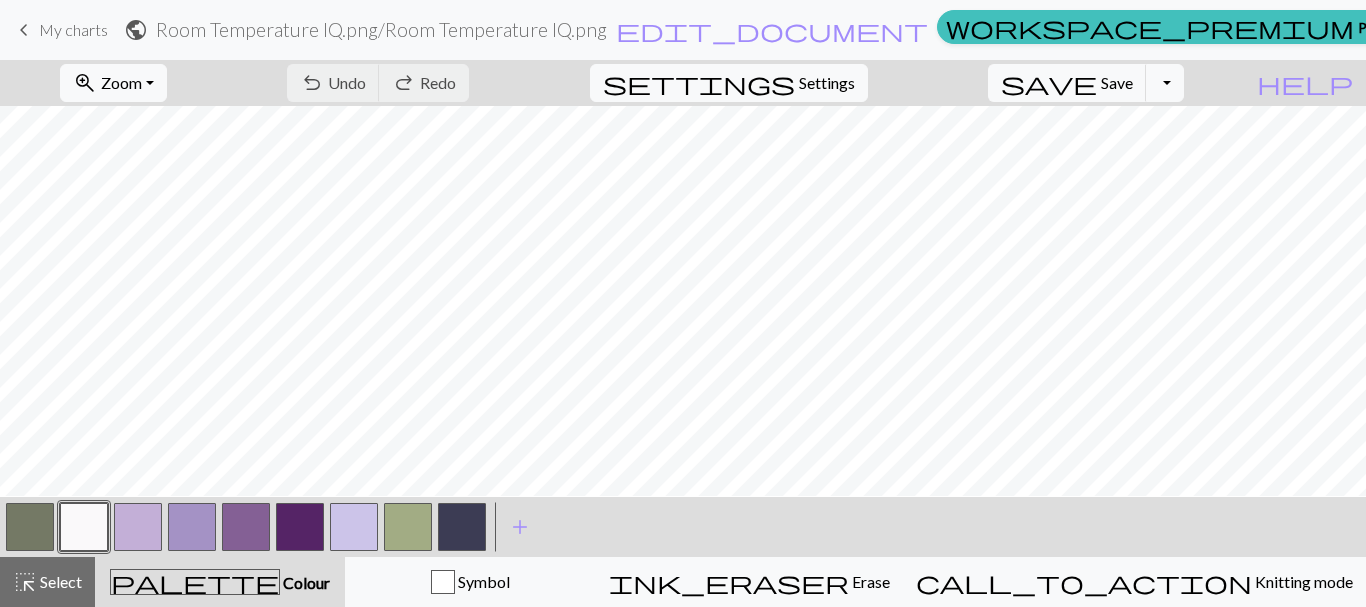 scroll, scrollTop: 0, scrollLeft: 0, axis: both 